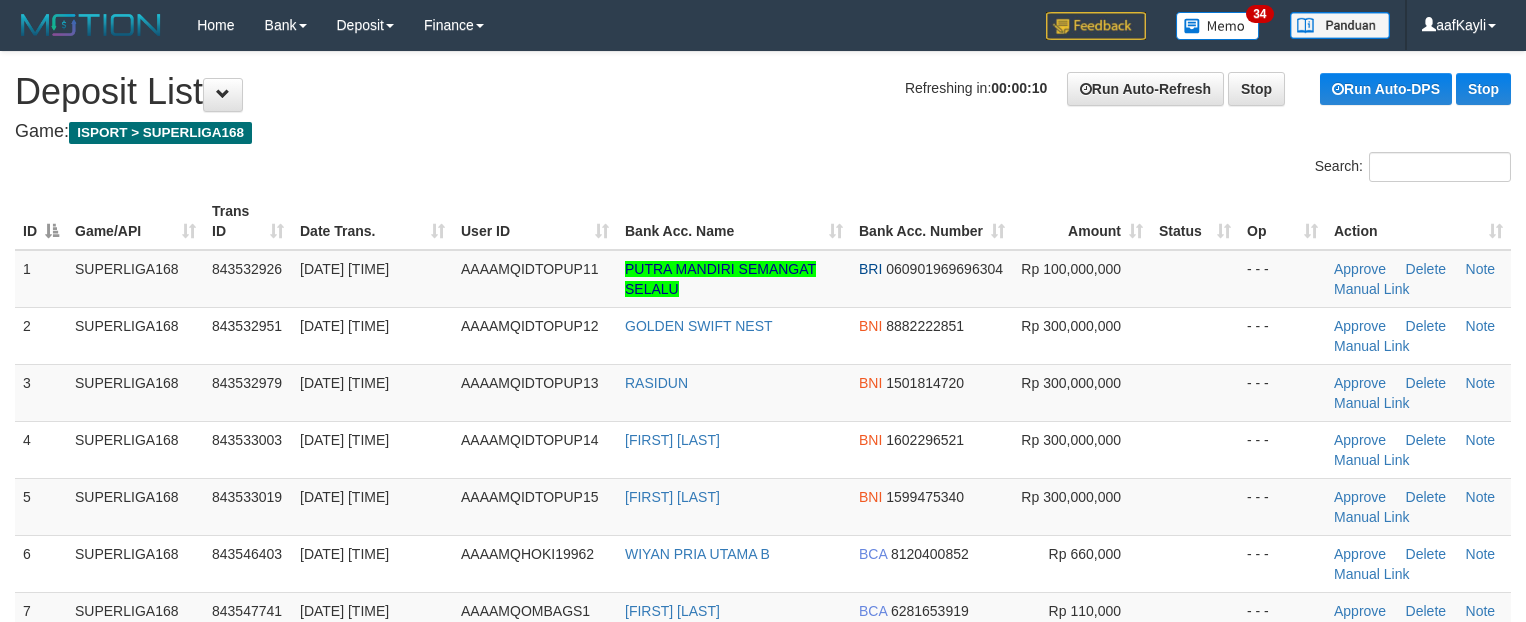 scroll, scrollTop: 0, scrollLeft: 0, axis: both 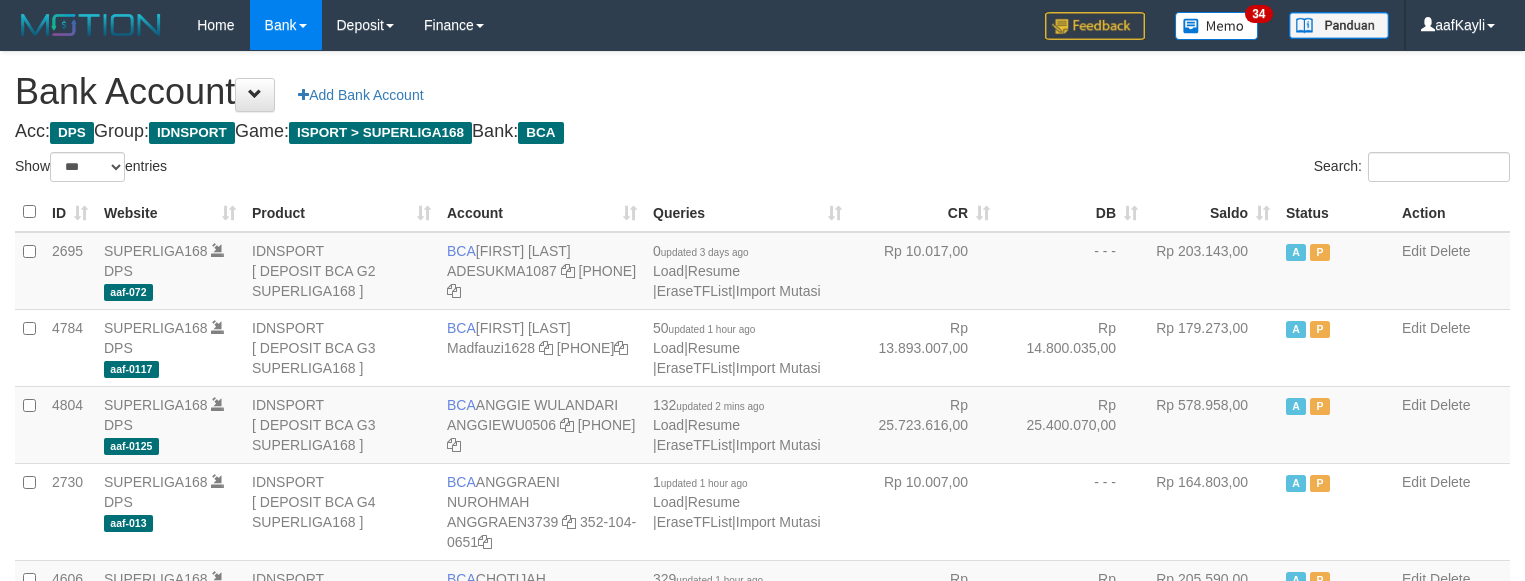 select on "***" 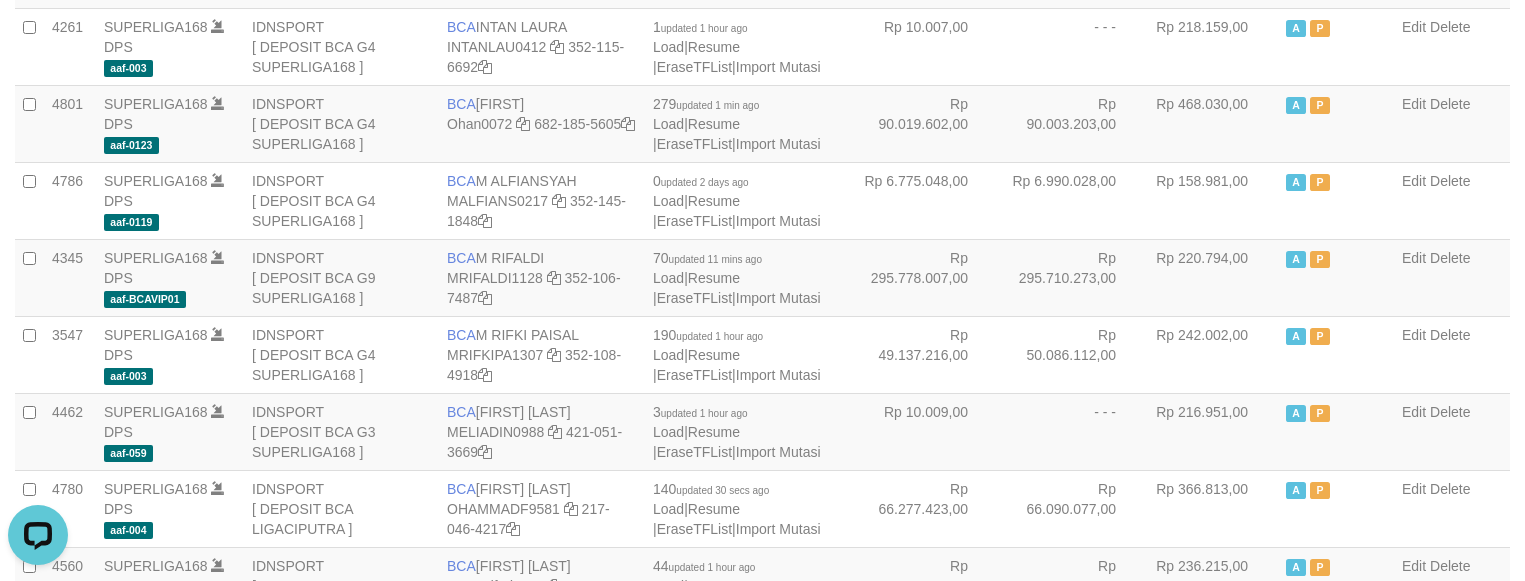 scroll, scrollTop: 0, scrollLeft: 0, axis: both 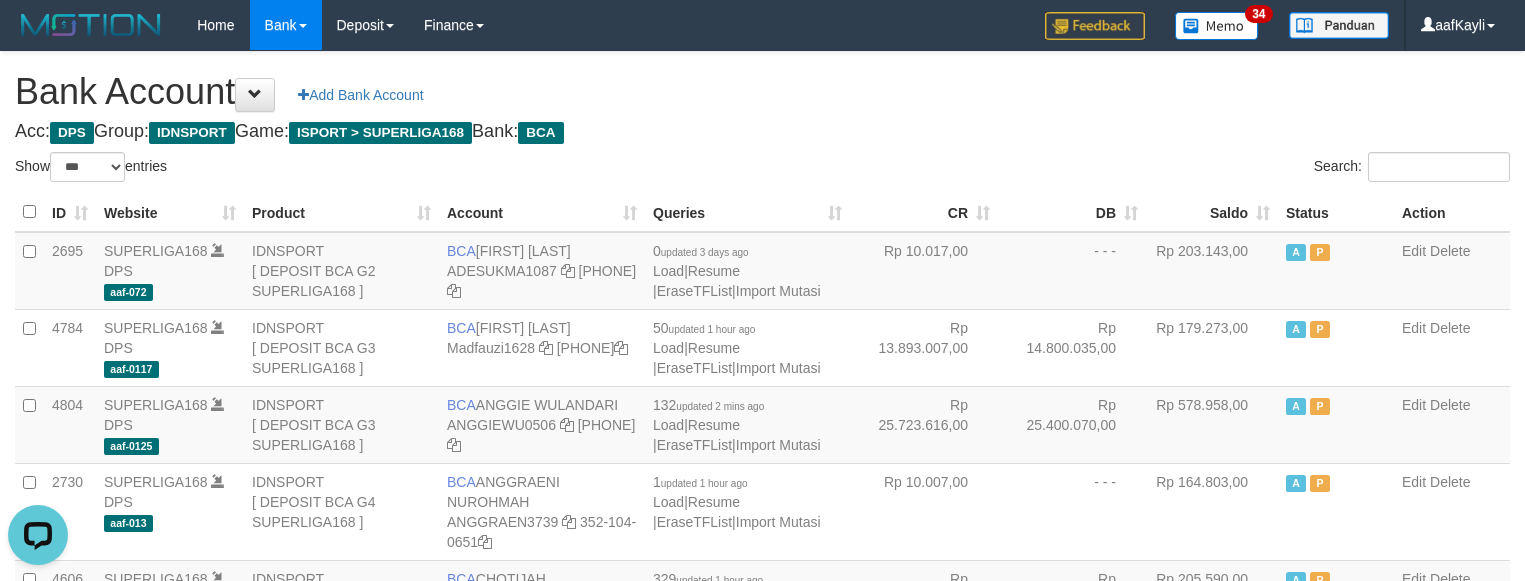 click on "Saldo" at bounding box center [1212, 212] 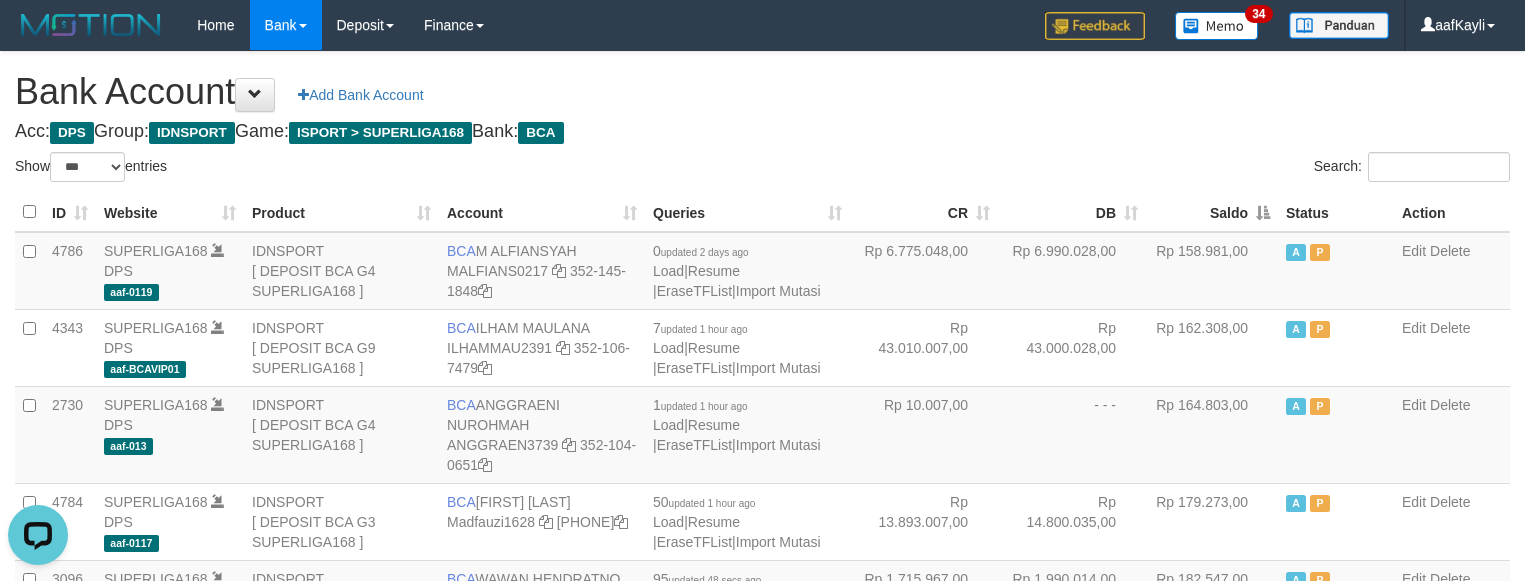 click on "Saldo" at bounding box center [1212, 212] 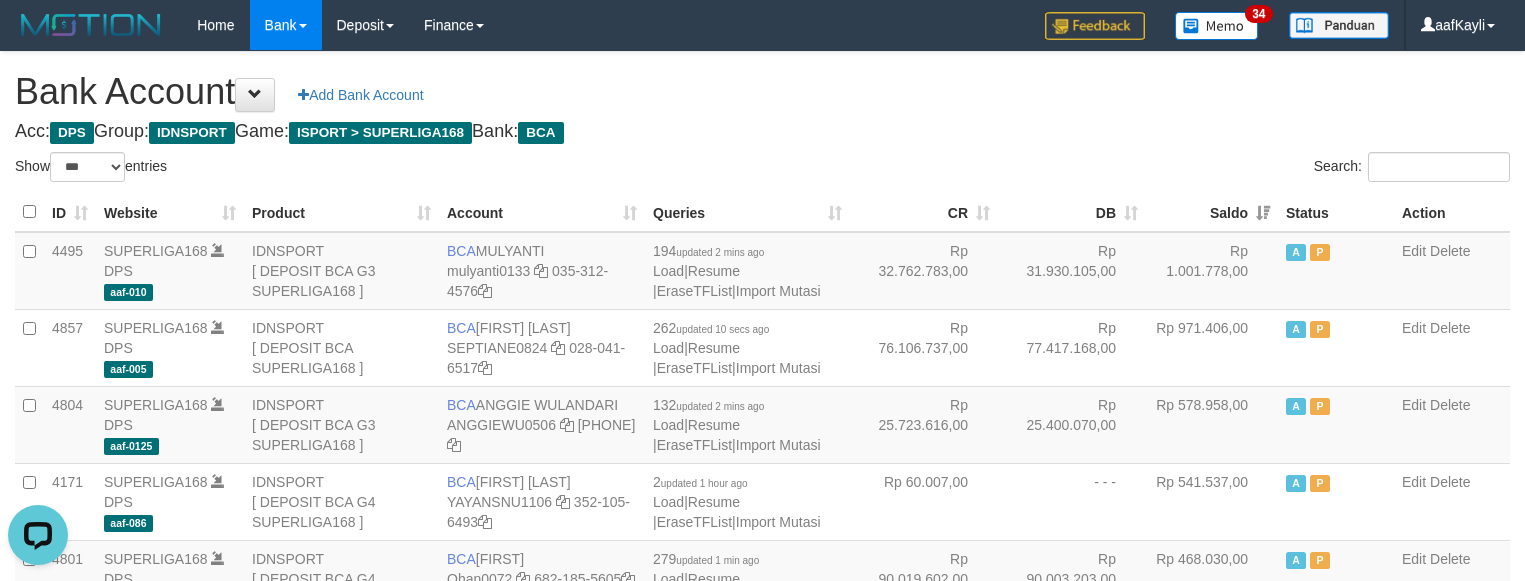 click on "Search:" at bounding box center [1144, 169] 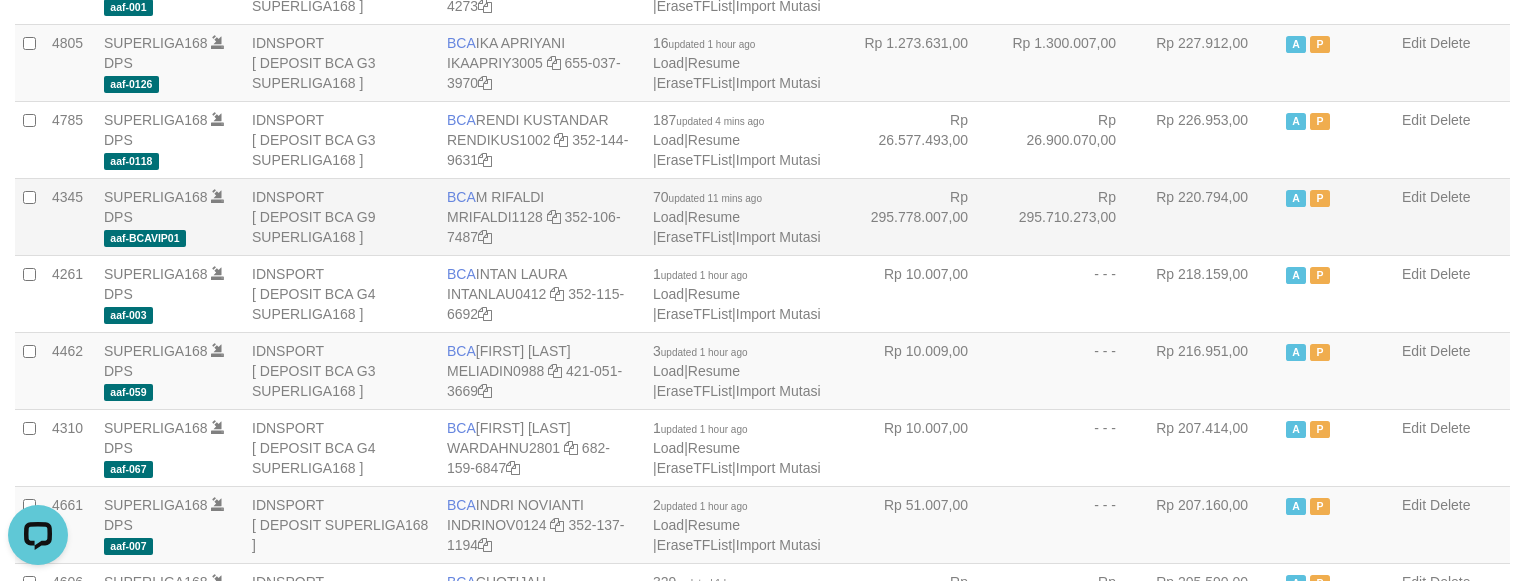 click on "Rp 220.794,00" at bounding box center (1212, 216) 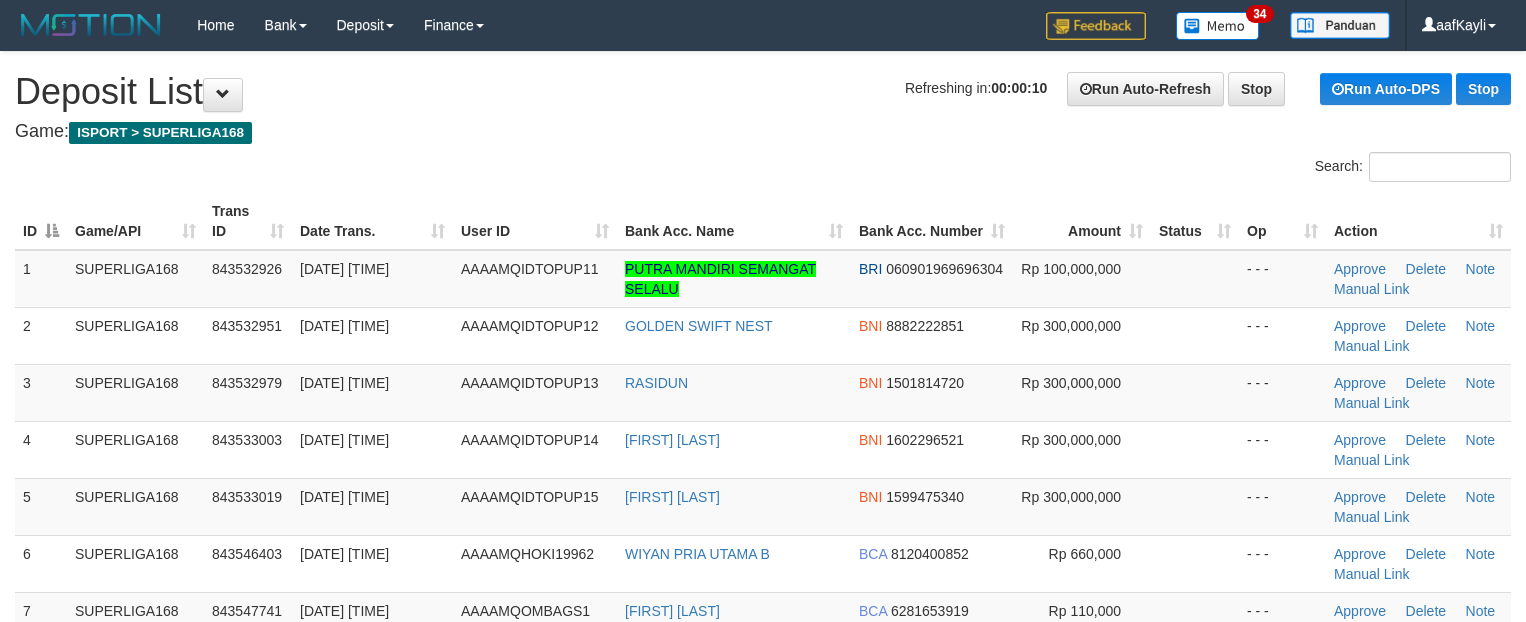 scroll, scrollTop: 0, scrollLeft: 0, axis: both 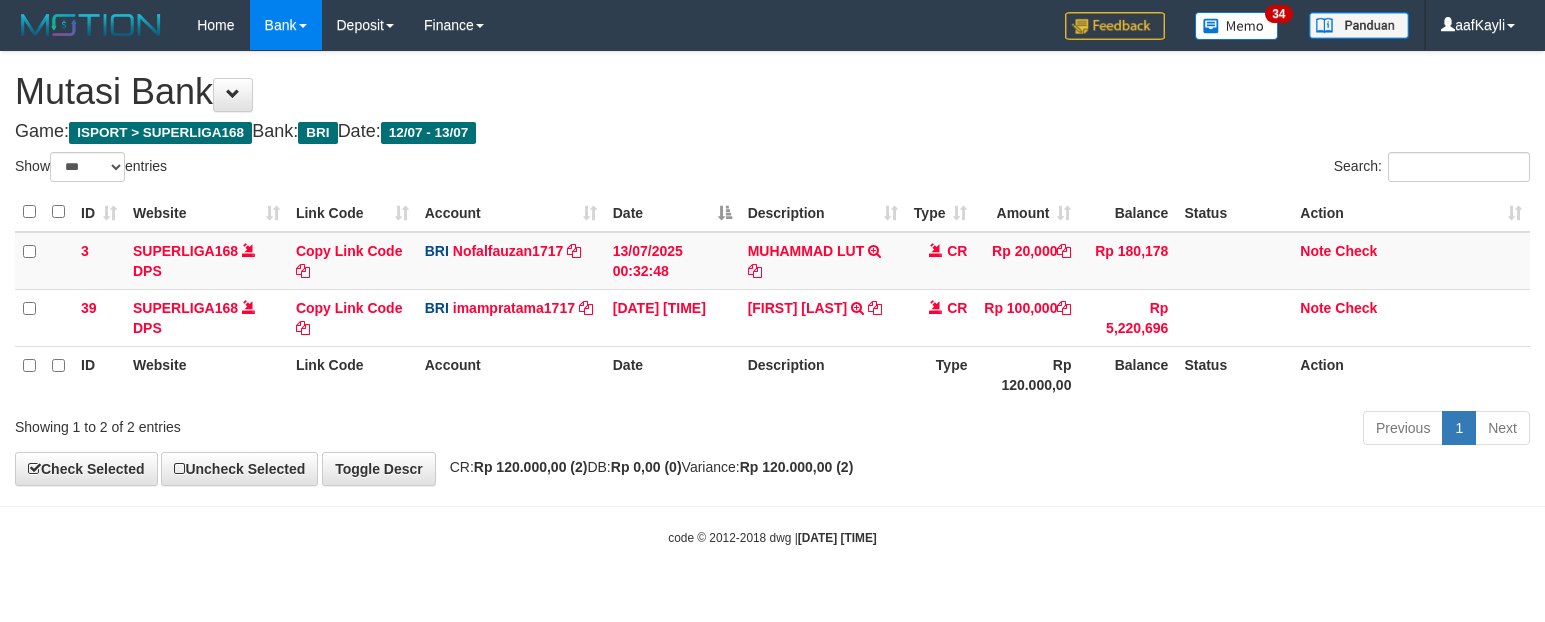 select on "***" 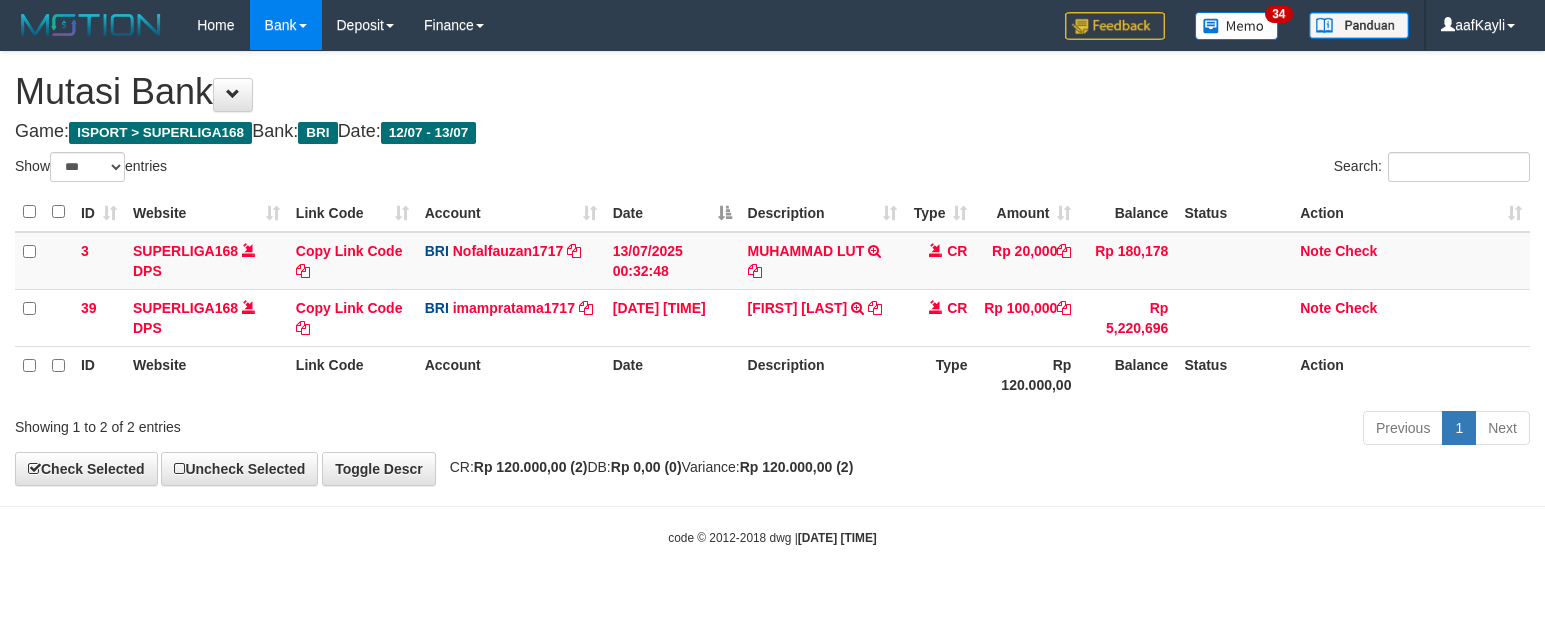 scroll, scrollTop: 0, scrollLeft: 0, axis: both 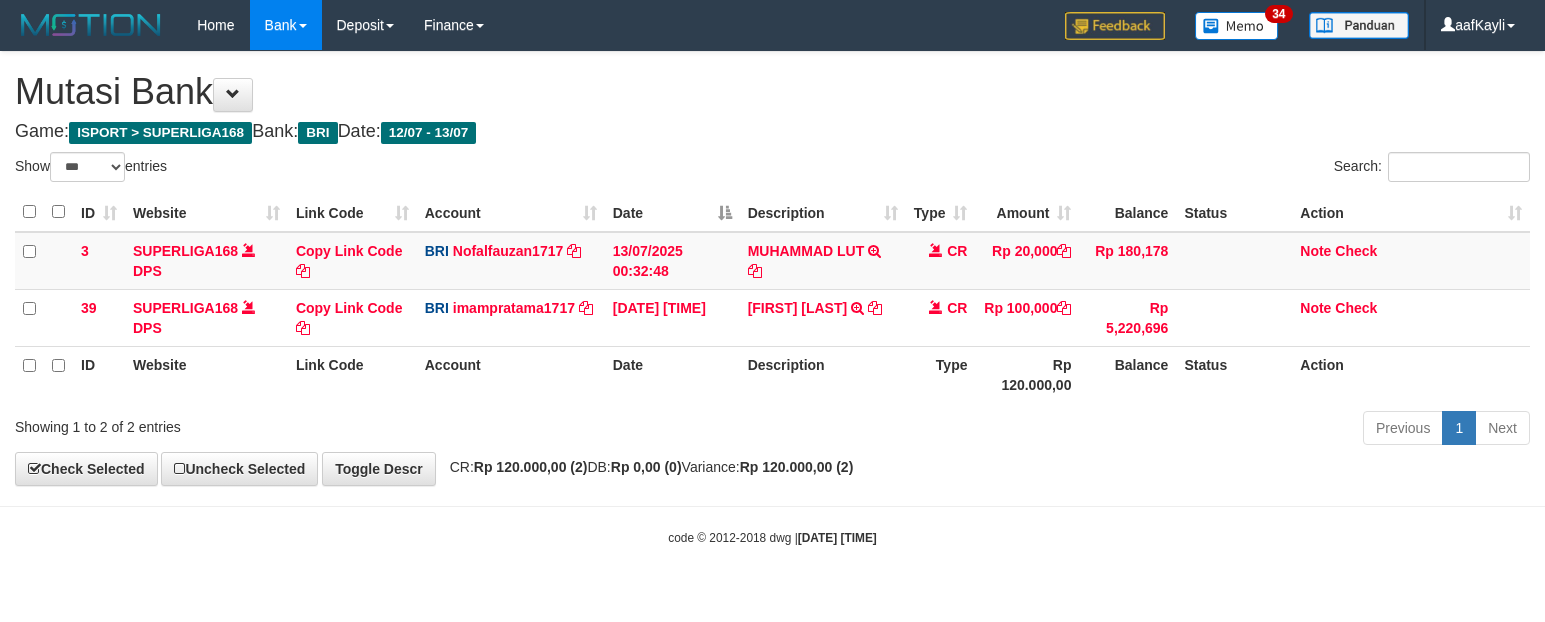 select on "***" 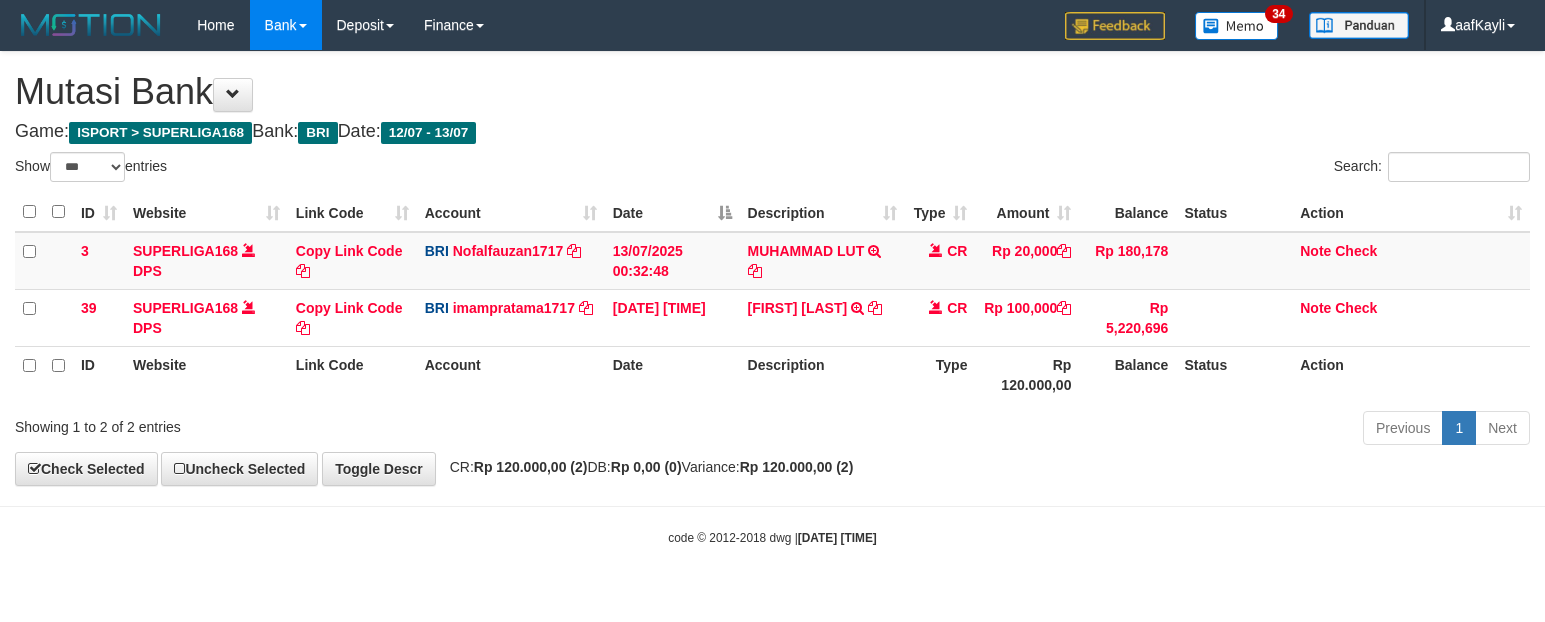 scroll, scrollTop: 0, scrollLeft: 0, axis: both 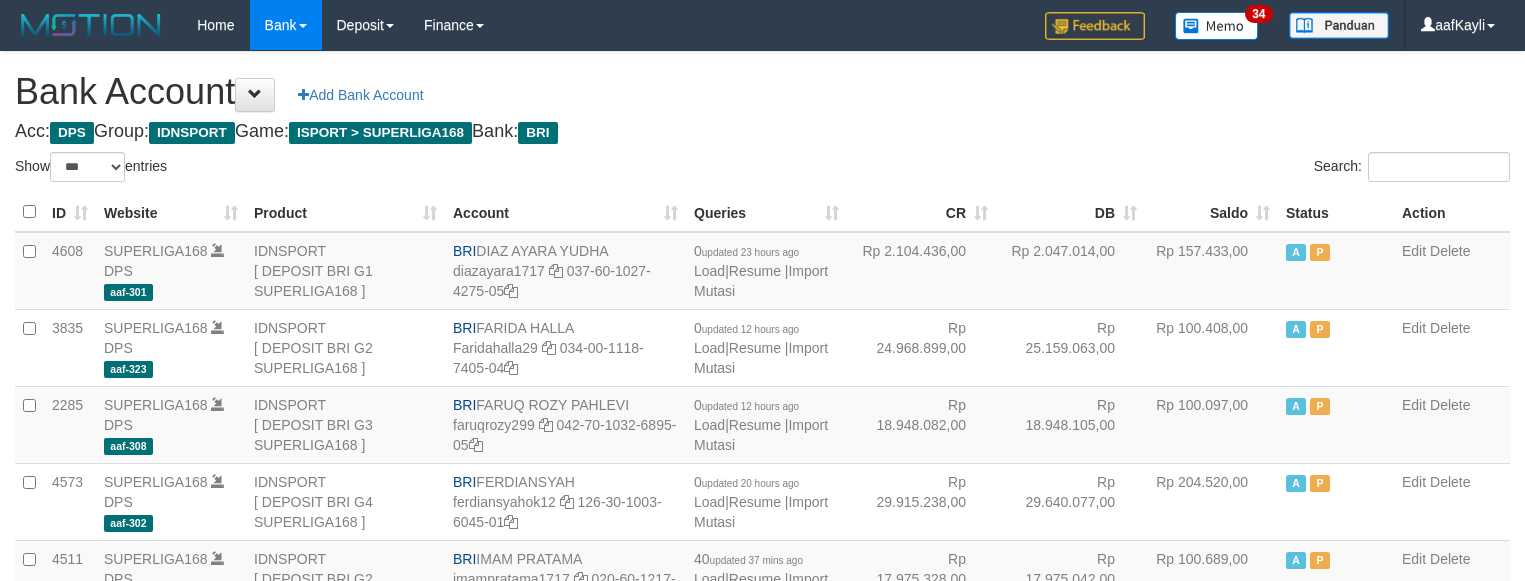 select on "***" 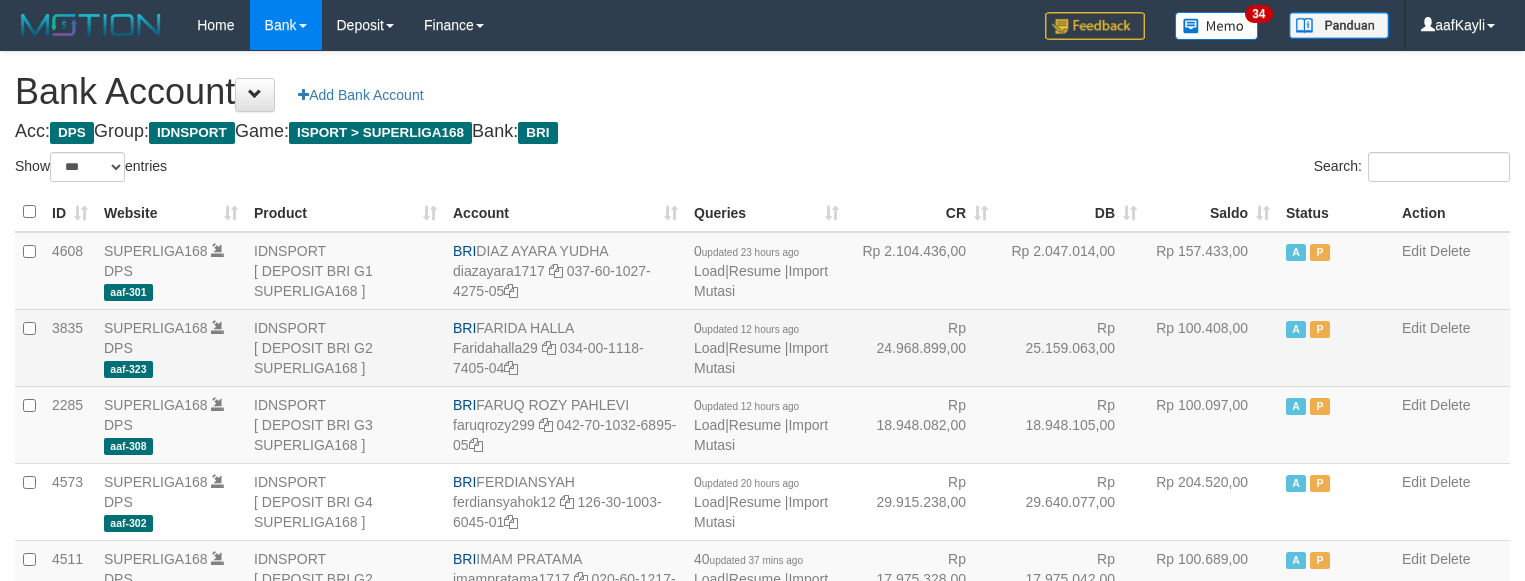 click on "Rp 24.968.899,00" at bounding box center (921, 347) 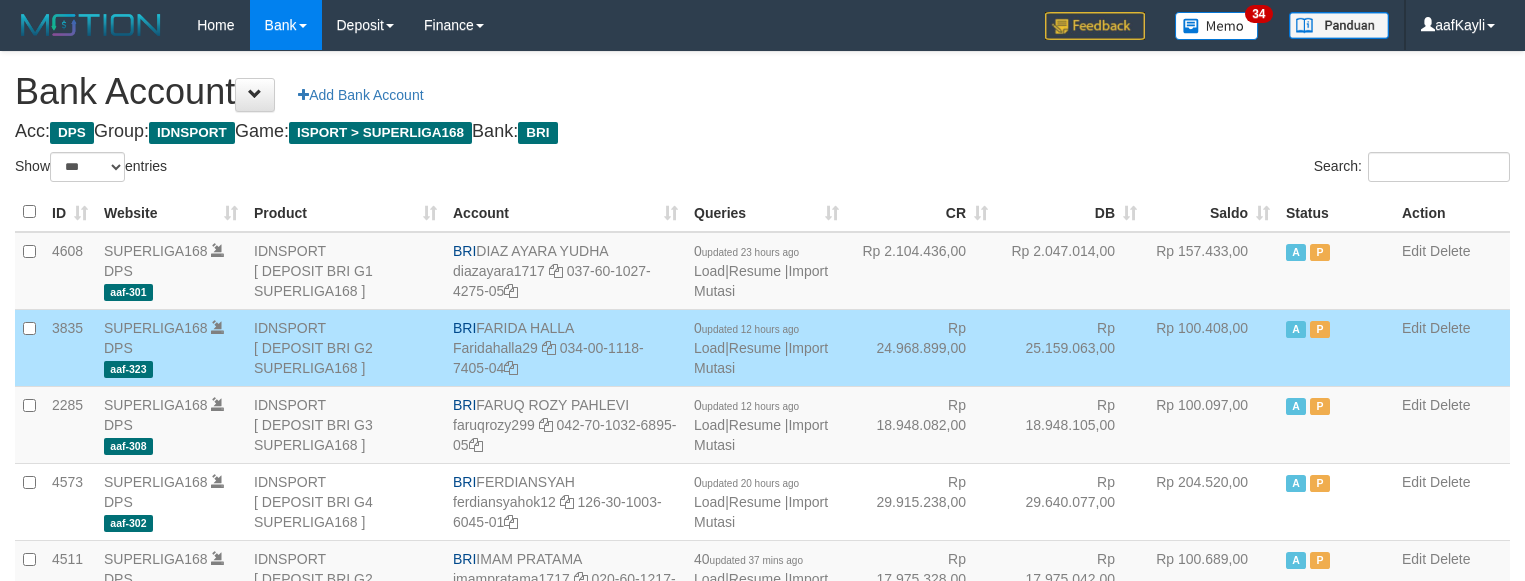 scroll, scrollTop: 655, scrollLeft: 0, axis: vertical 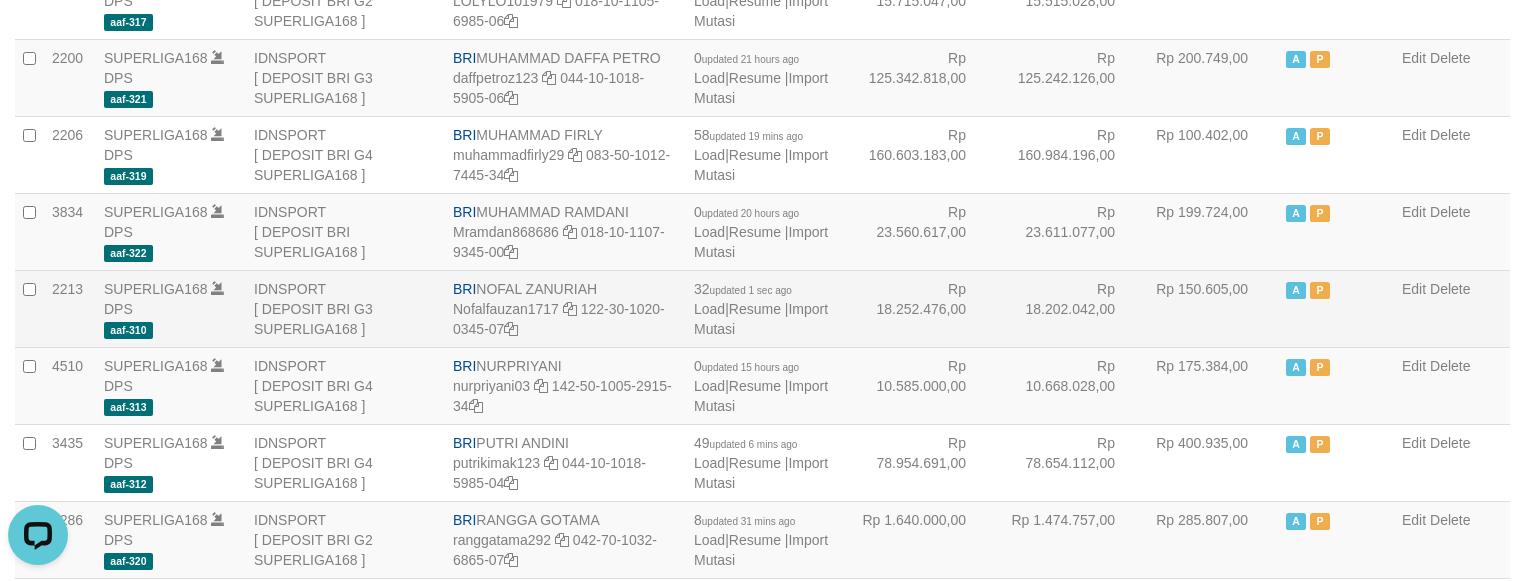 click on "Rp 18.202.042,00" at bounding box center [1070, 308] 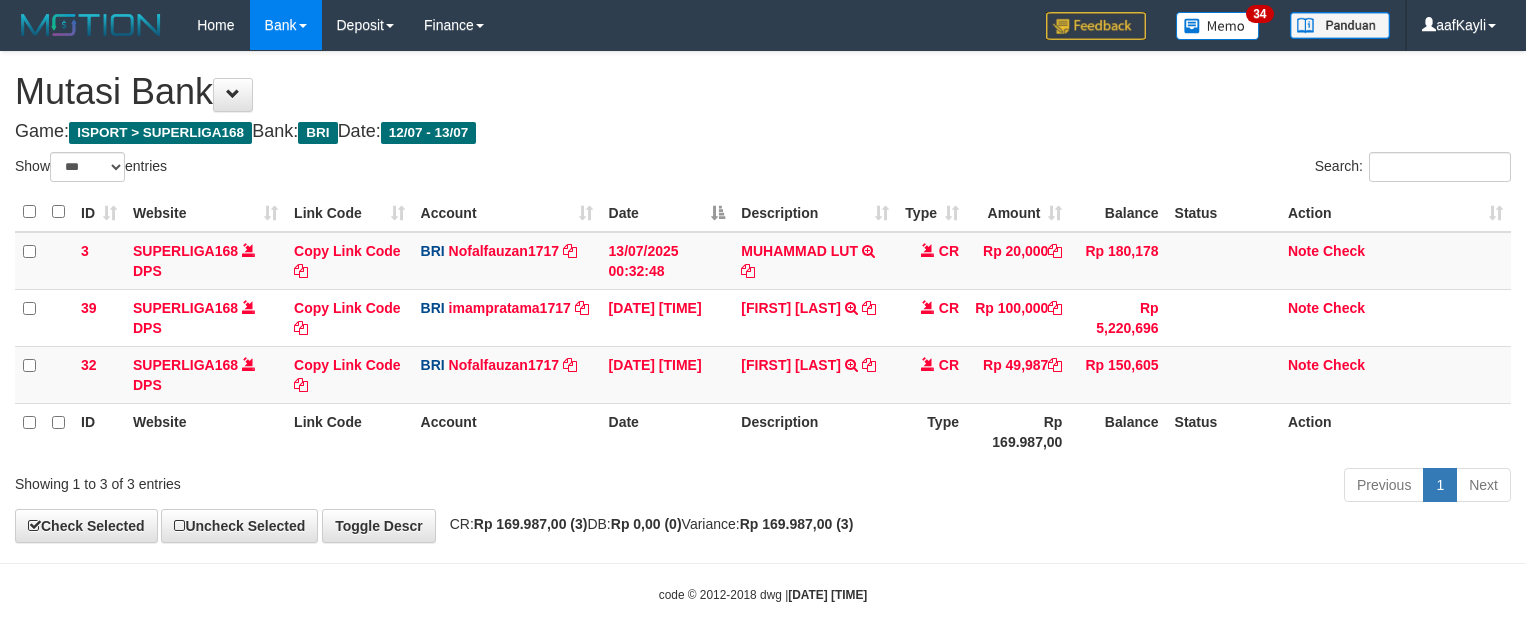 select on "***" 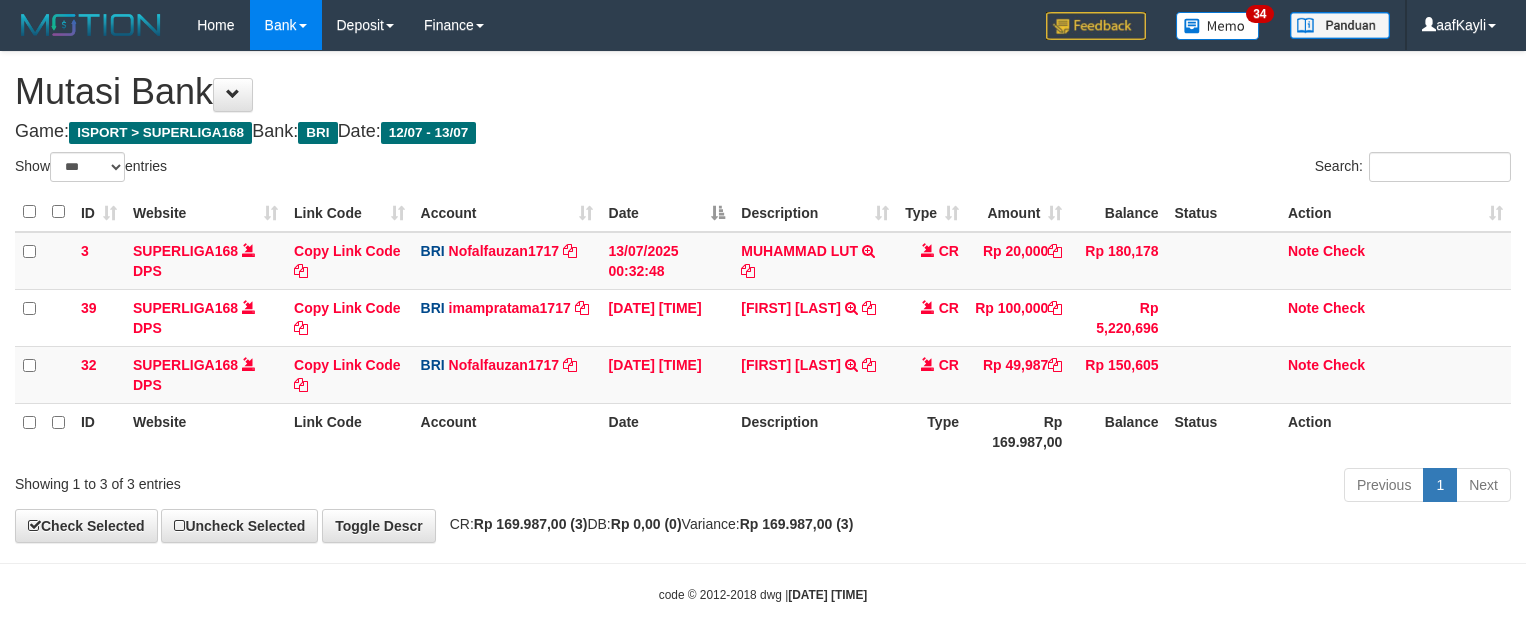 scroll, scrollTop: 0, scrollLeft: 0, axis: both 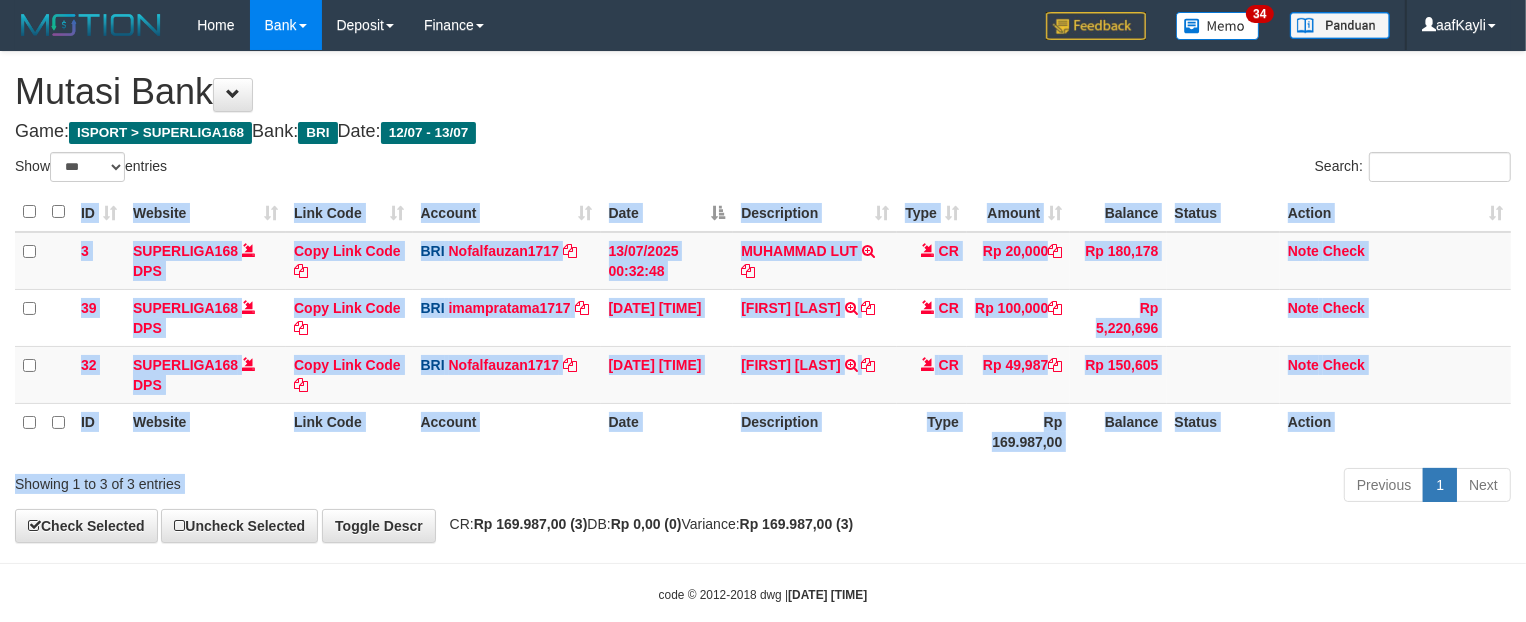 click on "Show  ** ** ** ***  entries Search:
ID Website Link Code Account Date Description Type Amount Balance Status Action
3
SUPERLIGA168    DPS
Copy Link Code
BRI
Nofalfauzan1717
DPS
NOFAL ZANURIAH
mutasi_20250713_2213 | 3
mutasi_20250713_2213 | 3
13/07/2025 00:32:48
MUHAMMAD LUT         TRANSFER NBMB MUHAMMAD LUT TO NOFAL ZANURIAH
CR
Rp 20,000
Rp 180,178
Note
Check
39
SUPERLIGA168    DPS
Copy Link Code
BRI
imampratama1717
DPS" at bounding box center (763, 330) 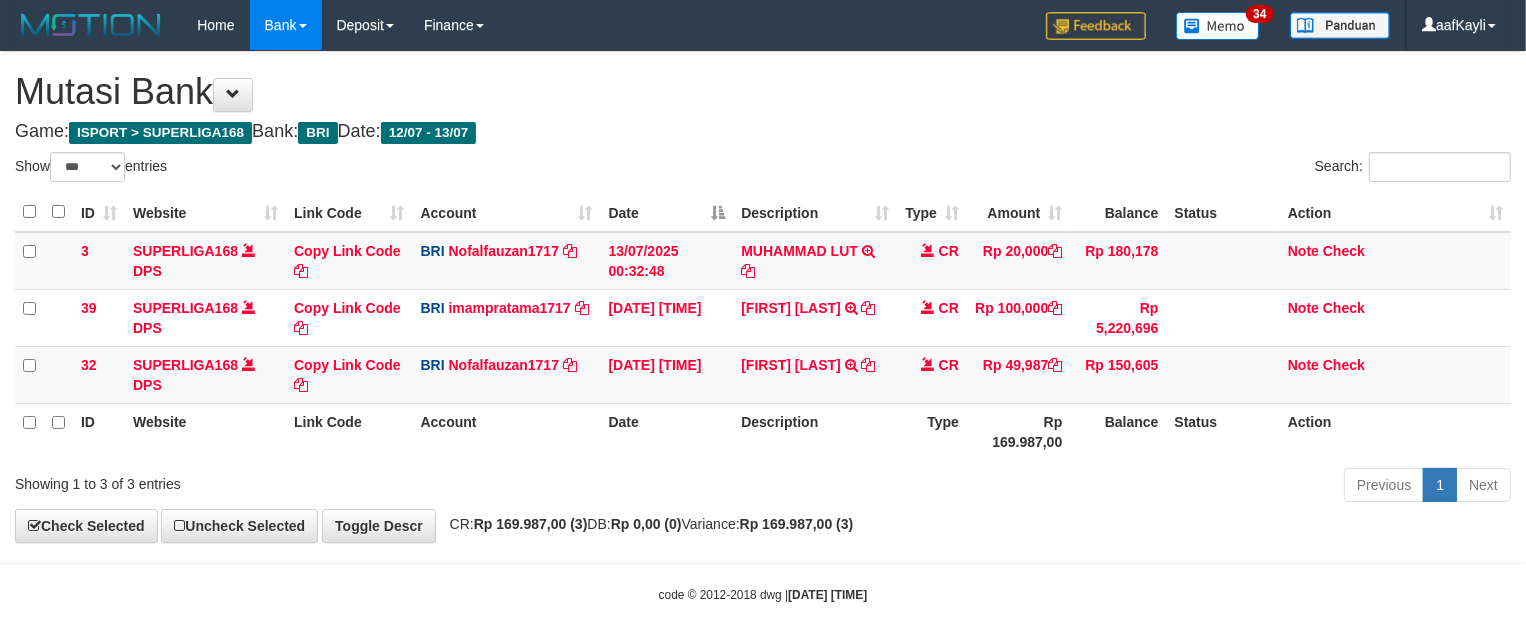 click on "ID Website Link Code Account Date Description Type Amount Balance Status Action
3
SUPERLIGA168    DPS
Copy Link Code
BRI
Nofalfauzan1717
DPS
NOFAL ZANURIAH
mutasi_20250713_2213 | 3
mutasi_20250713_2213 | 3
13/07/2025 00:32:48
MUHAMMAD LUT         TRANSFER NBMB MUHAMMAD LUT TO NOFAL ZANURIAH
CR
Rp 20,000
Rp 180,178
Note
Check
39
SUPERLIGA168    DPS
Copy Link Code
BRI
imampratama1717
DPS
IMAM PRATAMA" at bounding box center (763, 326) 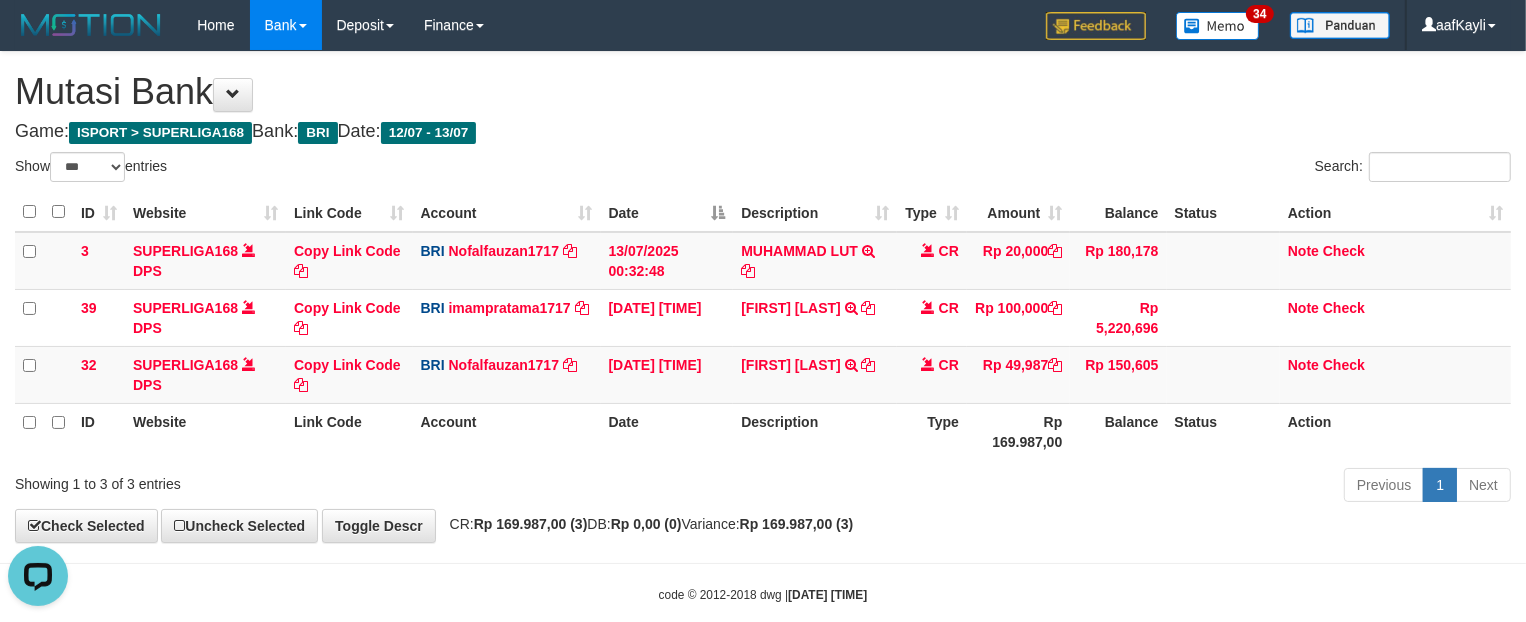 scroll, scrollTop: 0, scrollLeft: 0, axis: both 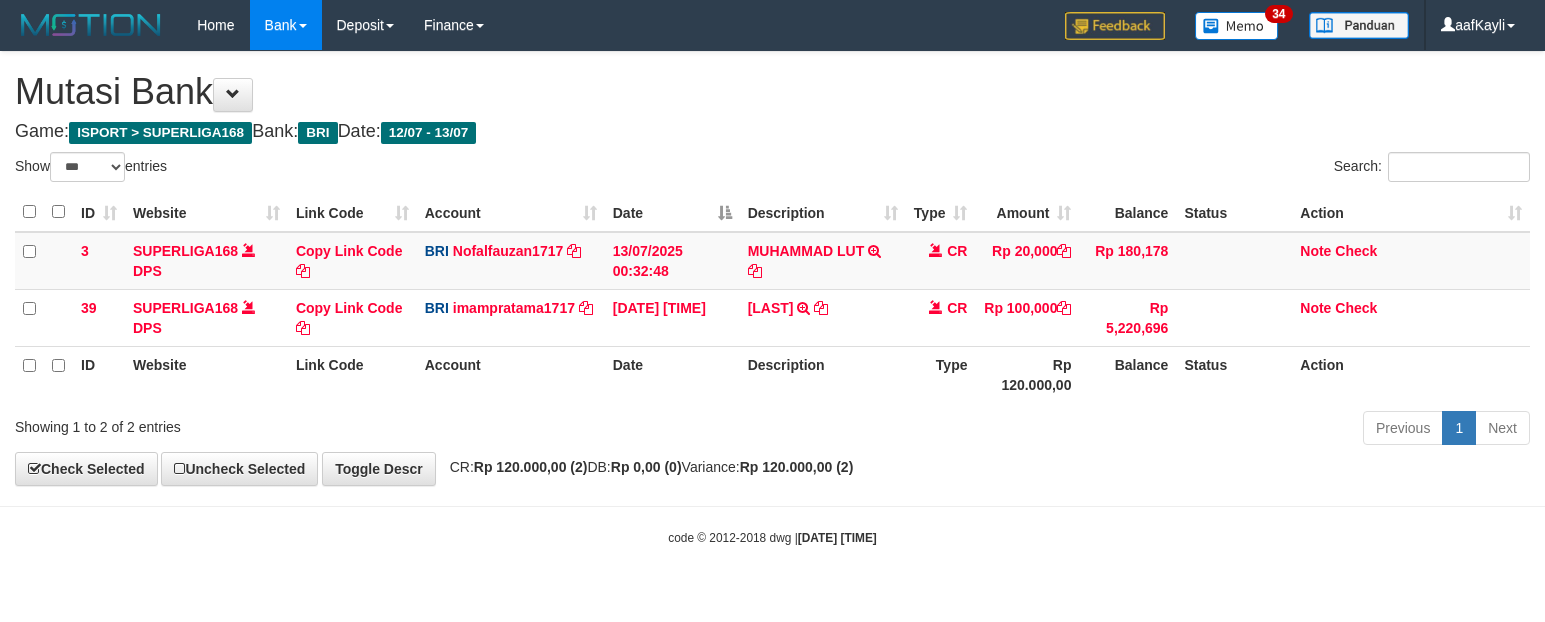 select on "***" 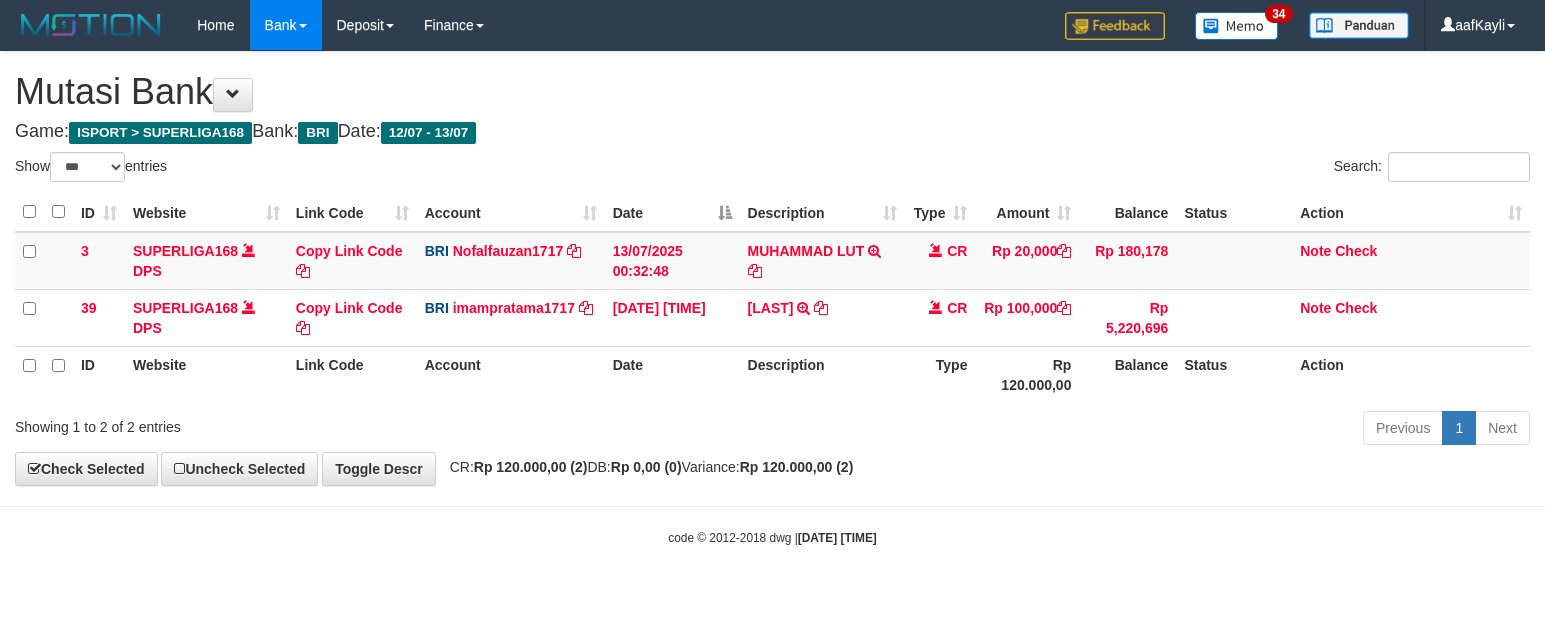scroll, scrollTop: 0, scrollLeft: 0, axis: both 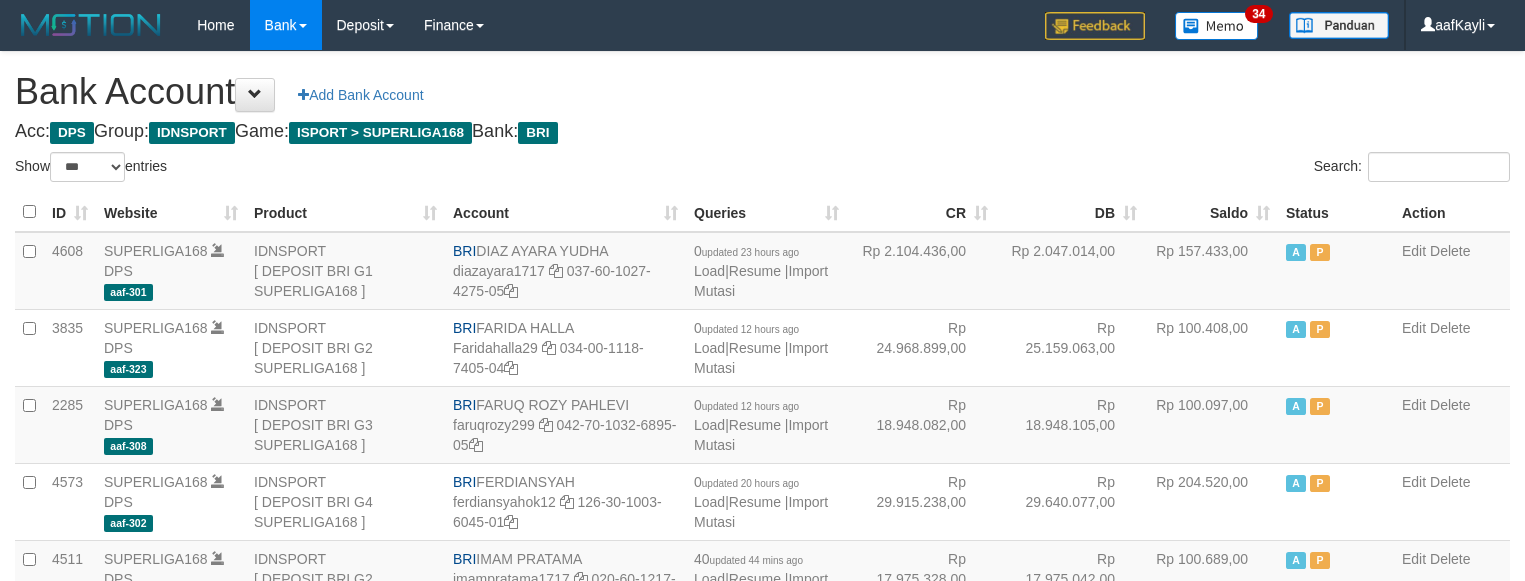 select on "***" 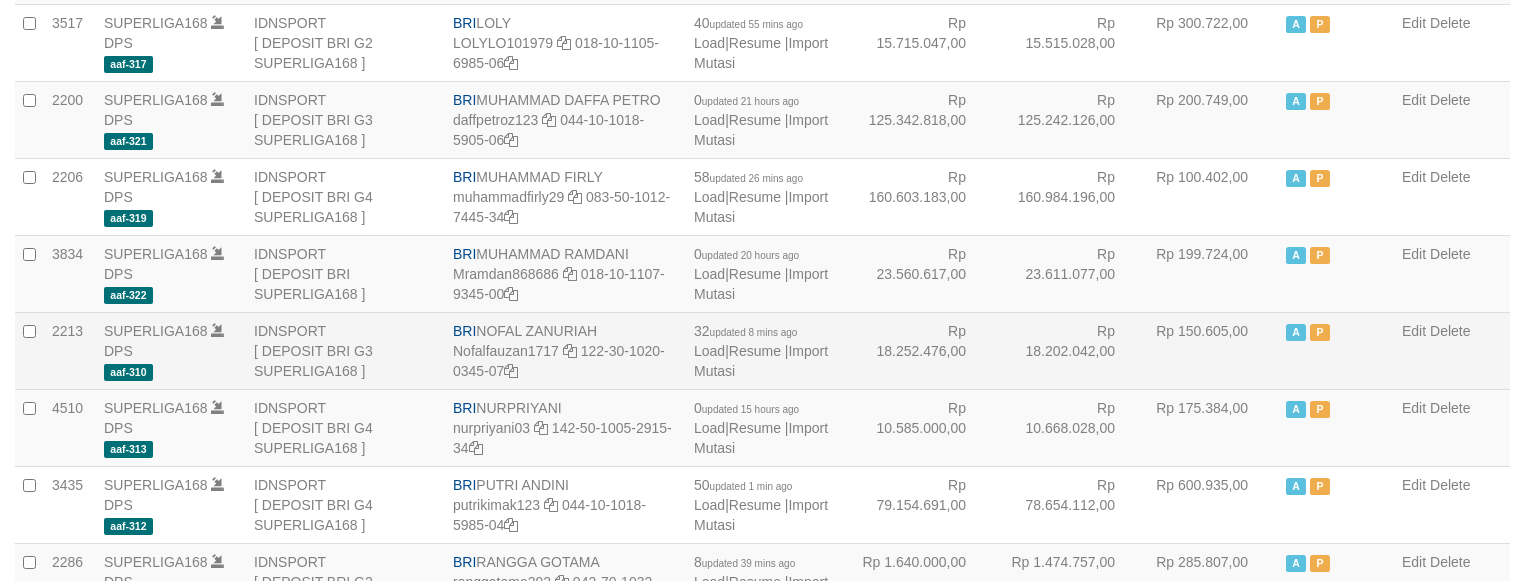 scroll, scrollTop: 655, scrollLeft: 0, axis: vertical 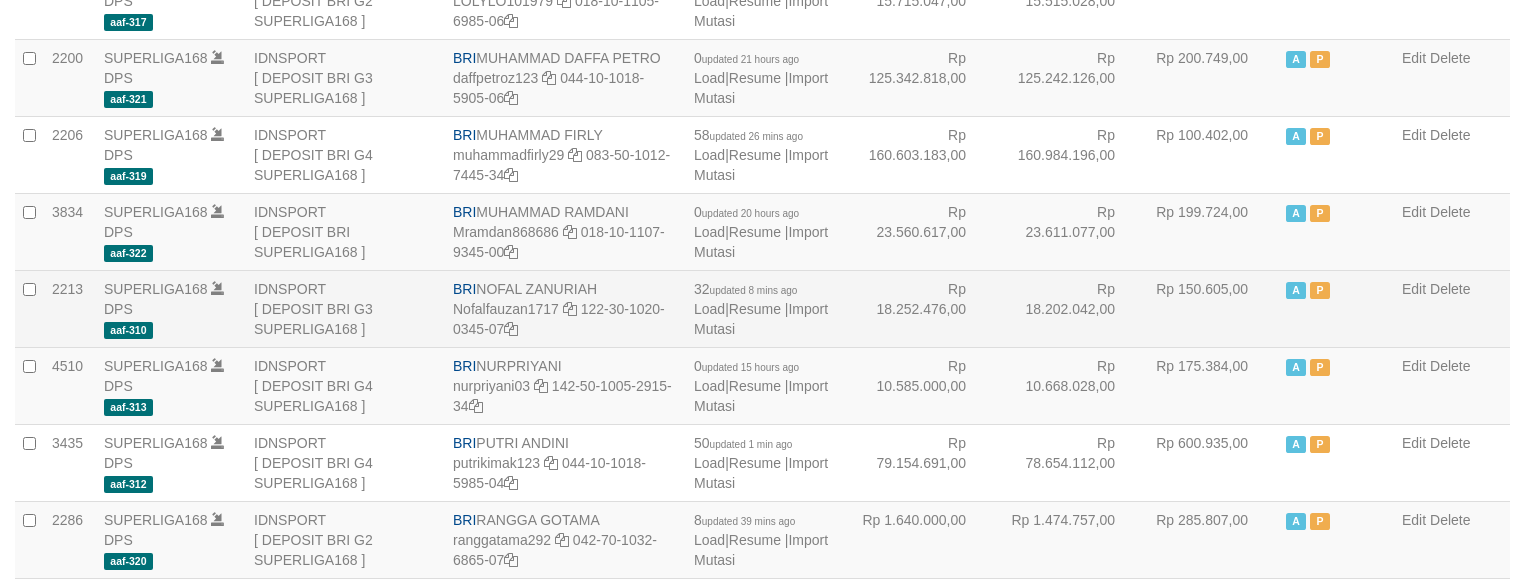 click on "Rp 150.605,00" at bounding box center [1211, 308] 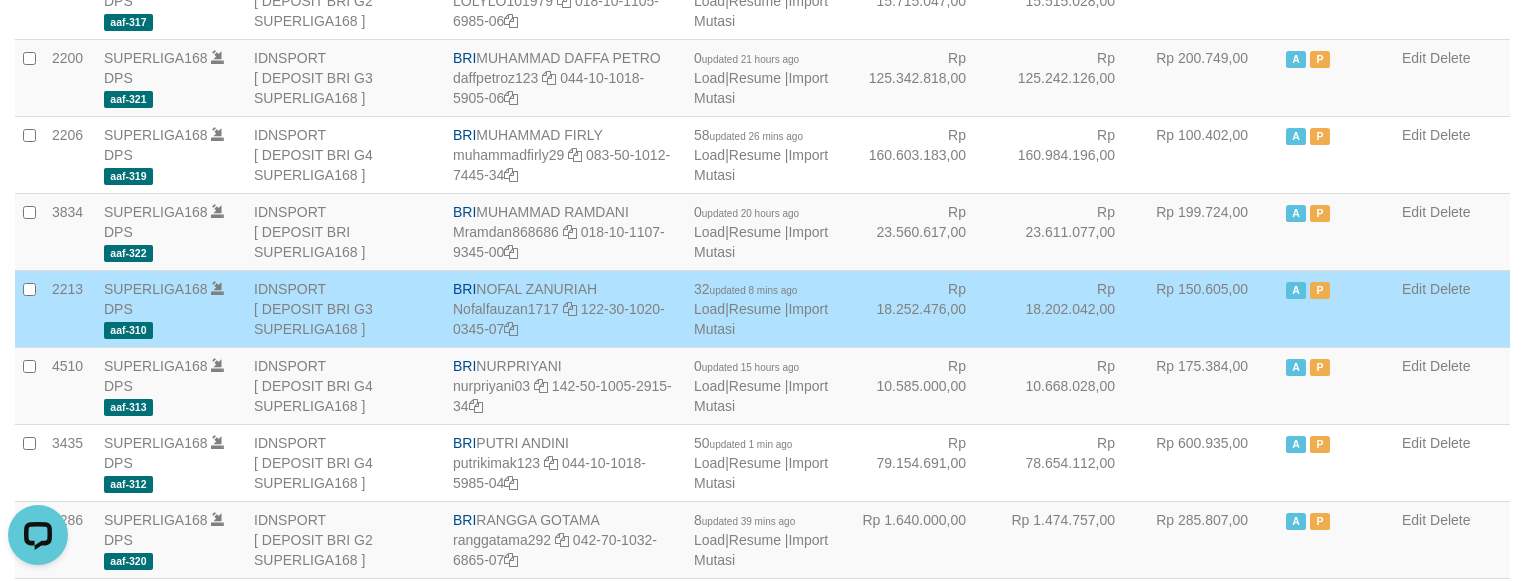 scroll, scrollTop: 0, scrollLeft: 0, axis: both 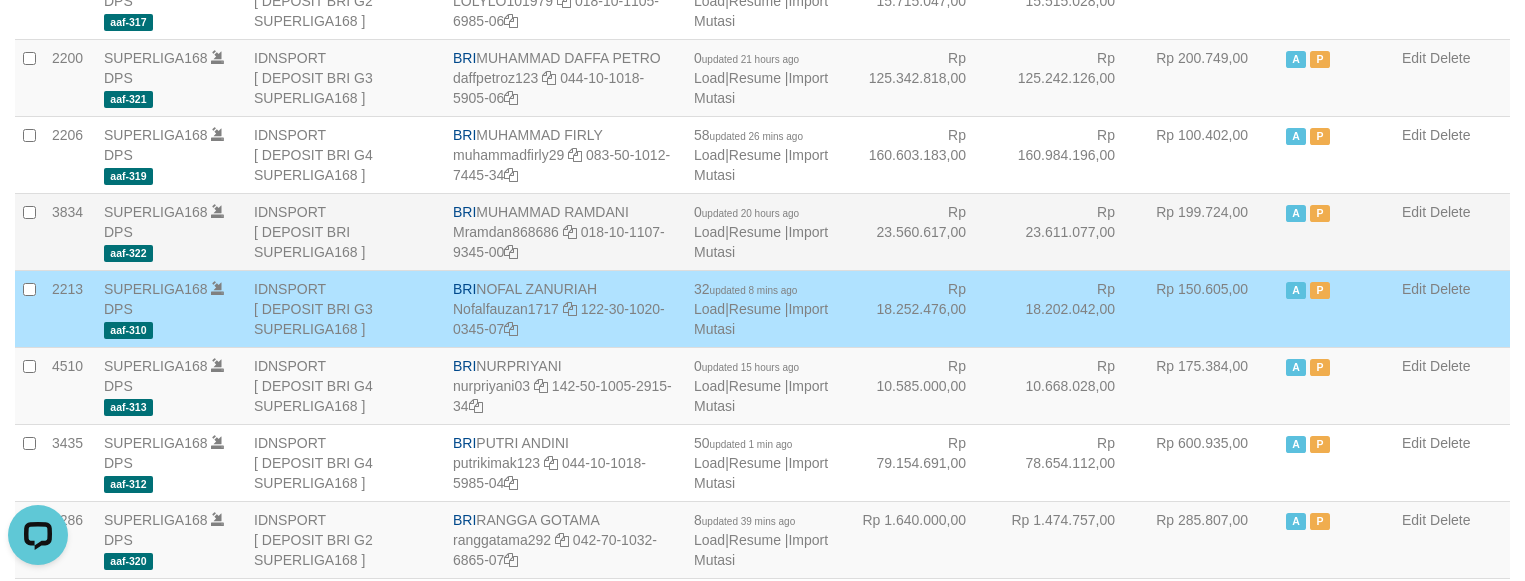 click on "Rp 23.560.617,00" at bounding box center (921, 231) 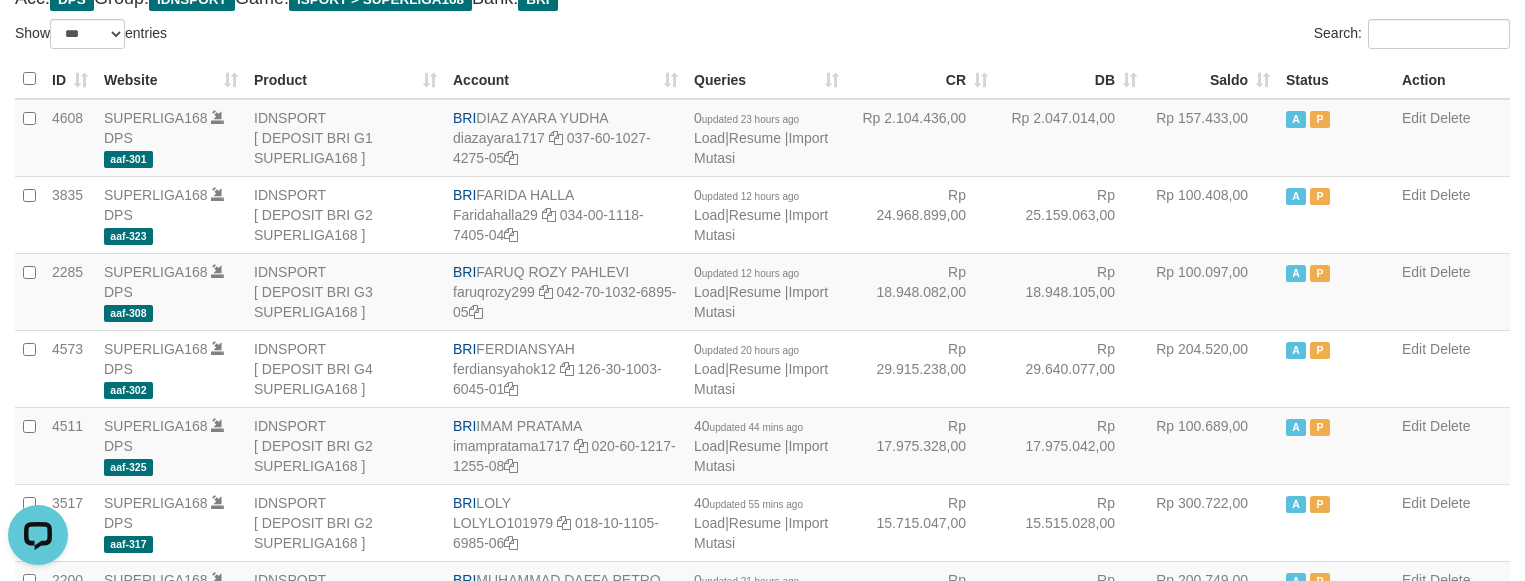 scroll, scrollTop: 0, scrollLeft: 0, axis: both 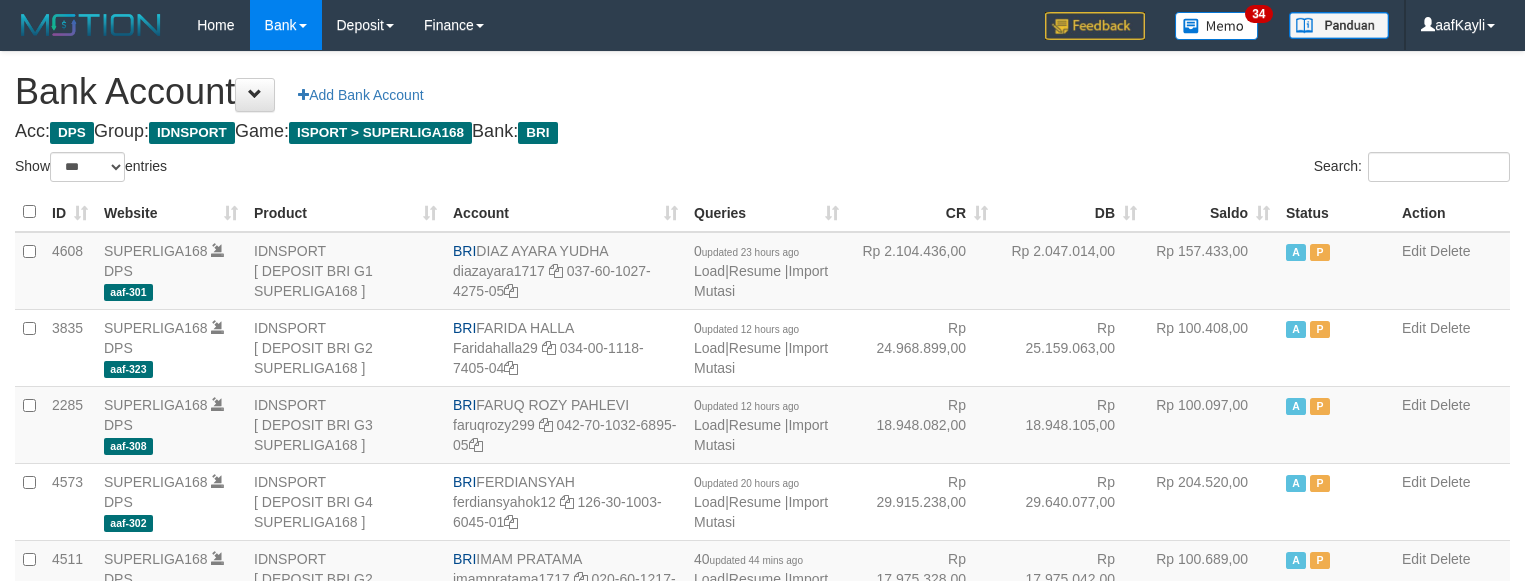 select on "***" 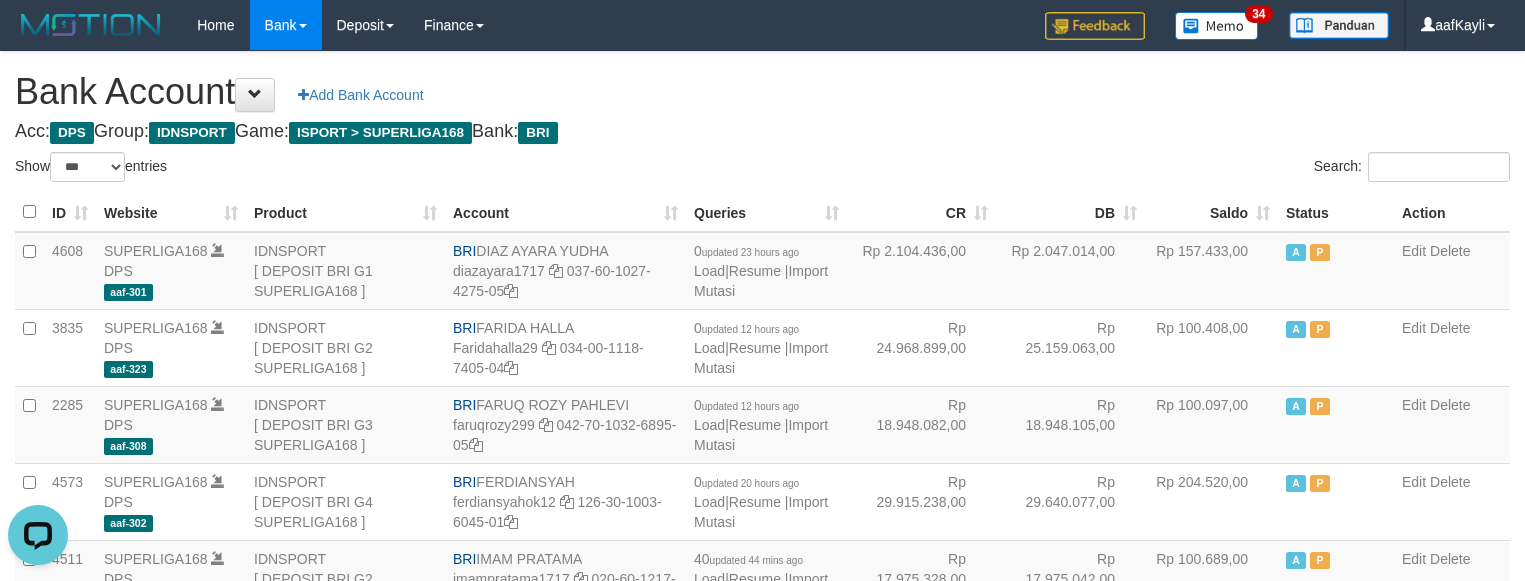 scroll, scrollTop: 0, scrollLeft: 0, axis: both 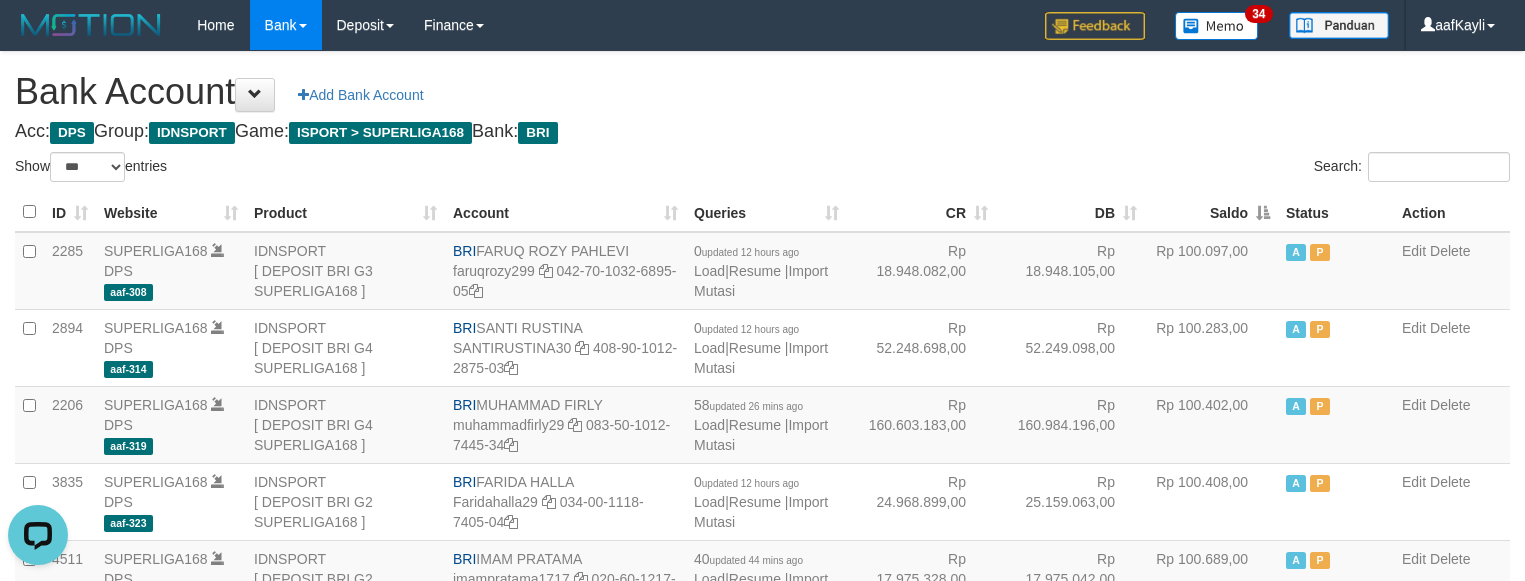 click on "Saldo" at bounding box center [1211, 212] 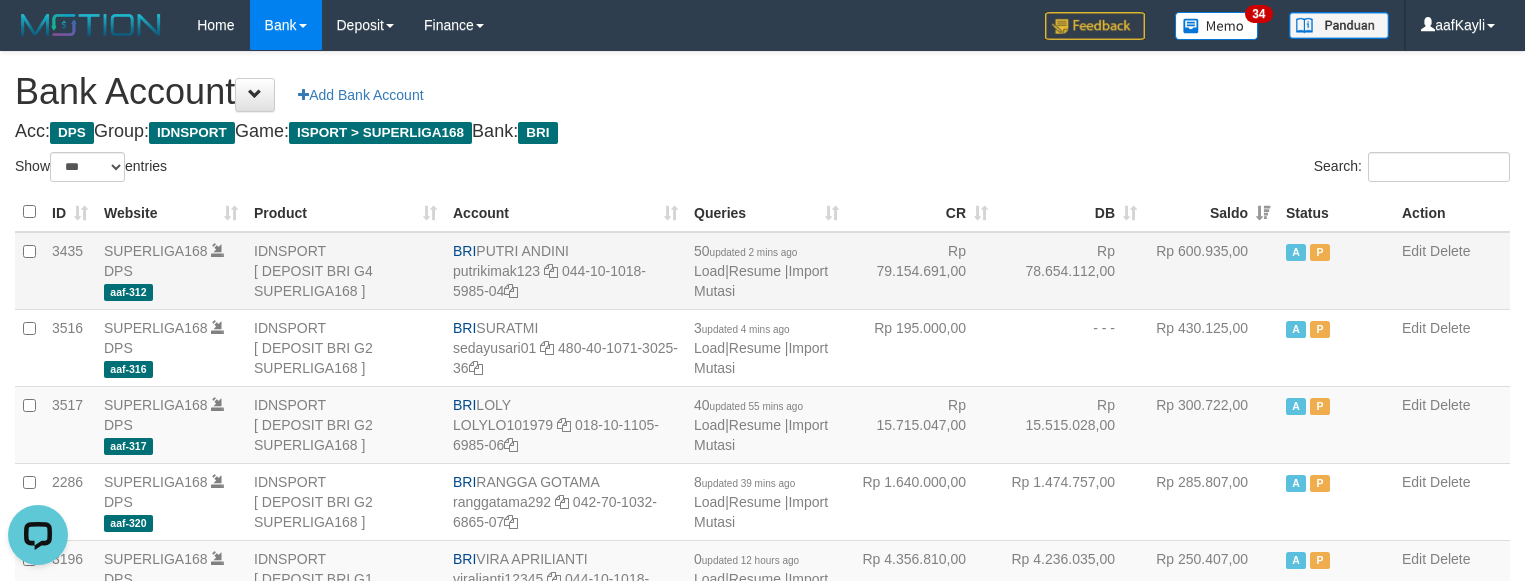 click on "Rp 78.654.112,00" at bounding box center [1070, 271] 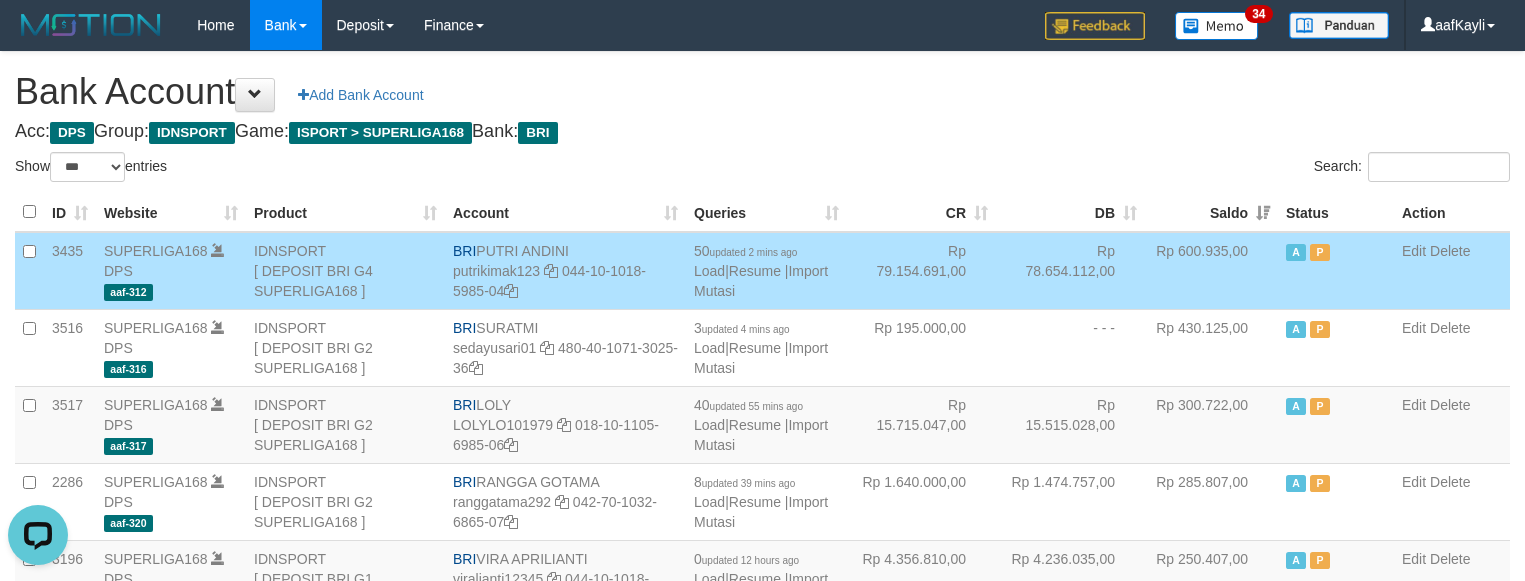 click on "Rp 78.654.112,00" at bounding box center [1070, 271] 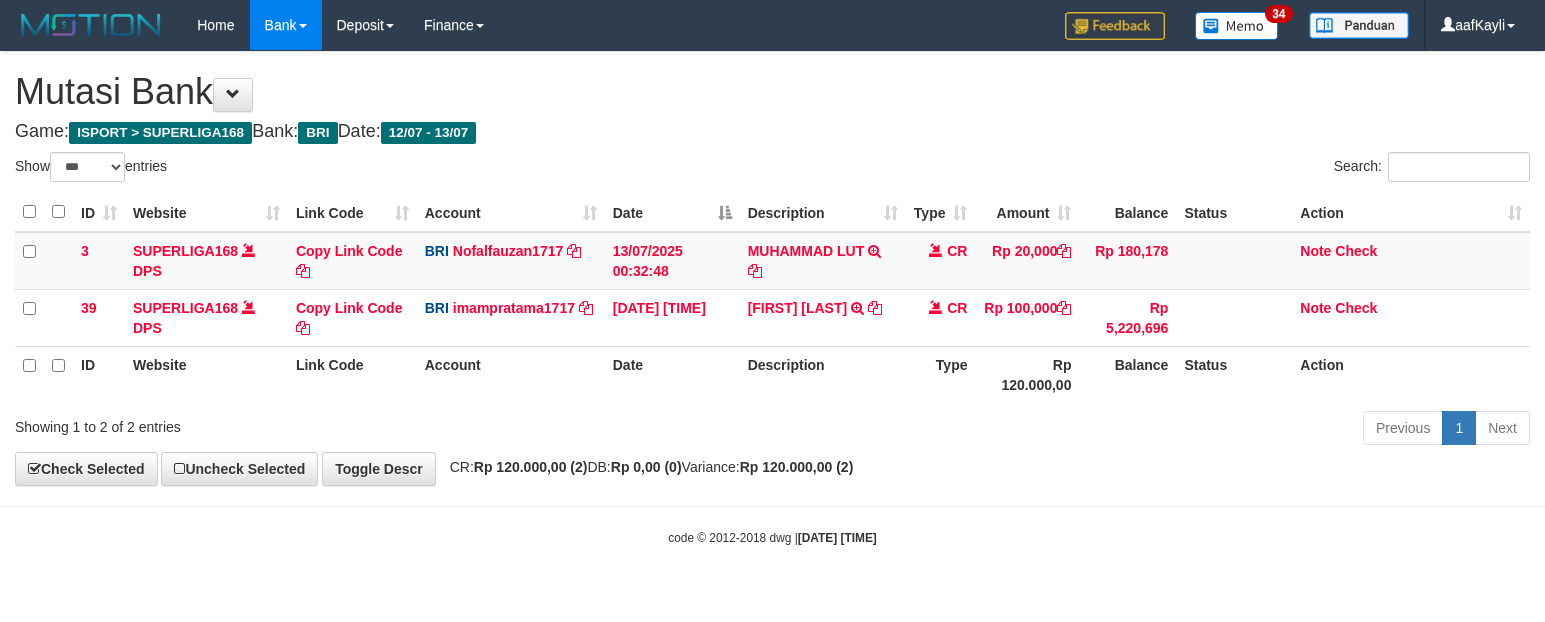 select on "***" 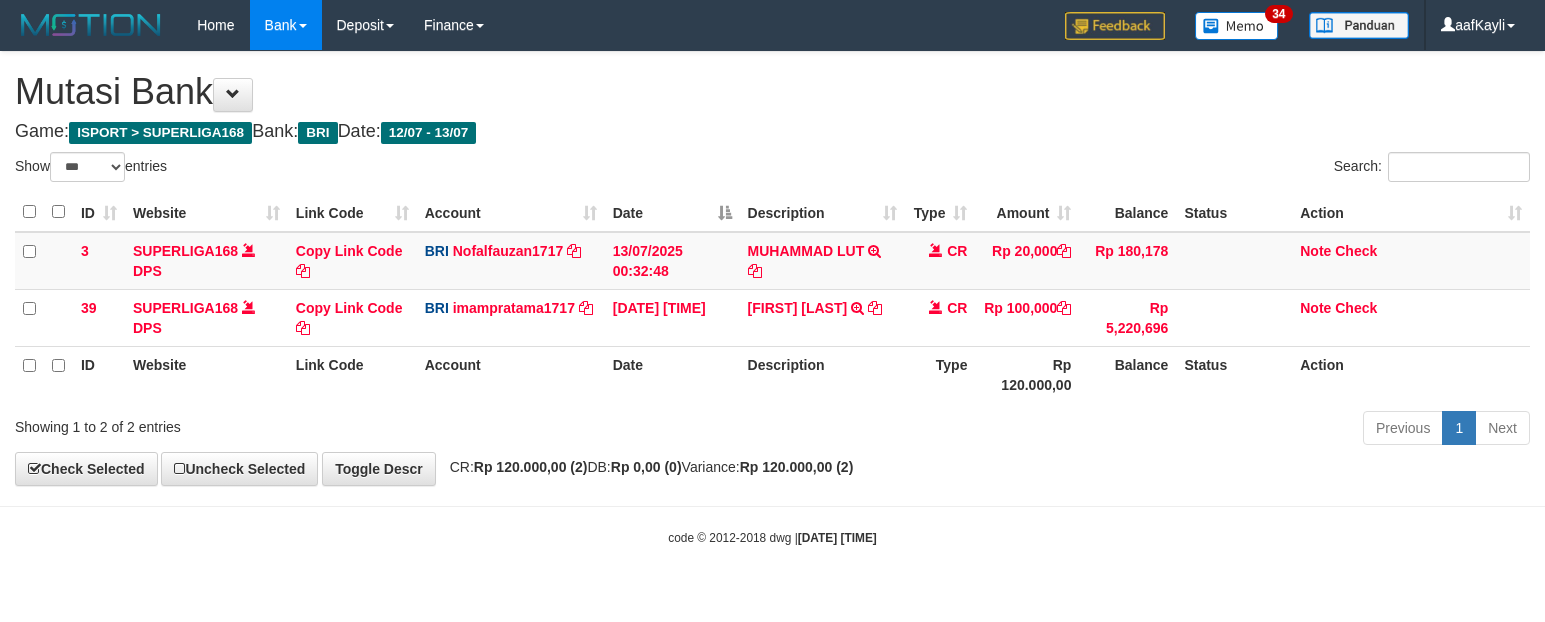 scroll, scrollTop: 0, scrollLeft: 0, axis: both 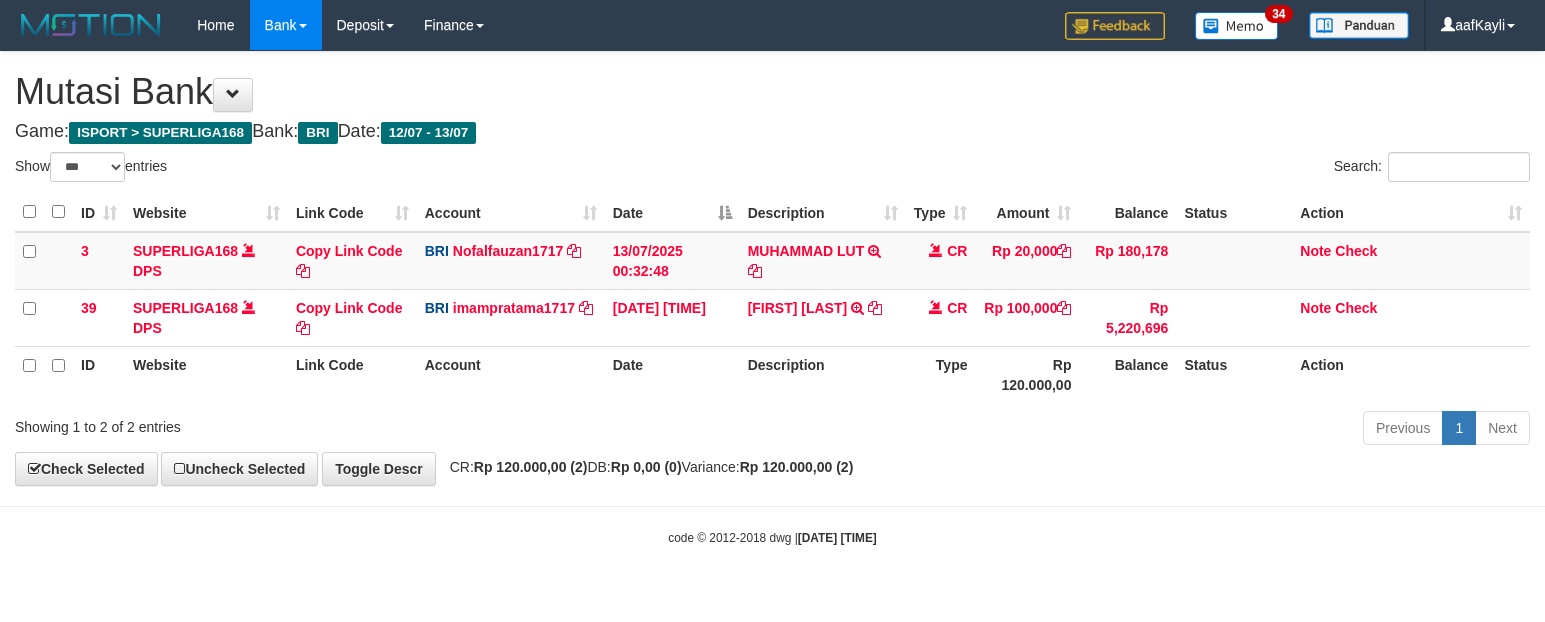 select on "***" 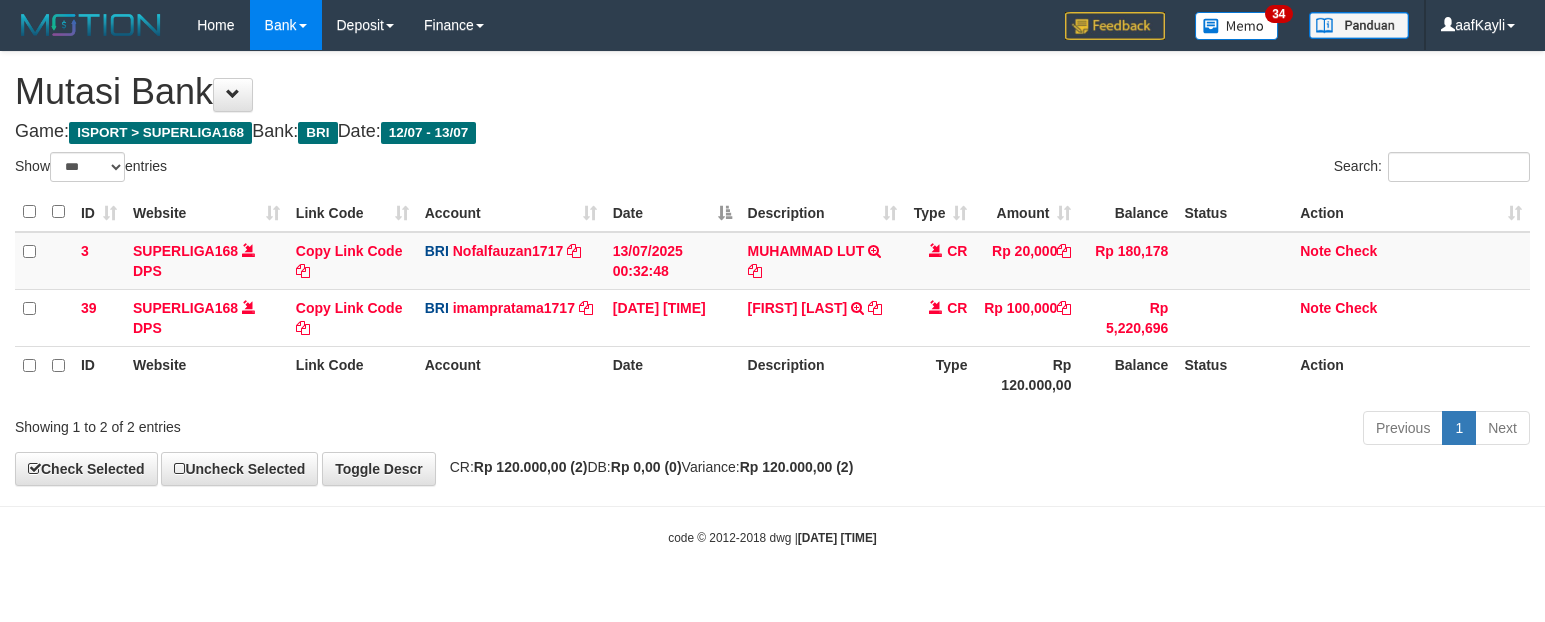 scroll, scrollTop: 0, scrollLeft: 0, axis: both 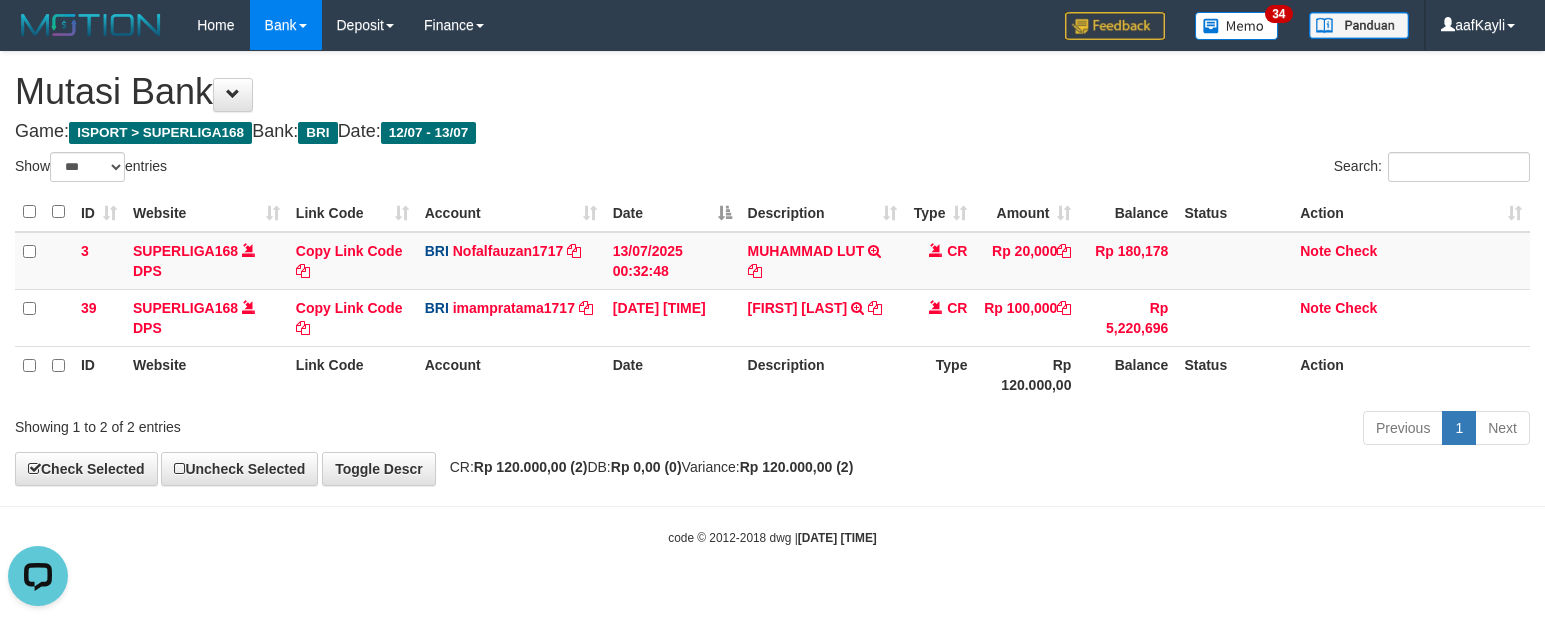click on "Toggle navigation
Home
Bank
Account List
Load
By Website
Group
[ISPORT]													SUPERLIGA168
By Load Group (DPS)
34" at bounding box center (772, 298) 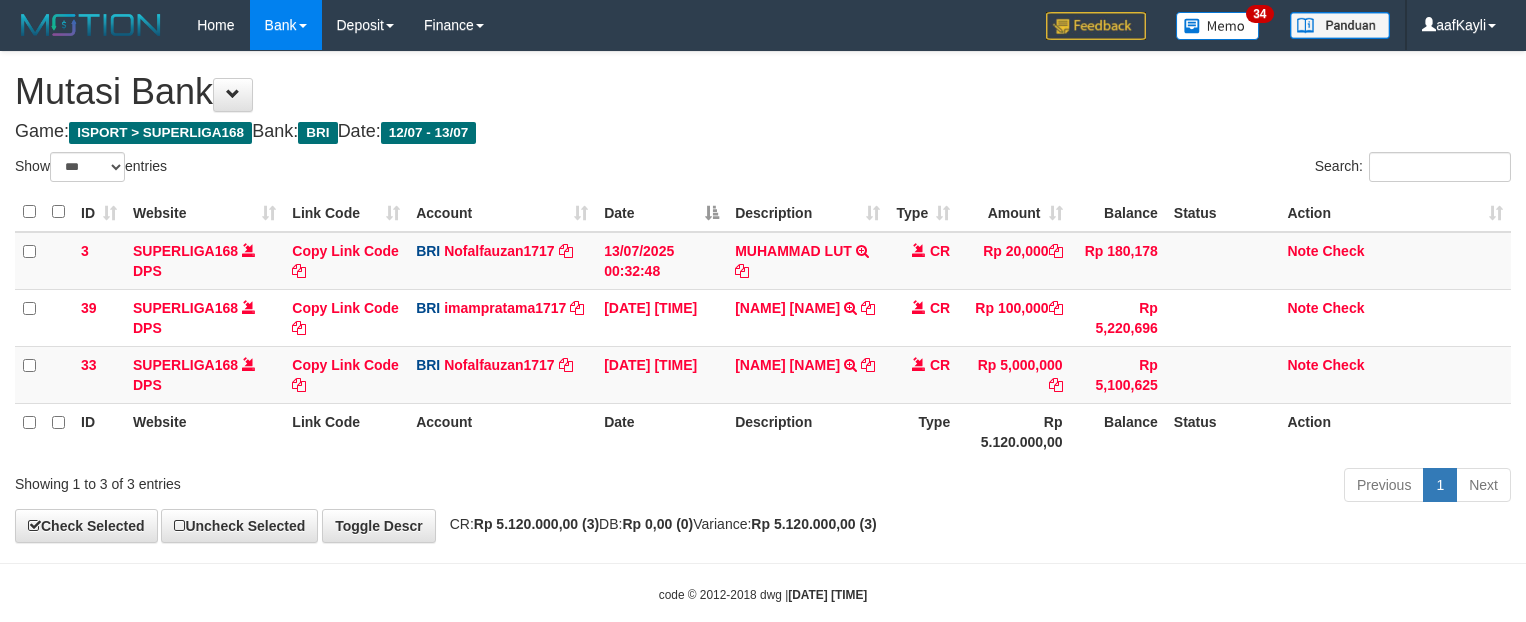 select on "***" 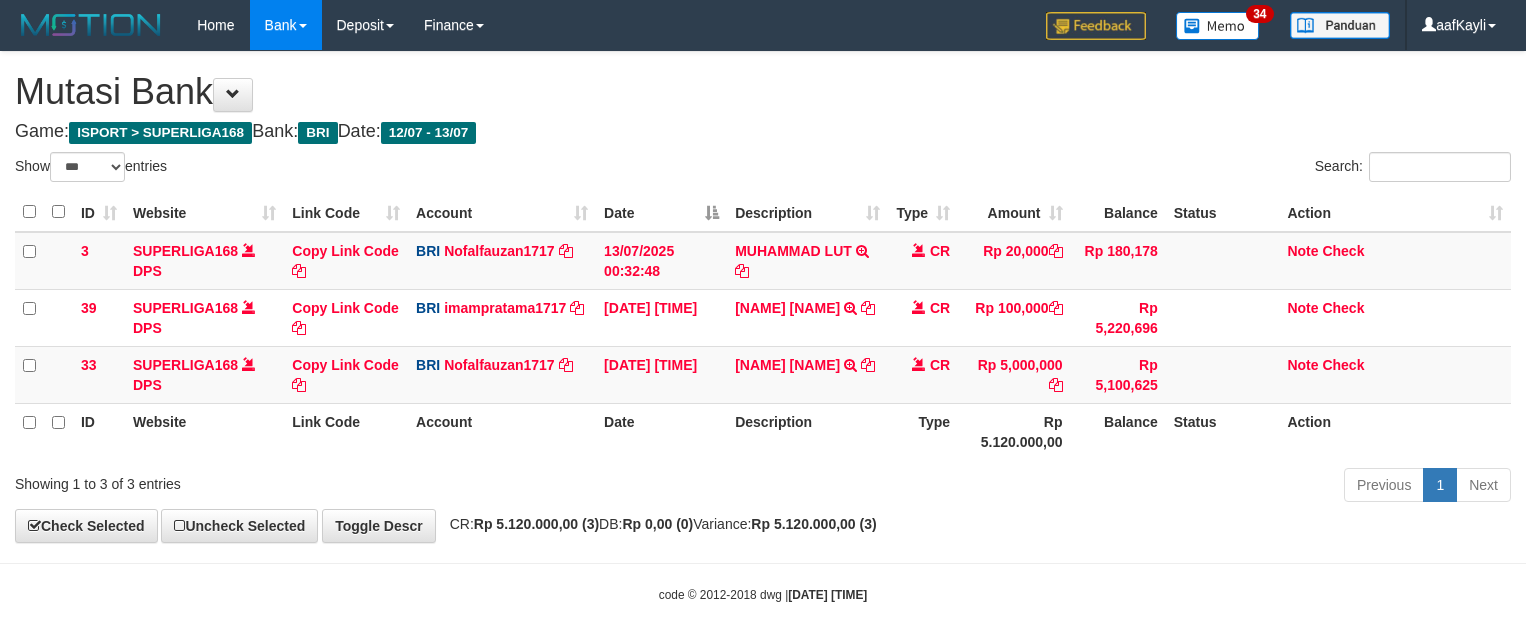 scroll, scrollTop: 0, scrollLeft: 0, axis: both 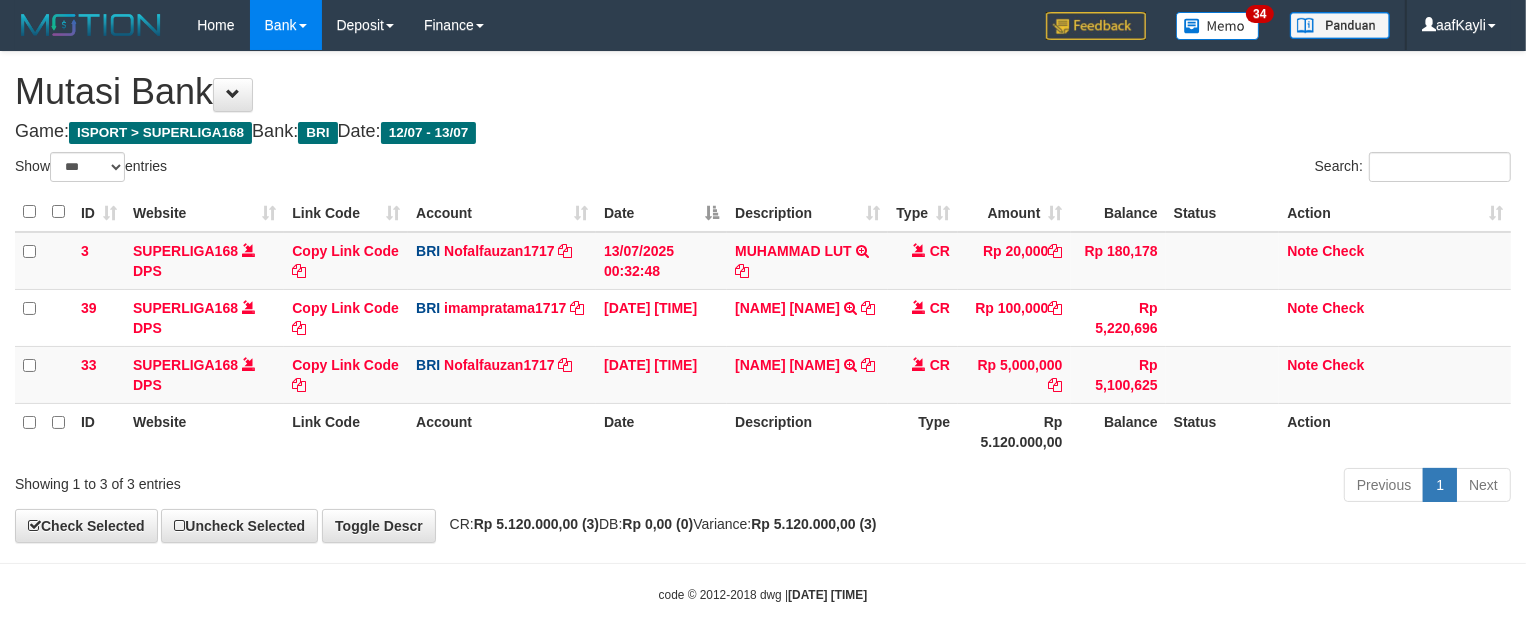 click on "**********" at bounding box center [763, 297] 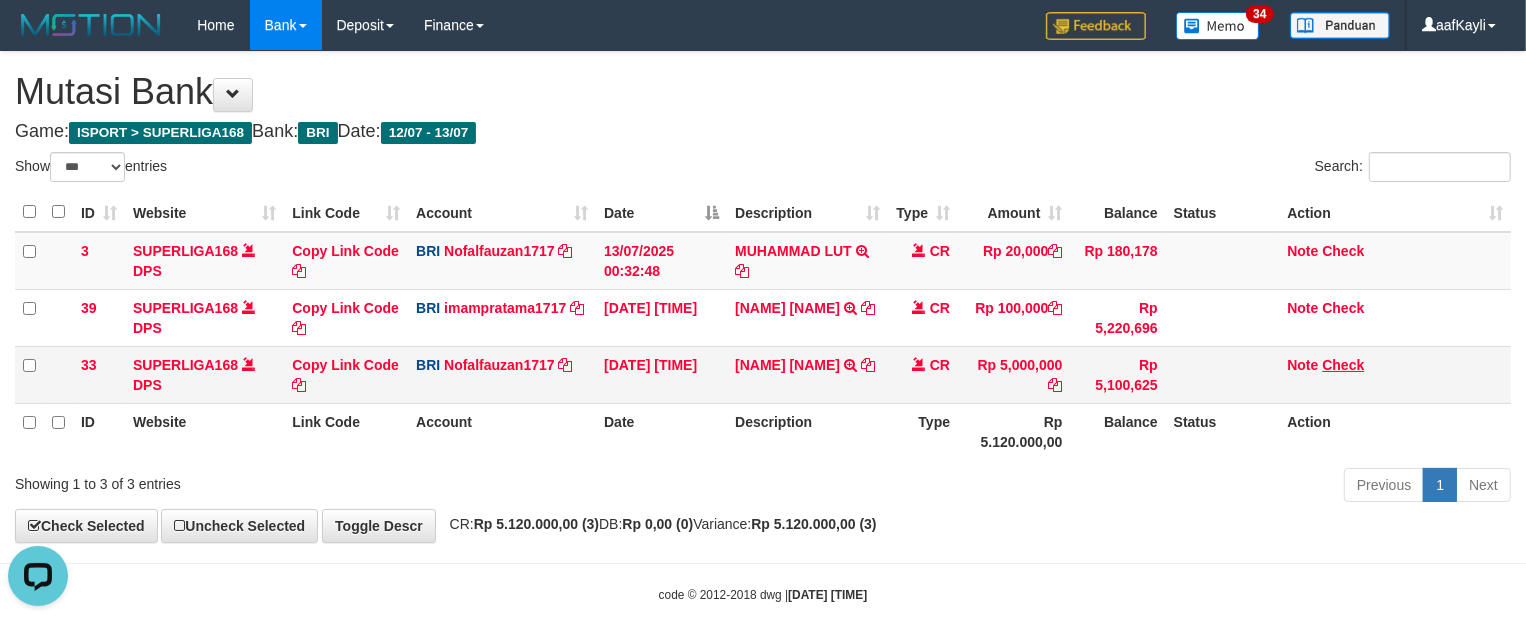 scroll, scrollTop: 0, scrollLeft: 0, axis: both 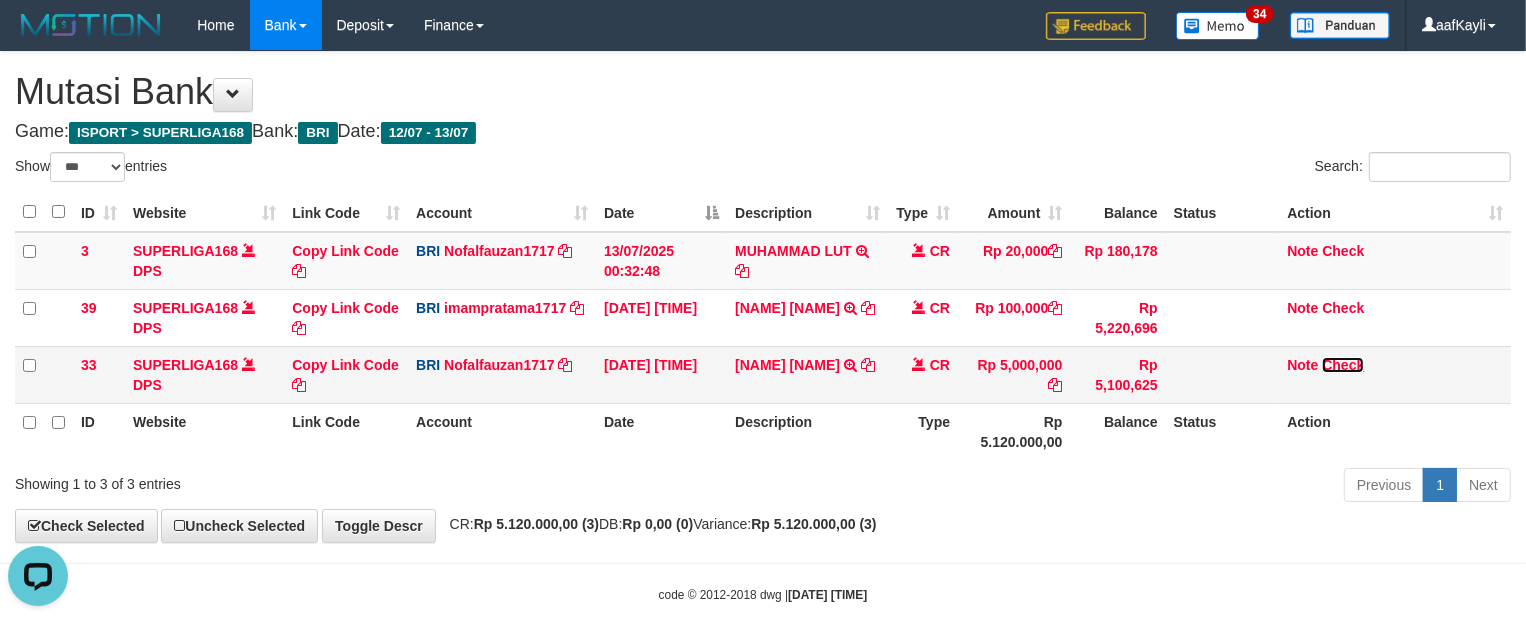 click on "Check" at bounding box center (1343, 365) 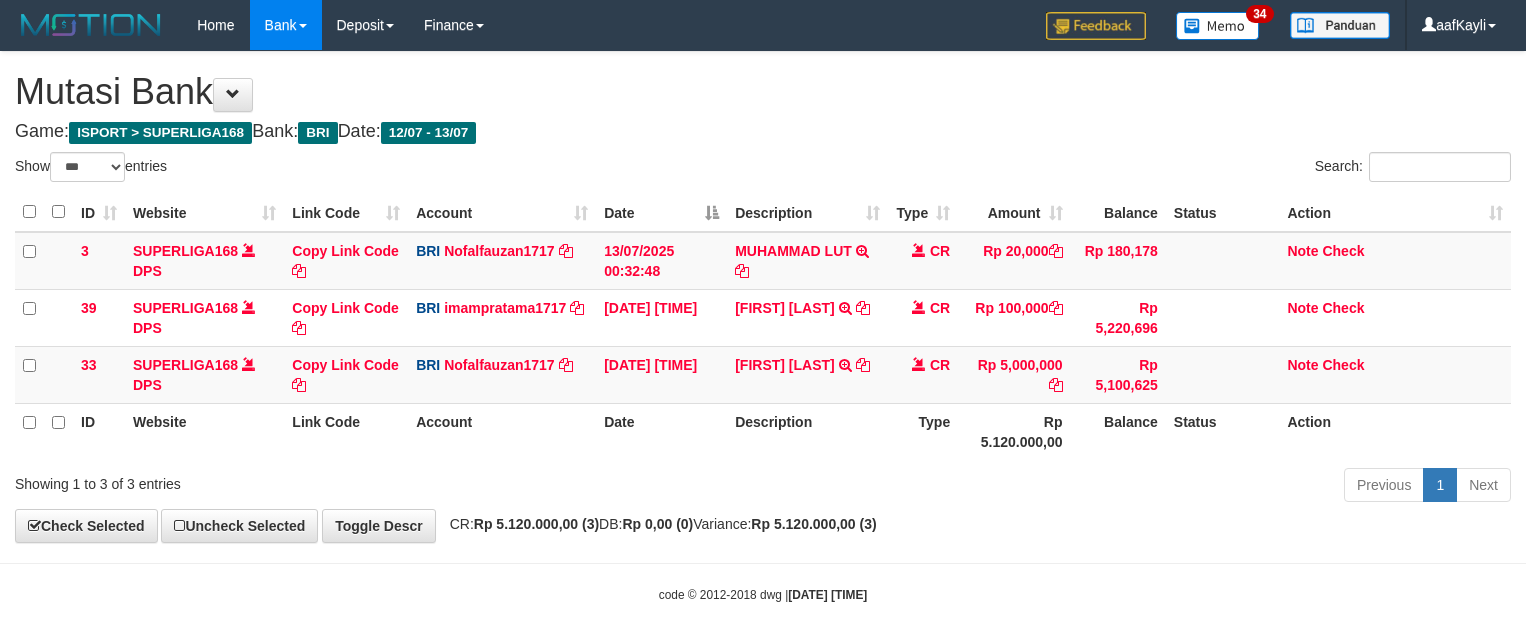 select on "***" 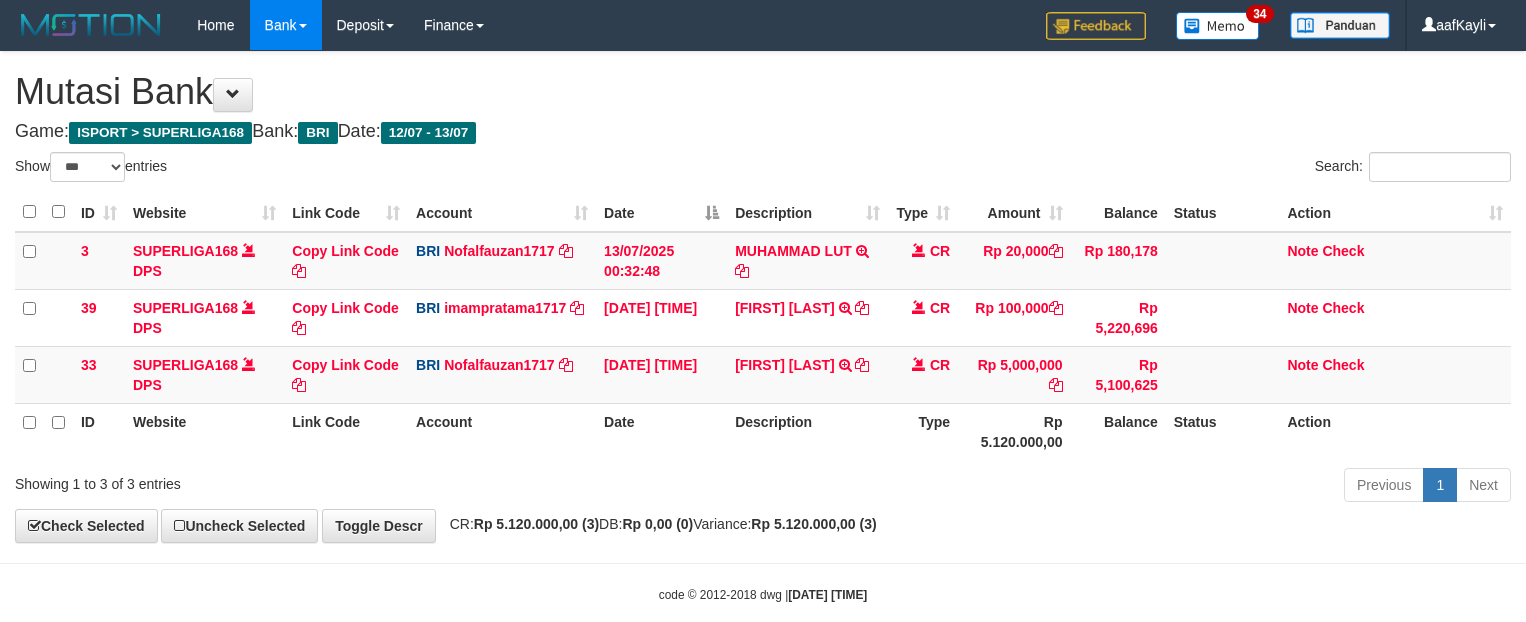 scroll, scrollTop: 0, scrollLeft: 0, axis: both 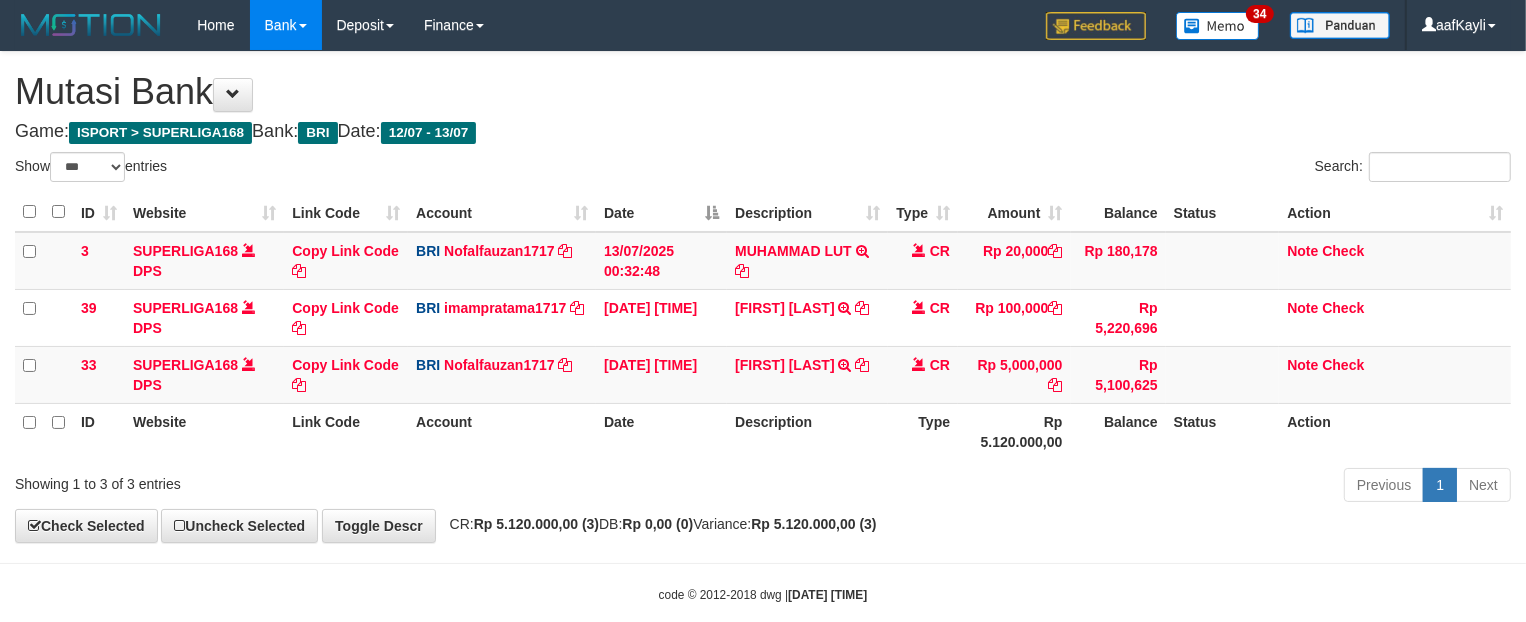 drag, startPoint x: 0, startPoint y: 0, endPoint x: 1056, endPoint y: 512, distance: 1173.5757 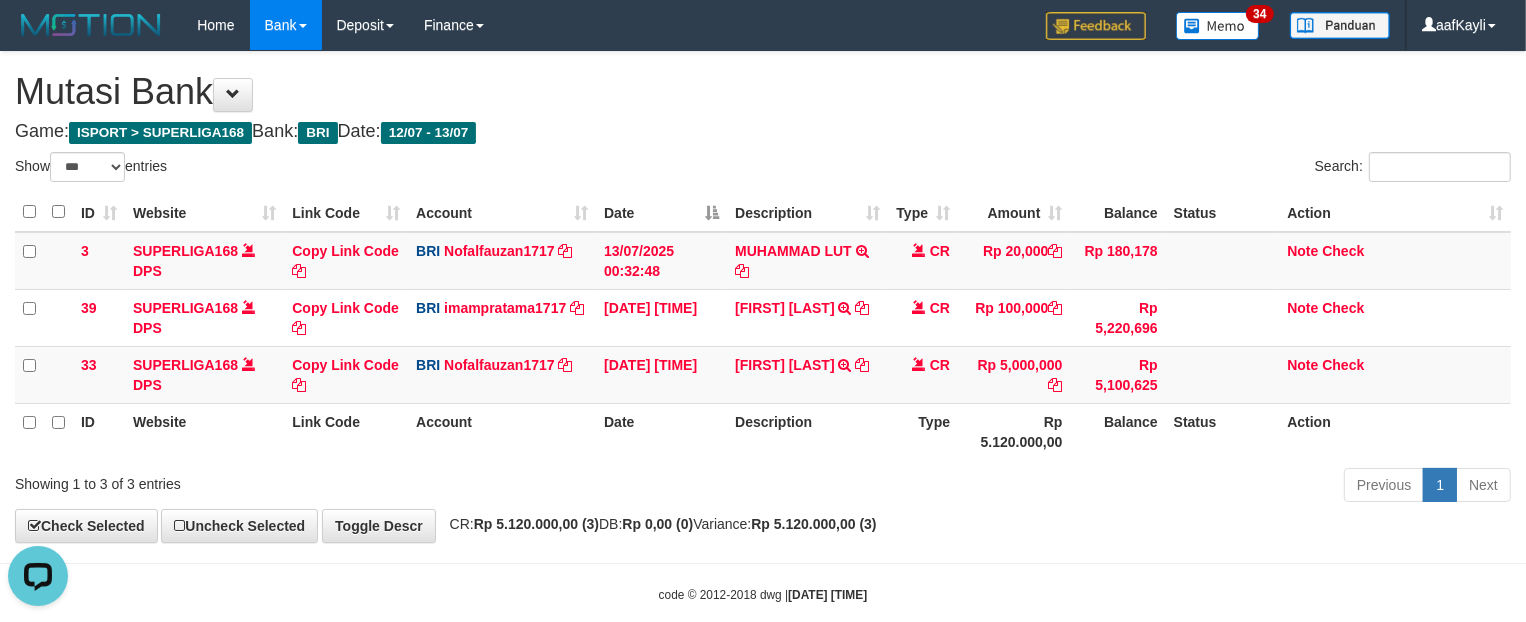 scroll, scrollTop: 0, scrollLeft: 0, axis: both 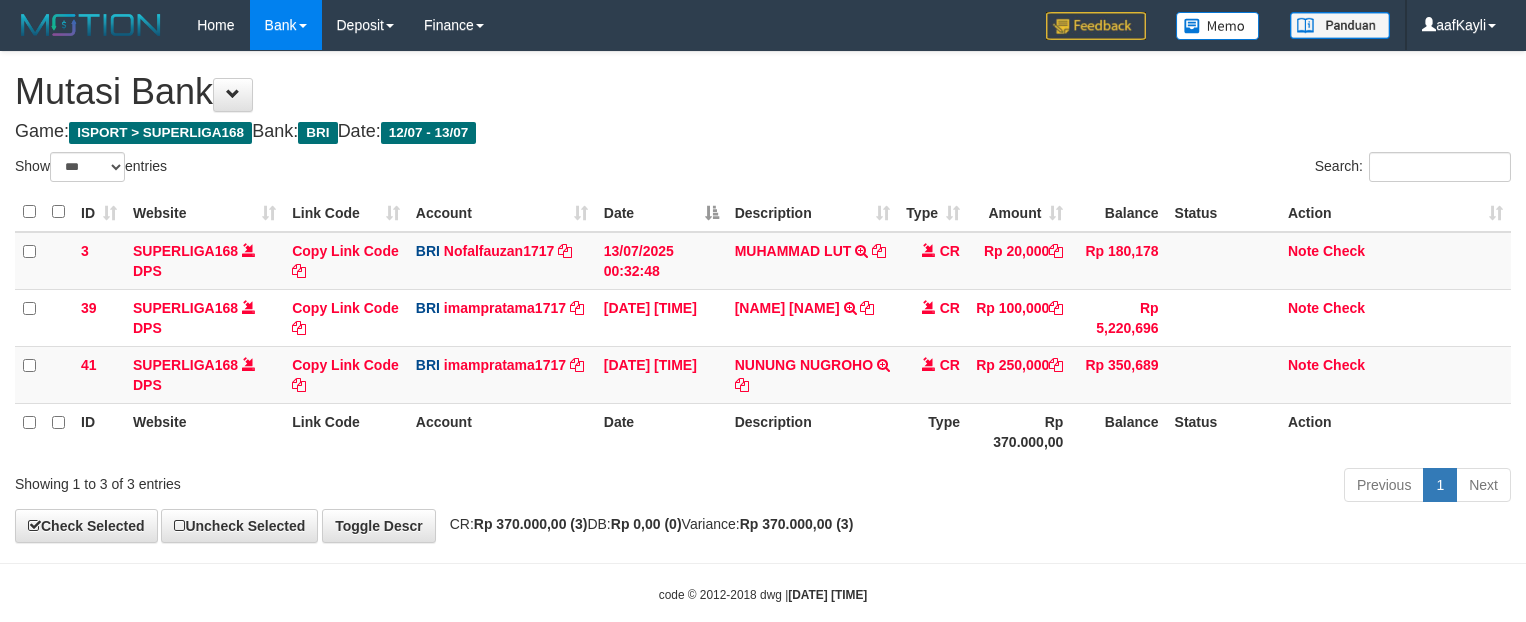 select on "***" 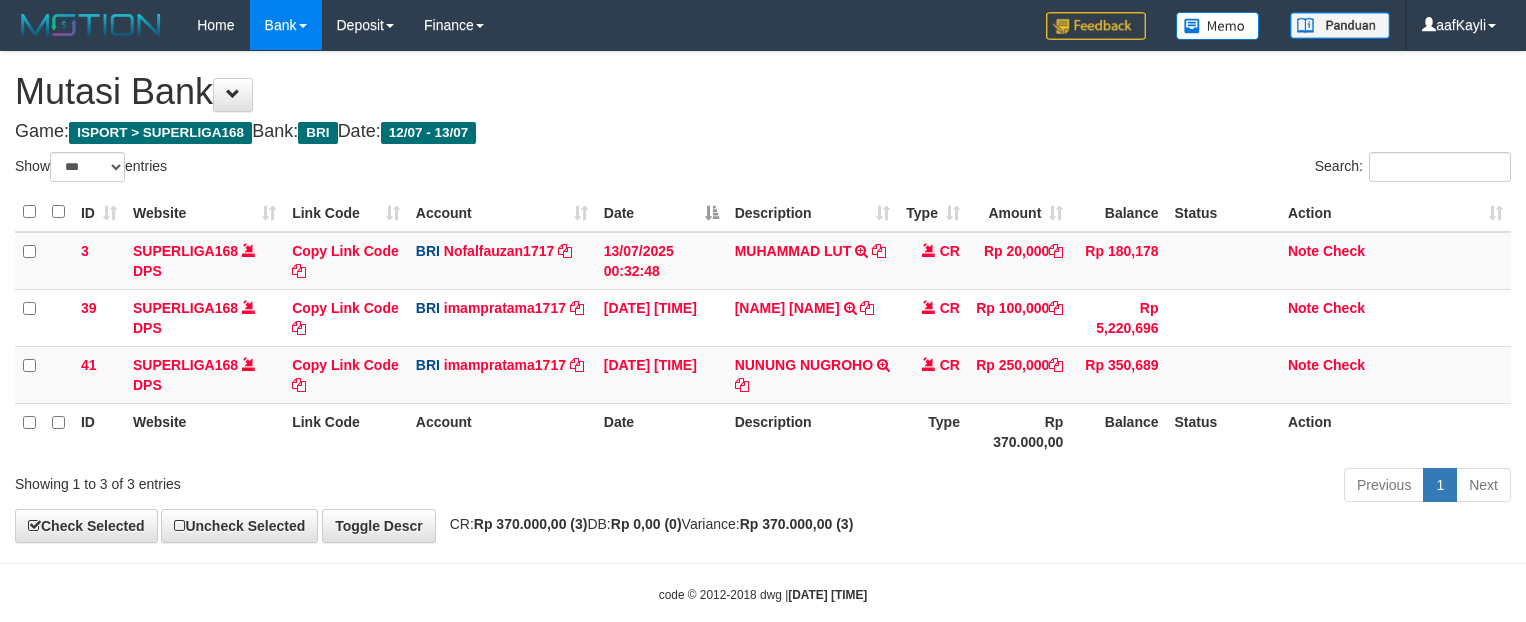 scroll, scrollTop: 0, scrollLeft: 0, axis: both 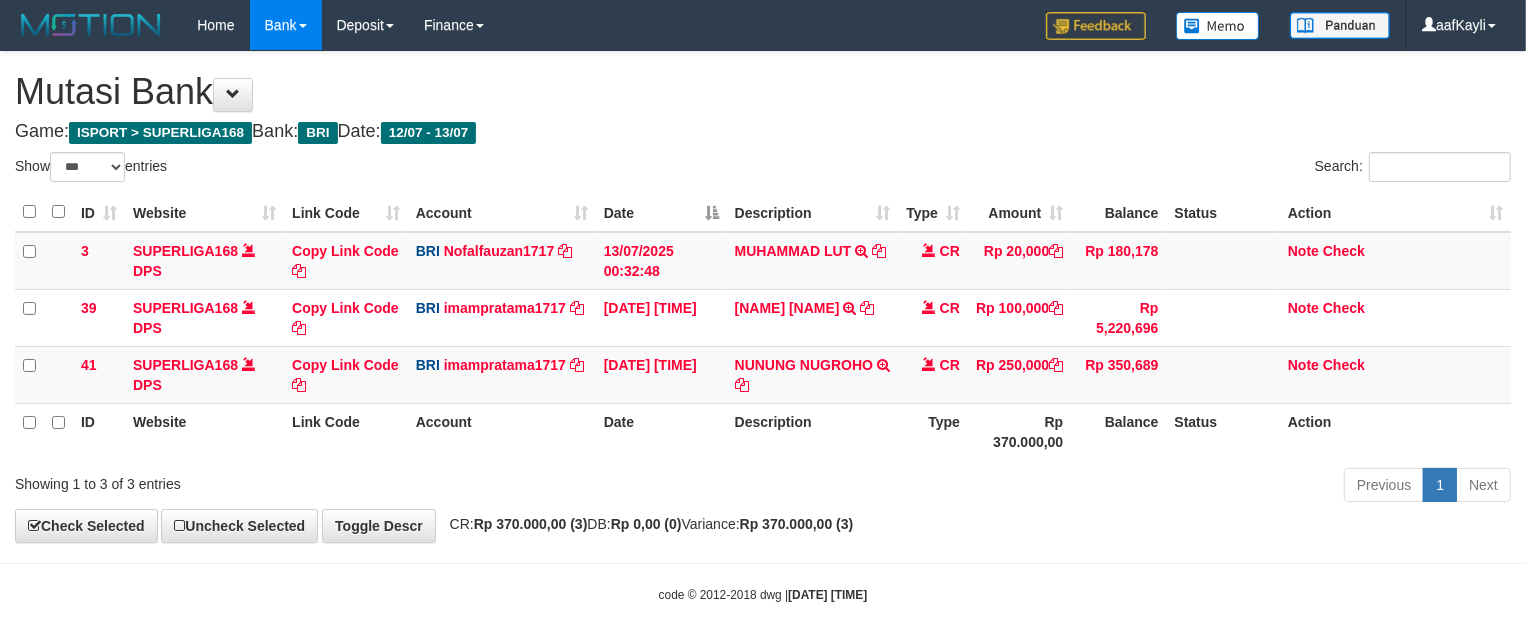click on "Previous 1 Next" at bounding box center (1081, 487) 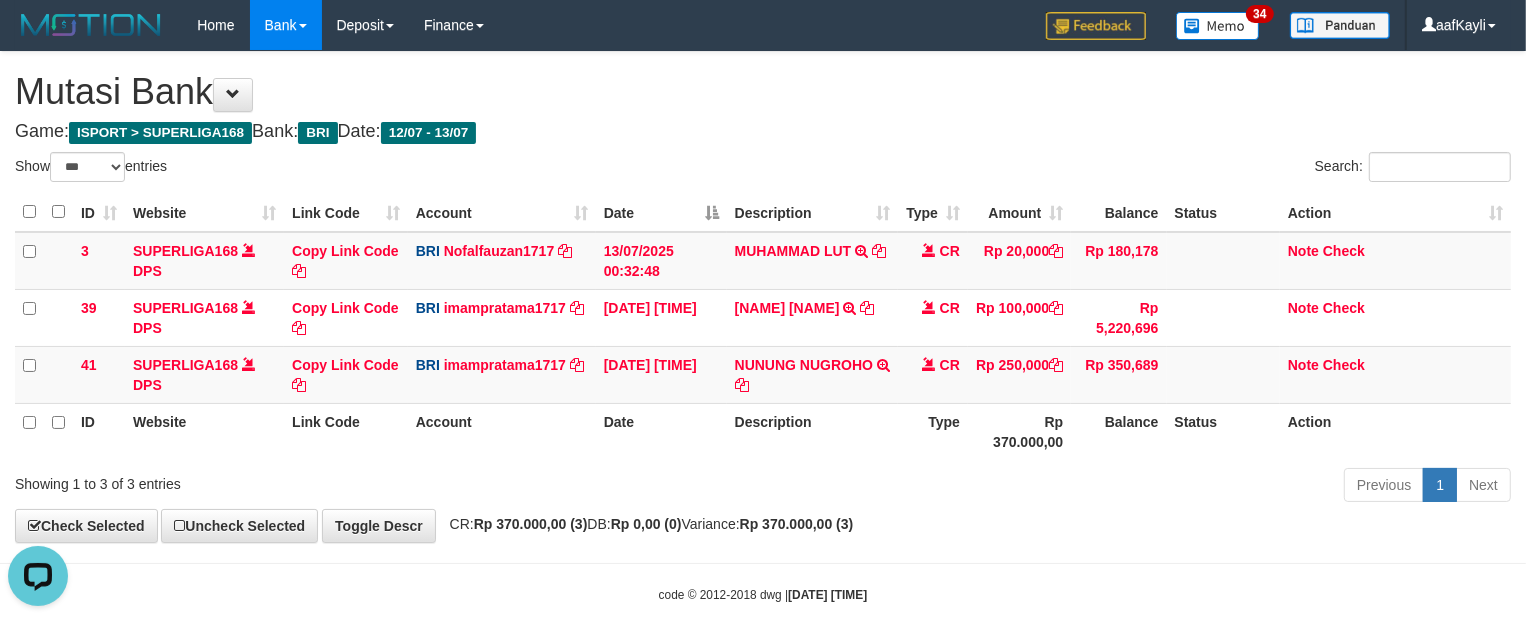 scroll, scrollTop: 0, scrollLeft: 0, axis: both 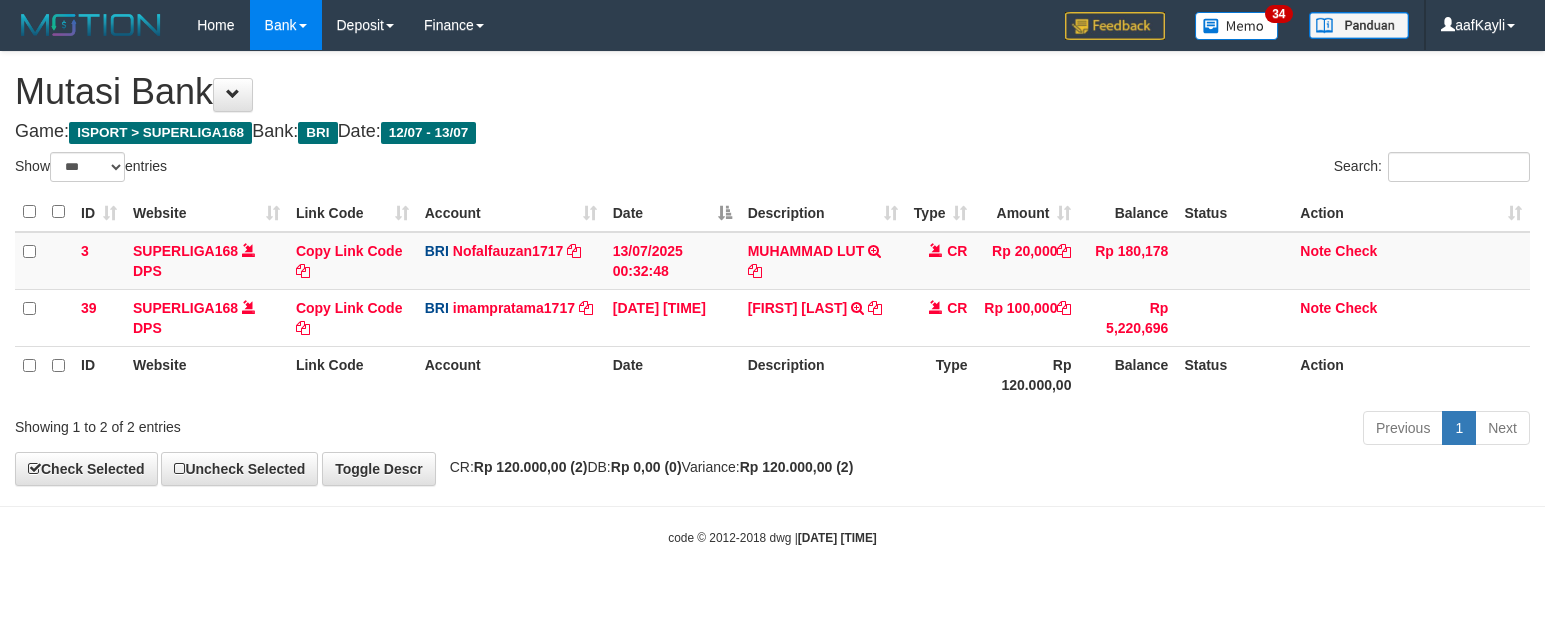 select on "***" 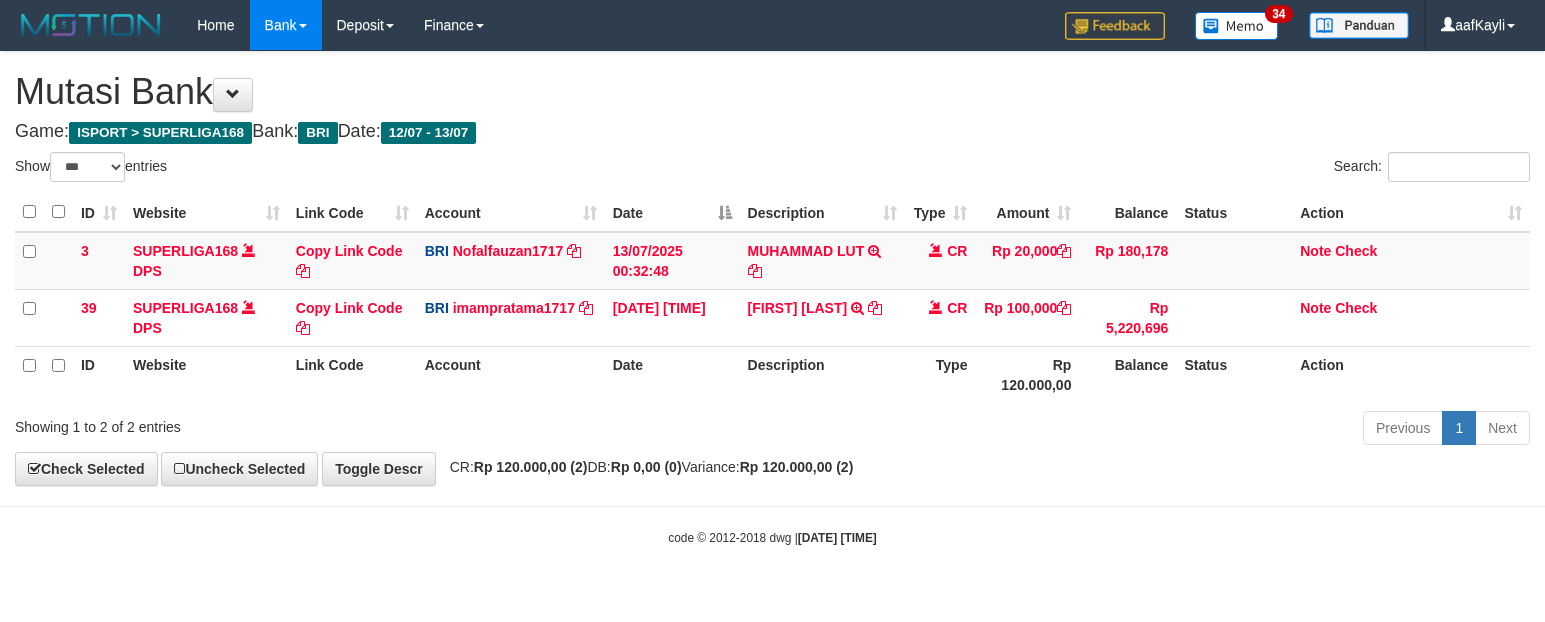 scroll, scrollTop: 0, scrollLeft: 0, axis: both 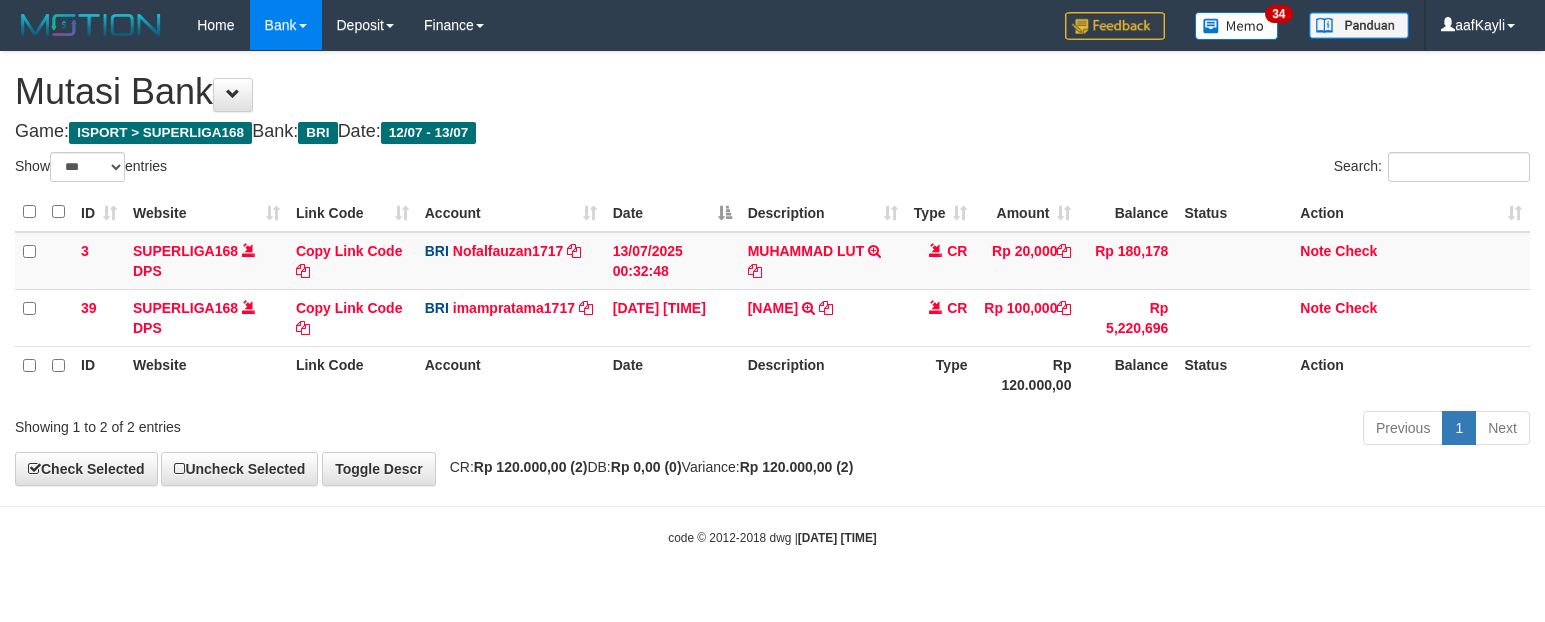 select on "***" 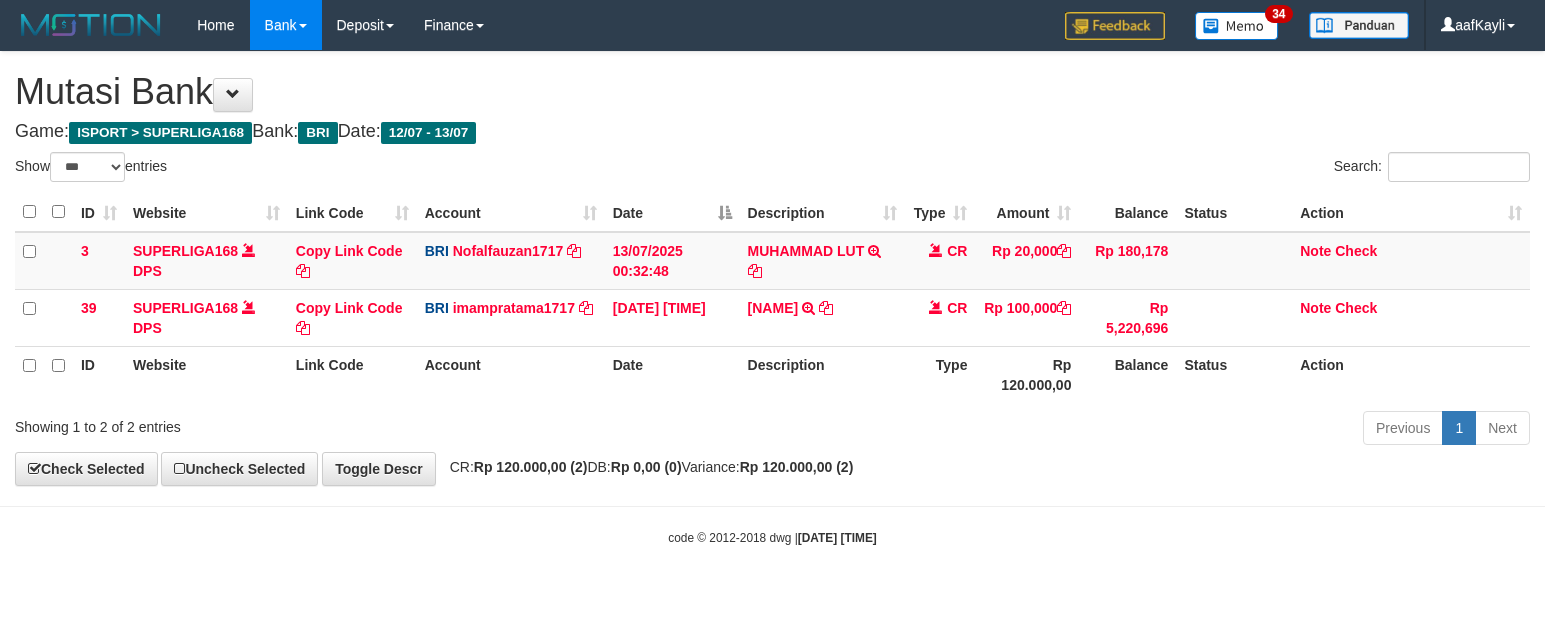 scroll, scrollTop: 0, scrollLeft: 0, axis: both 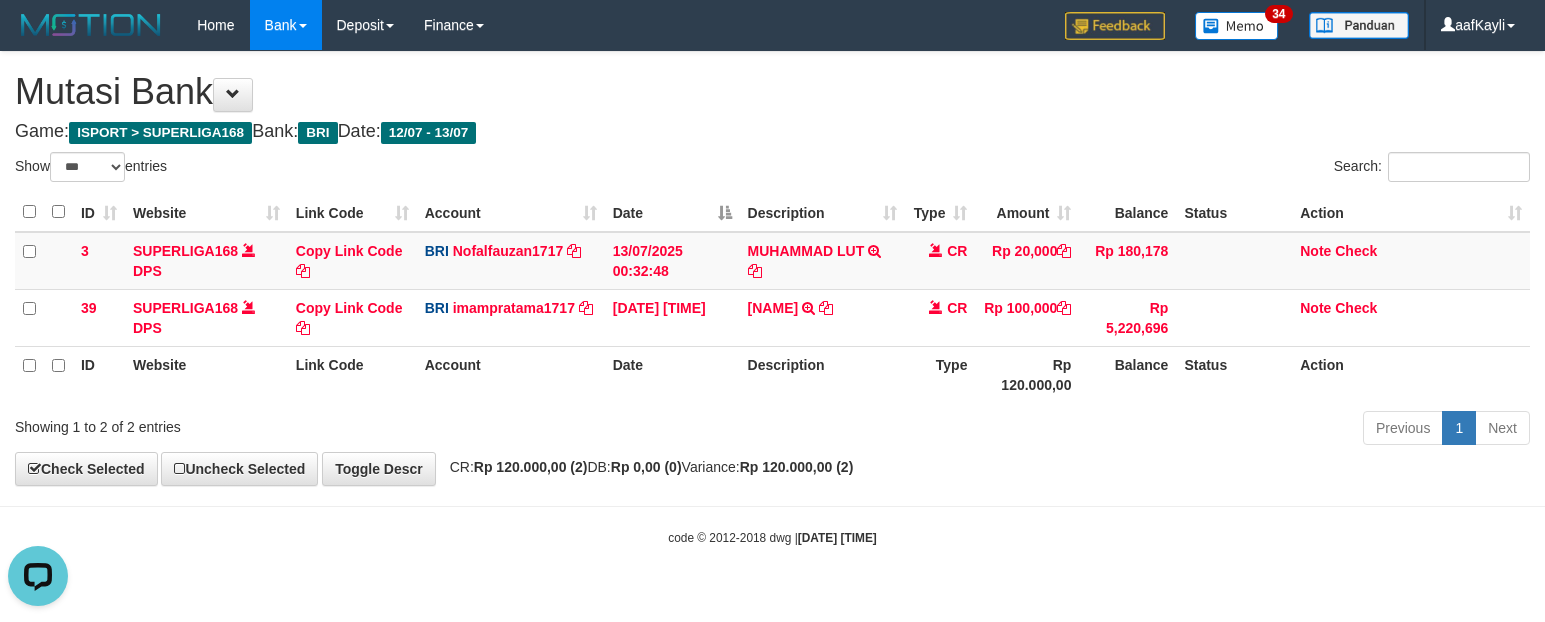 click on "**********" at bounding box center [772, 268] 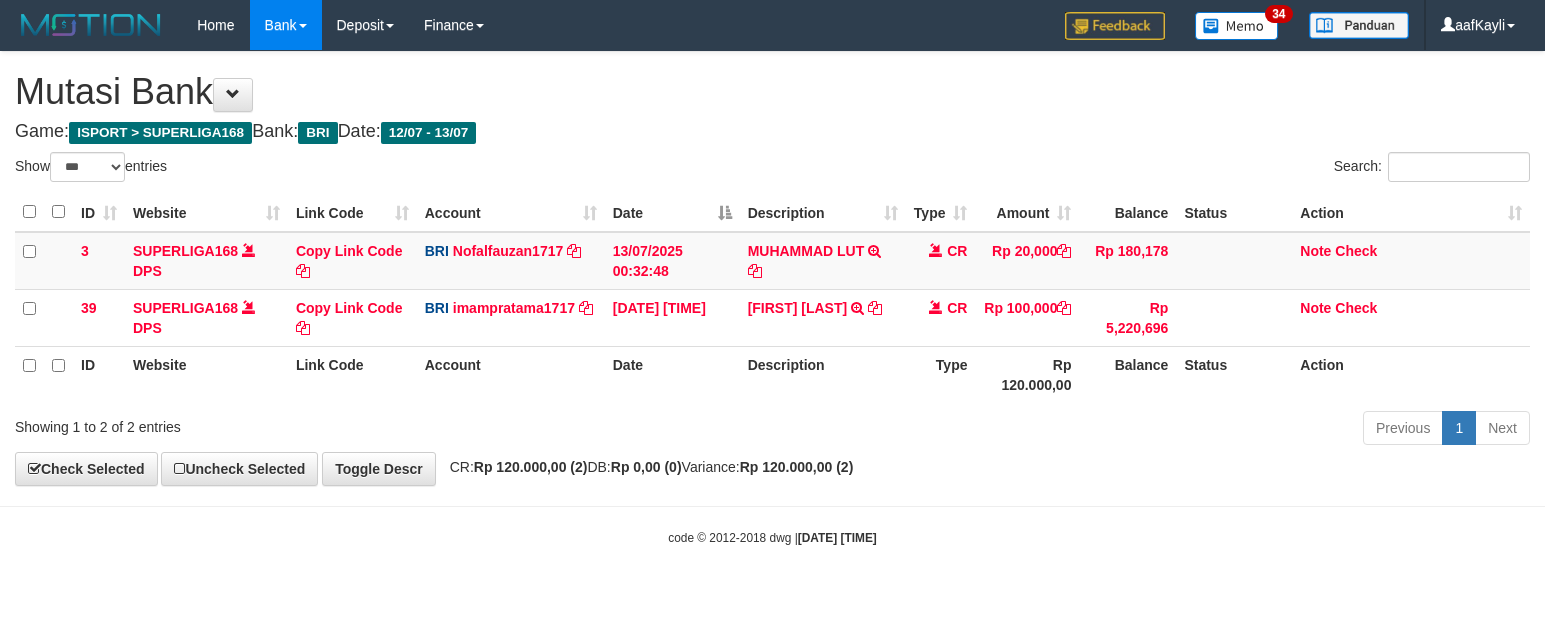 select on "***" 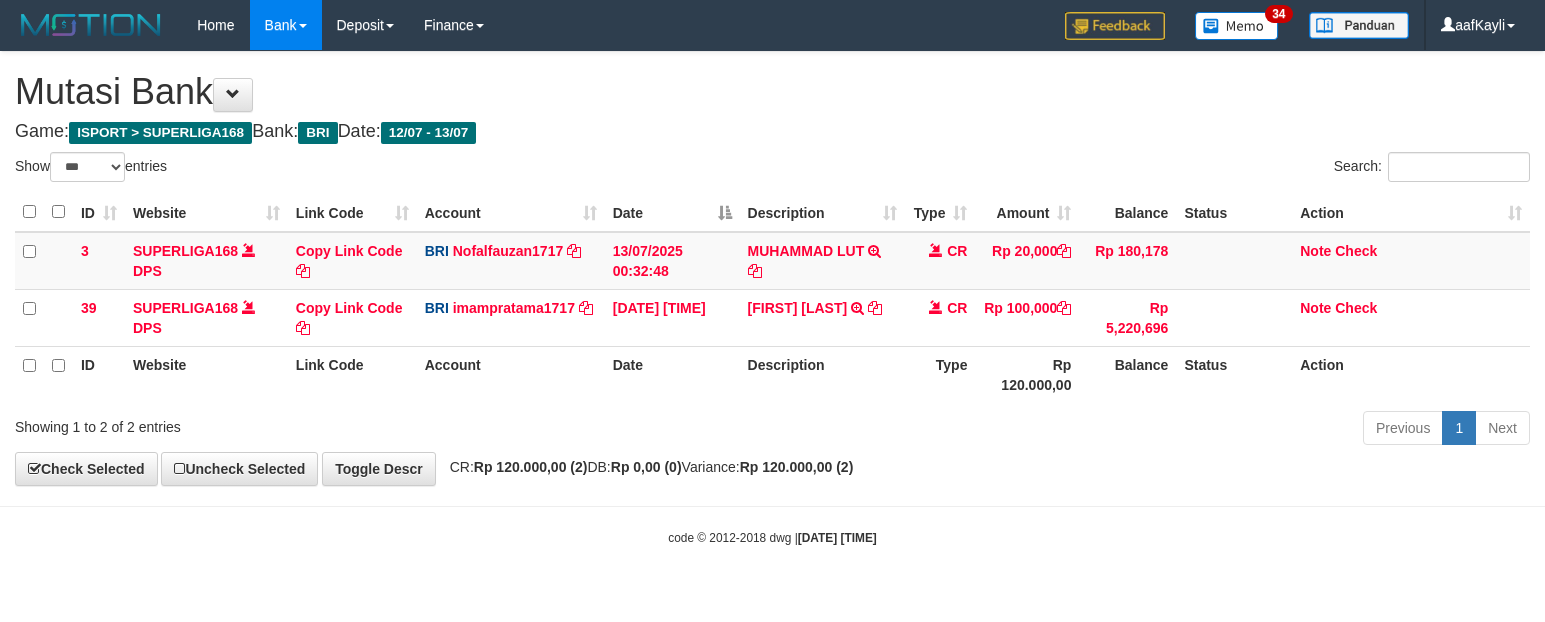 scroll, scrollTop: 0, scrollLeft: 0, axis: both 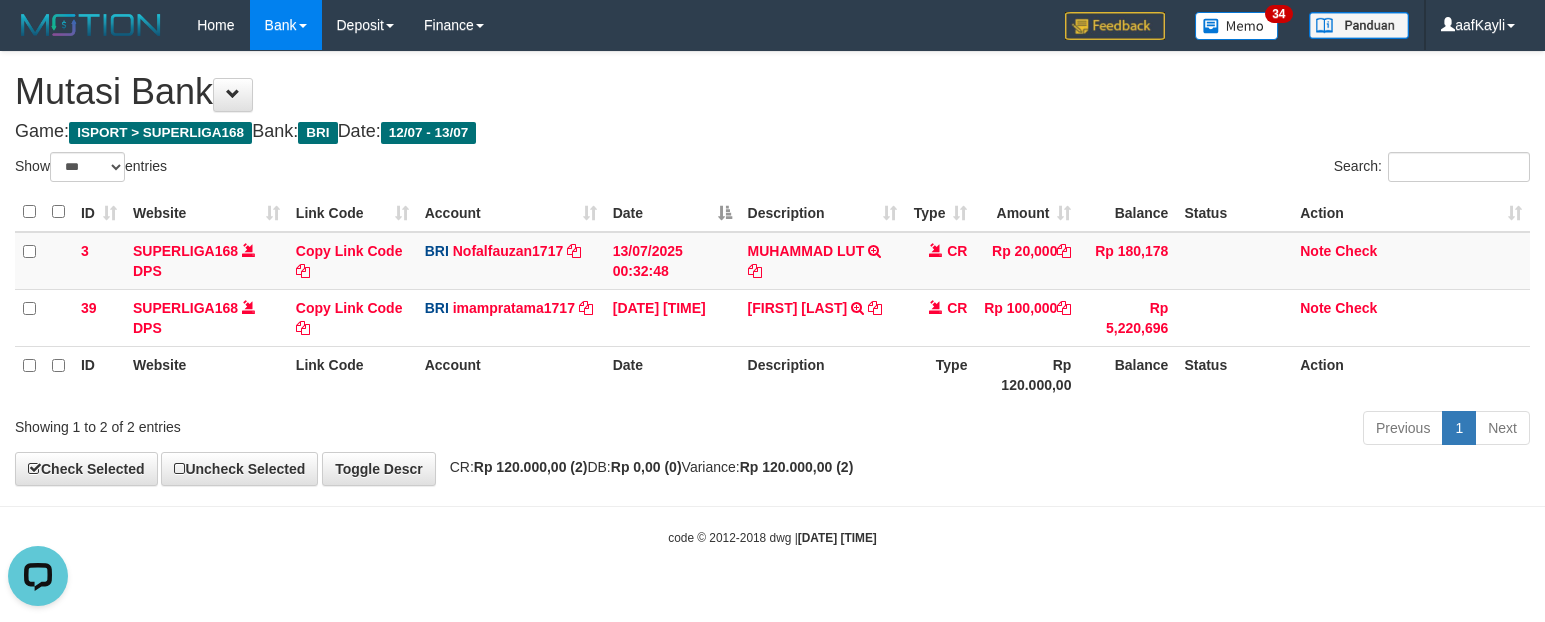 drag, startPoint x: 1093, startPoint y: 477, endPoint x: 971, endPoint y: 417, distance: 135.95587 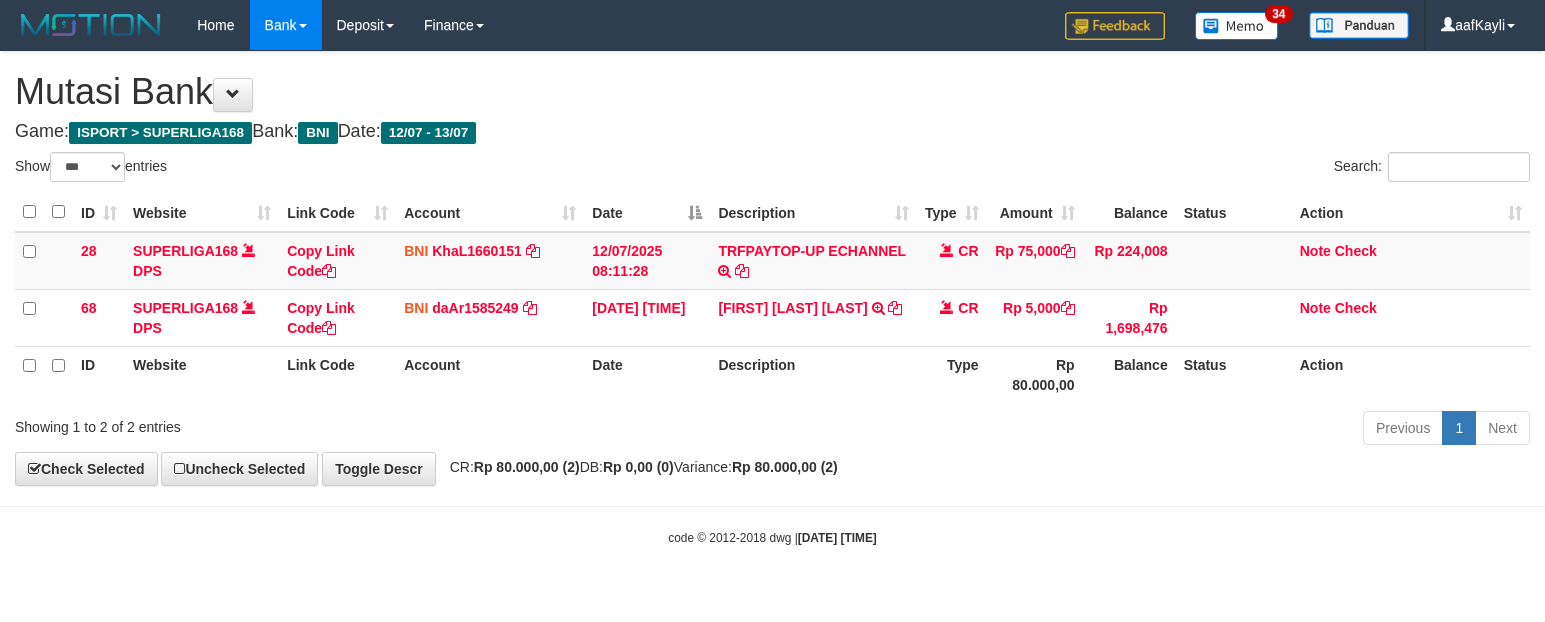 select on "***" 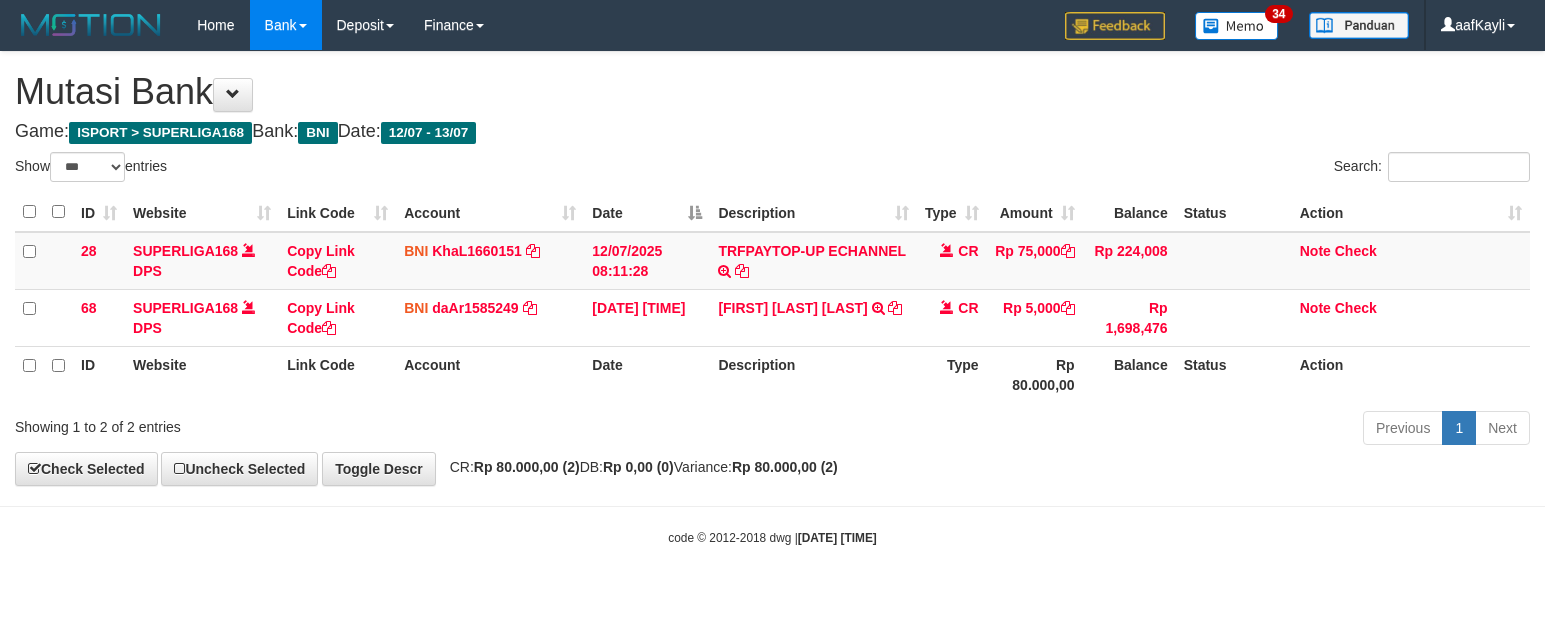 scroll, scrollTop: 0, scrollLeft: 0, axis: both 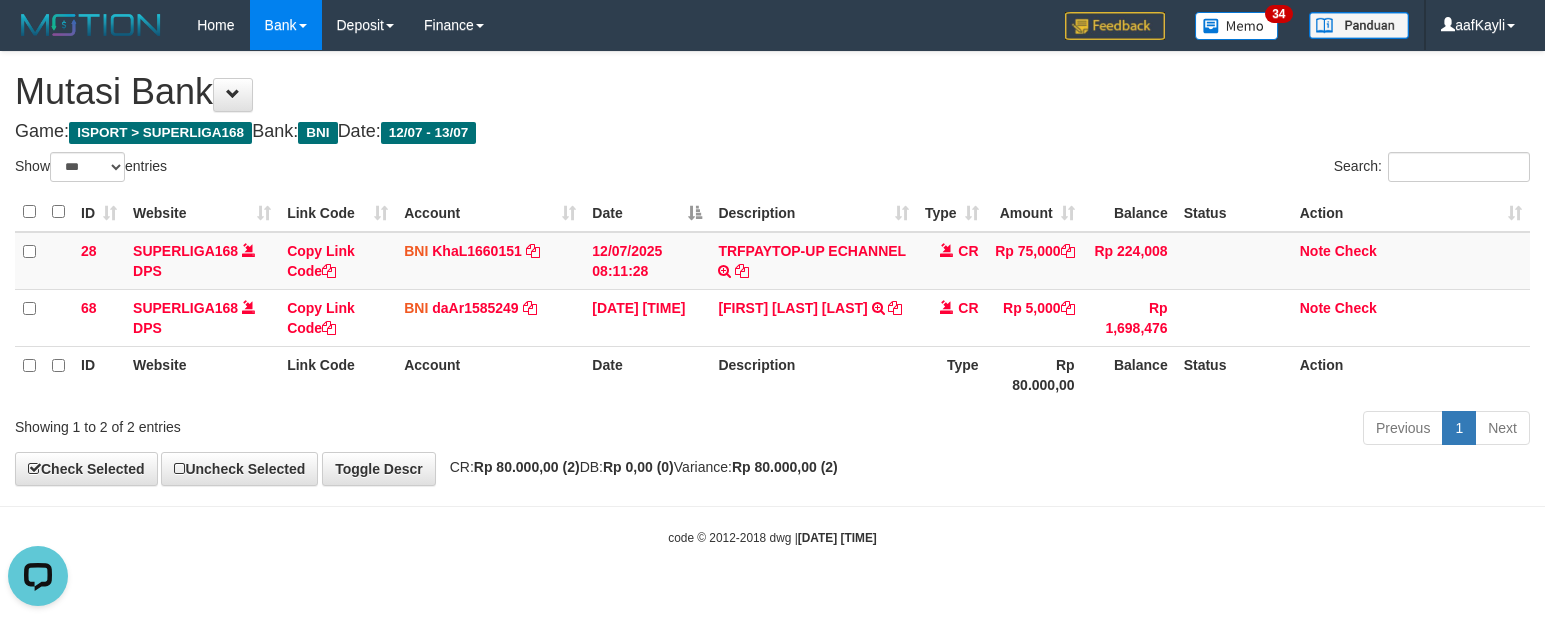 click on "Type" at bounding box center (952, 374) 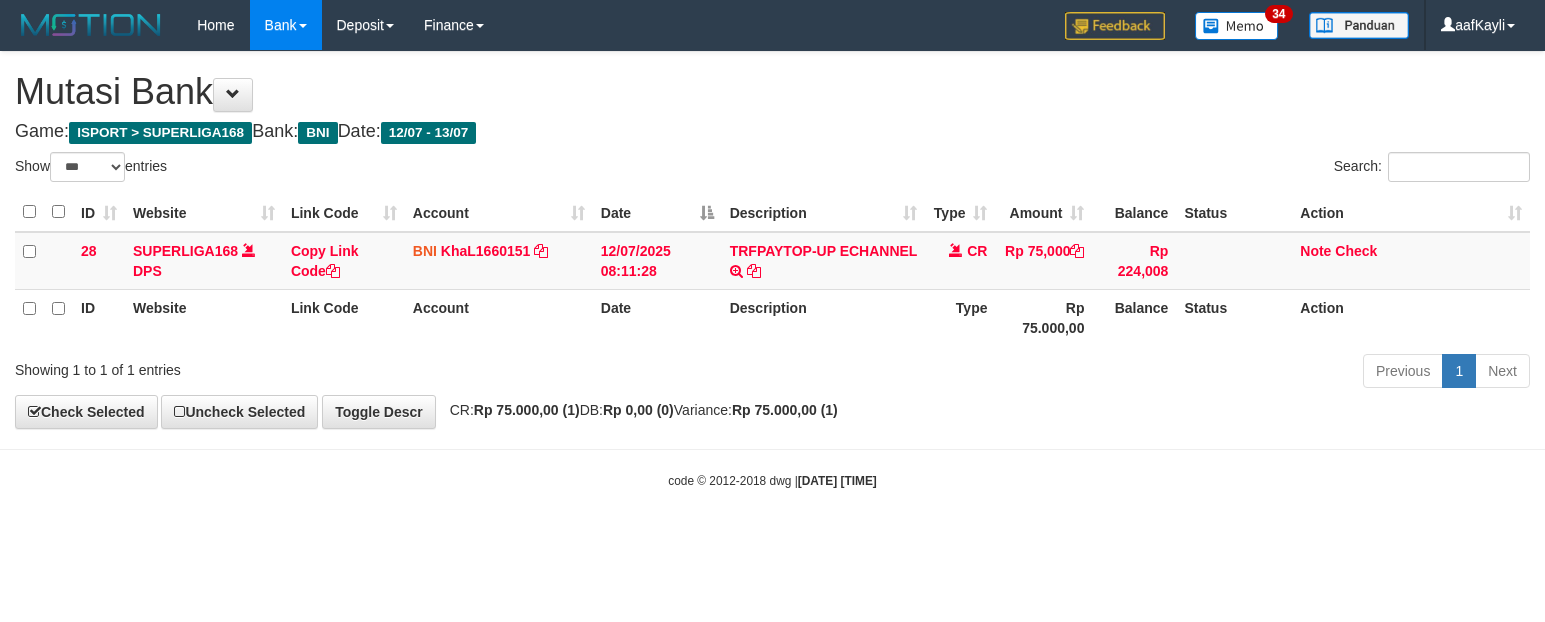 select on "***" 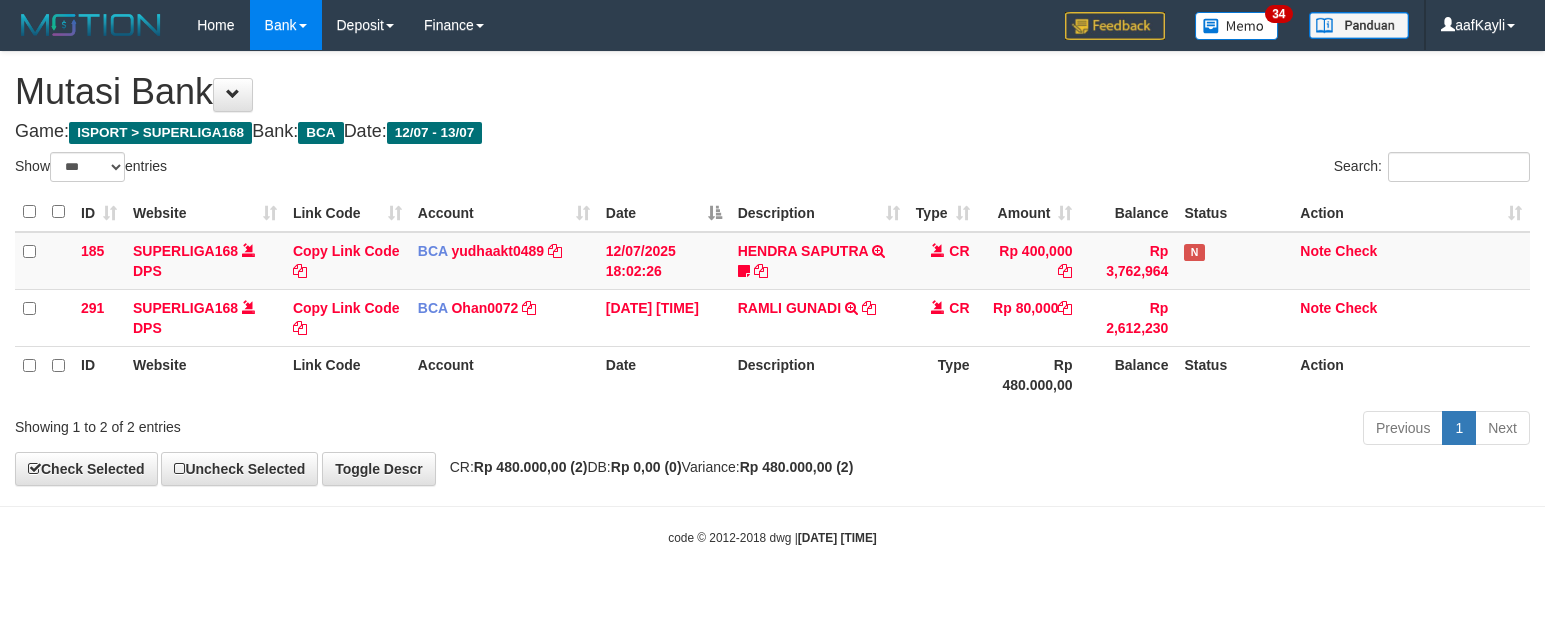 select on "***" 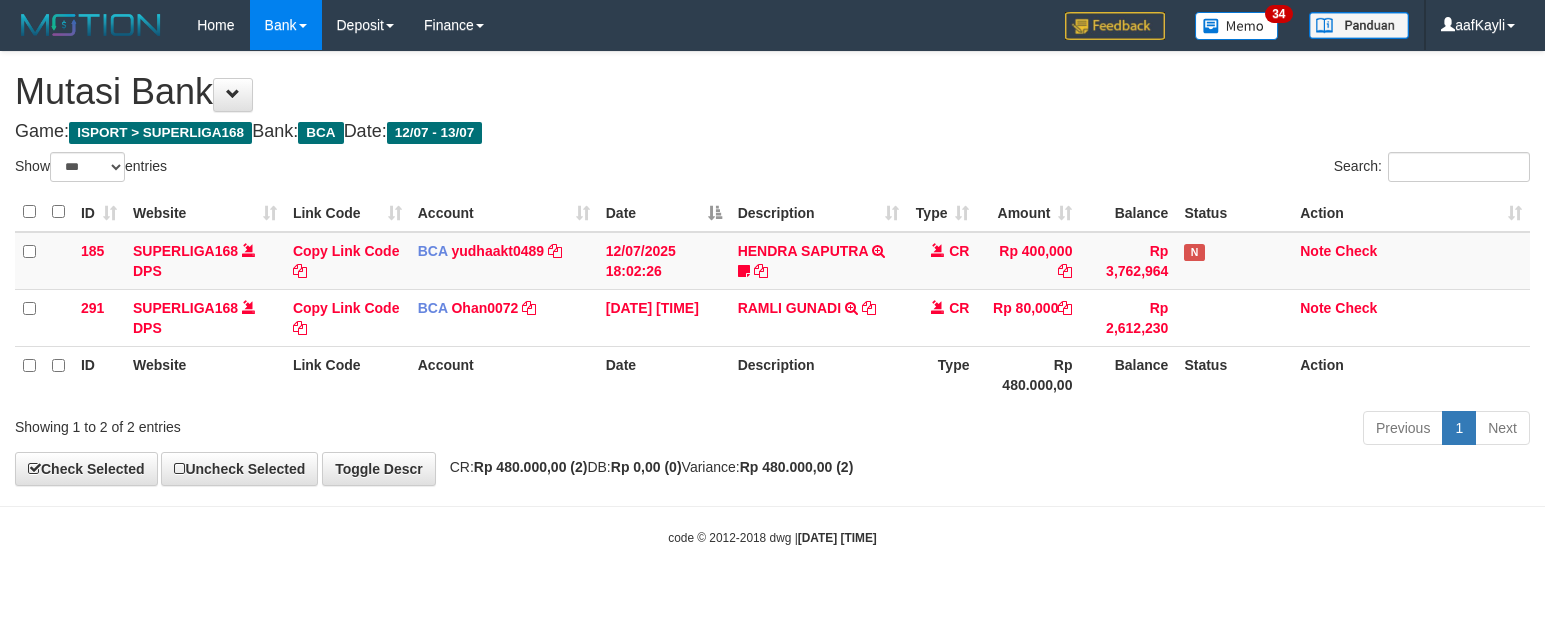 scroll, scrollTop: 0, scrollLeft: 0, axis: both 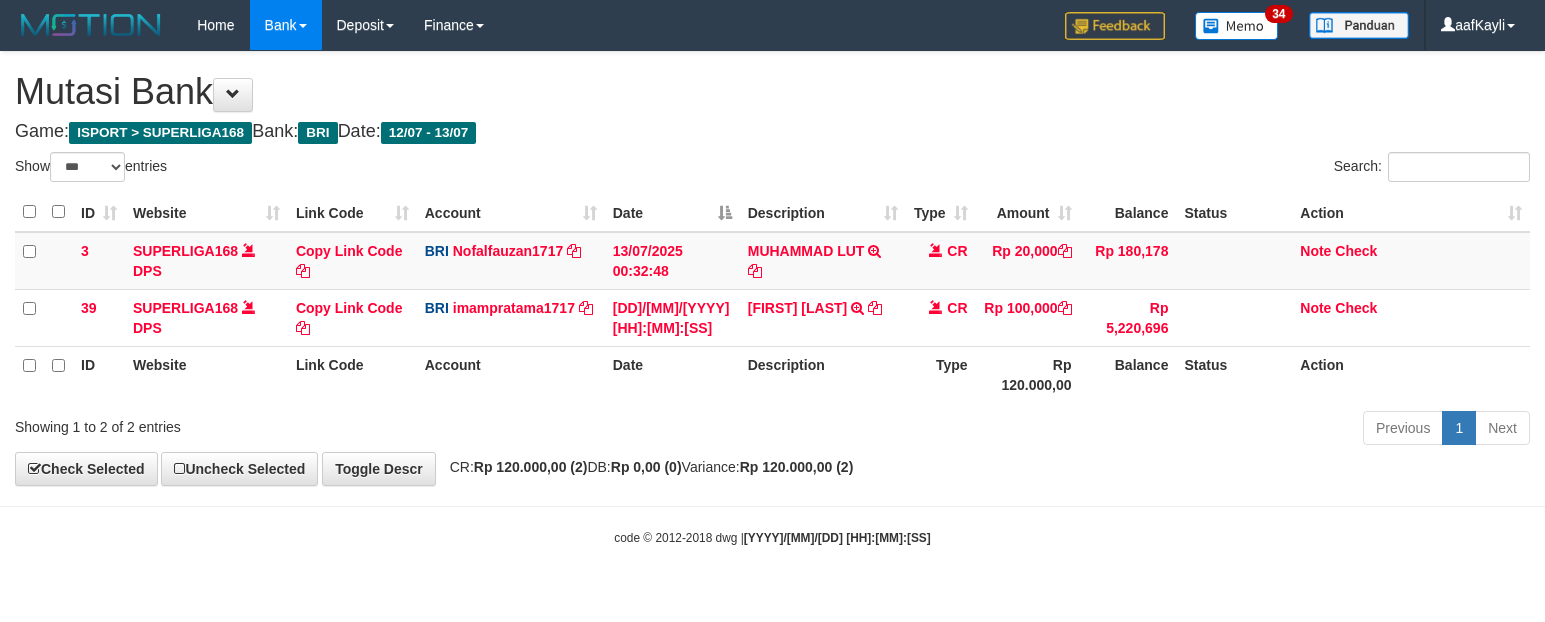 select on "***" 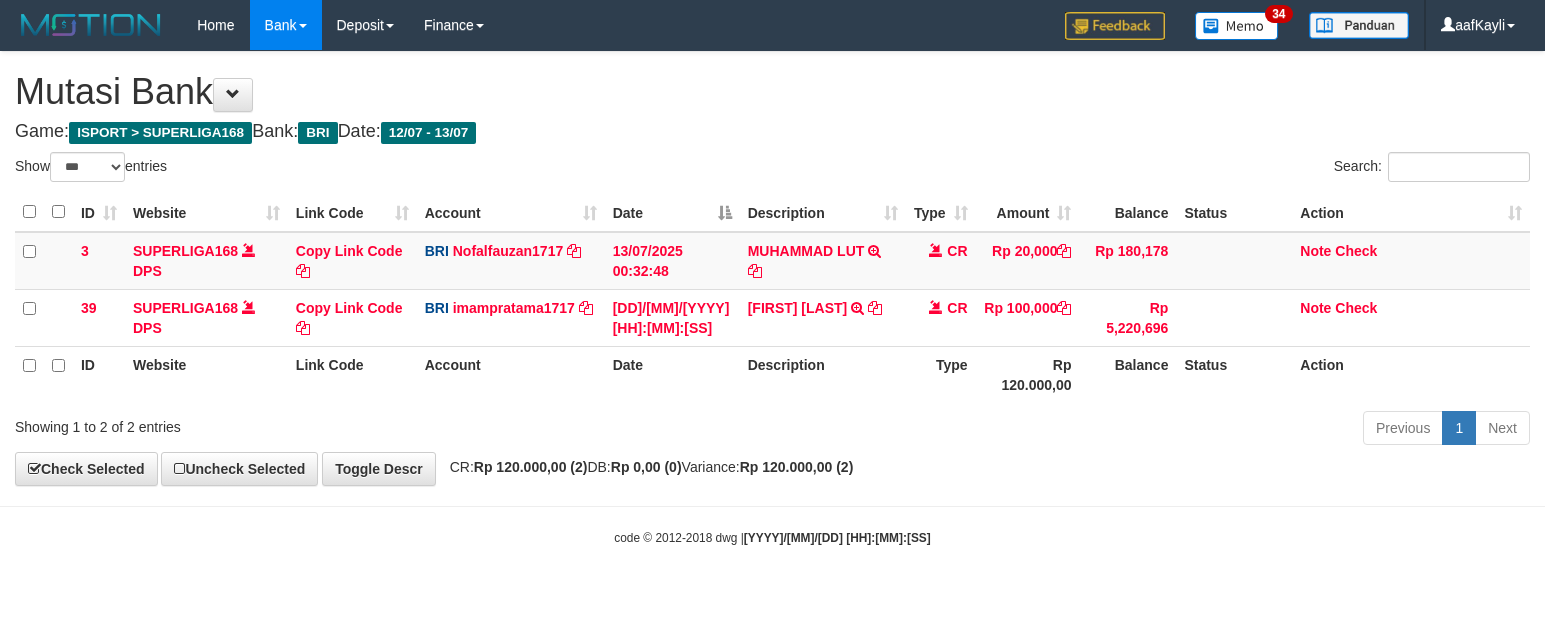 scroll, scrollTop: 0, scrollLeft: 0, axis: both 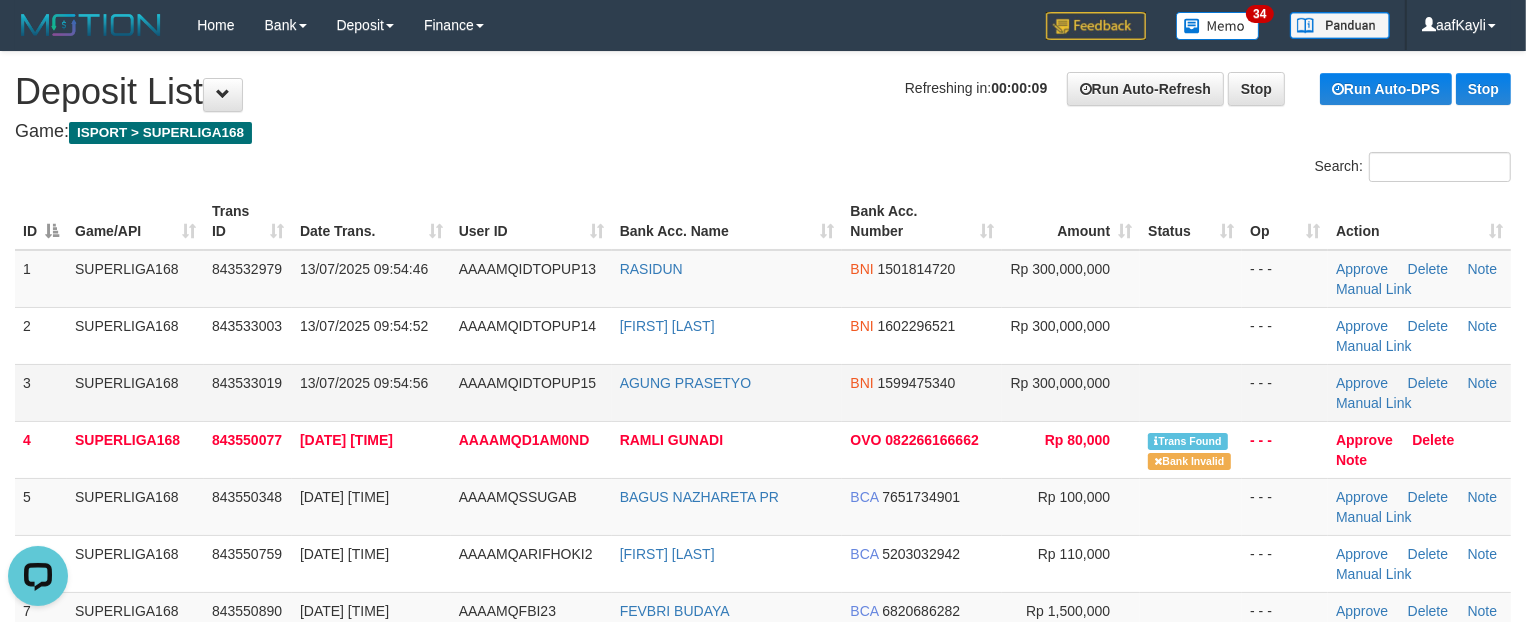 click at bounding box center [1191, 392] 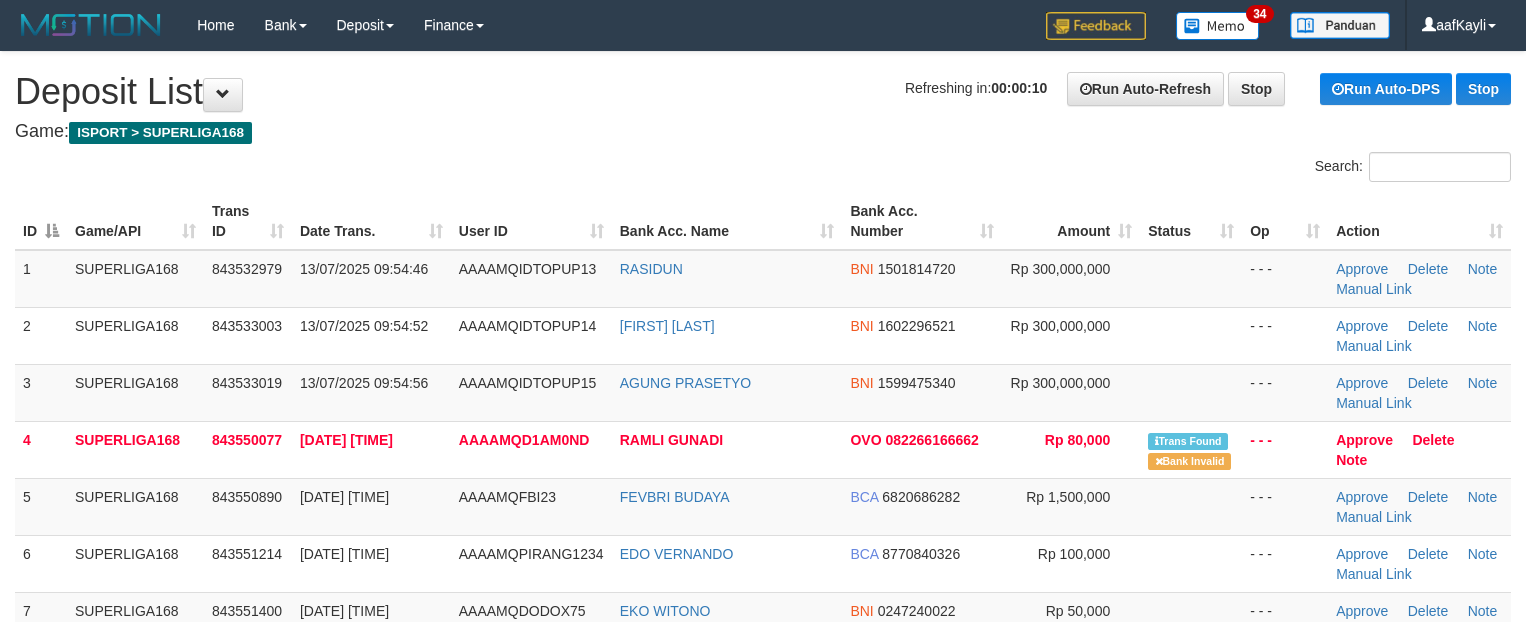 scroll, scrollTop: 0, scrollLeft: 0, axis: both 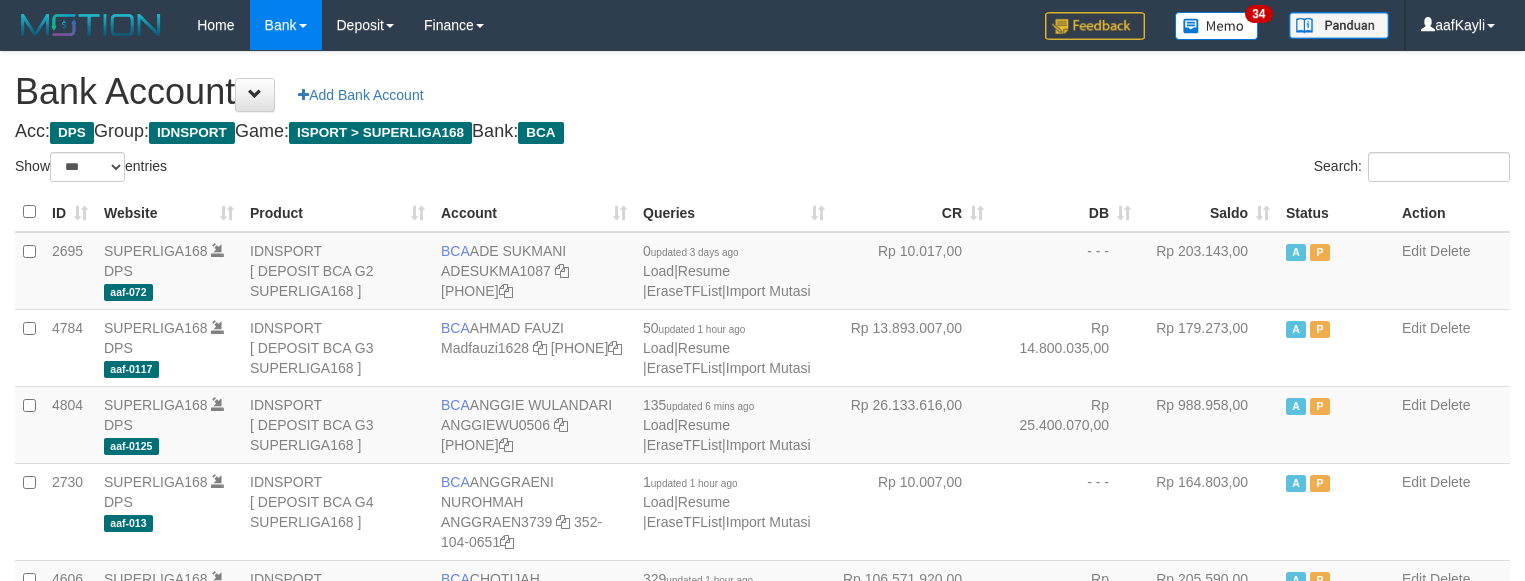 select on "***" 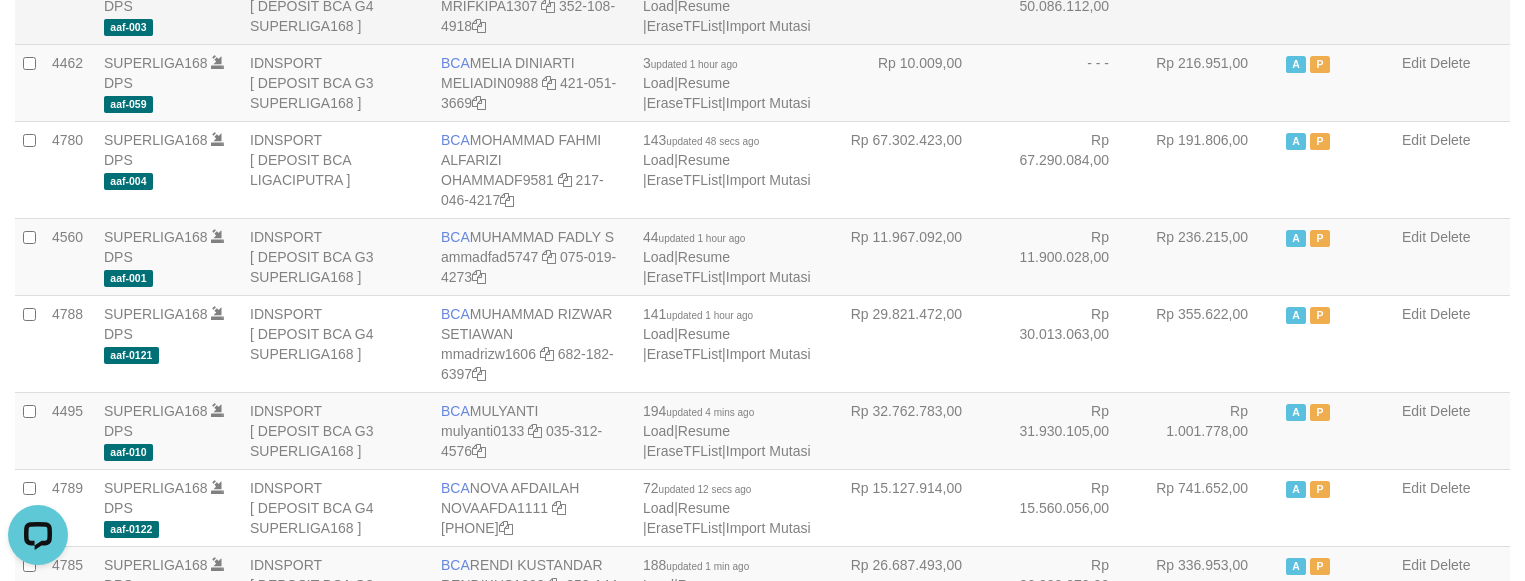 scroll, scrollTop: 0, scrollLeft: 0, axis: both 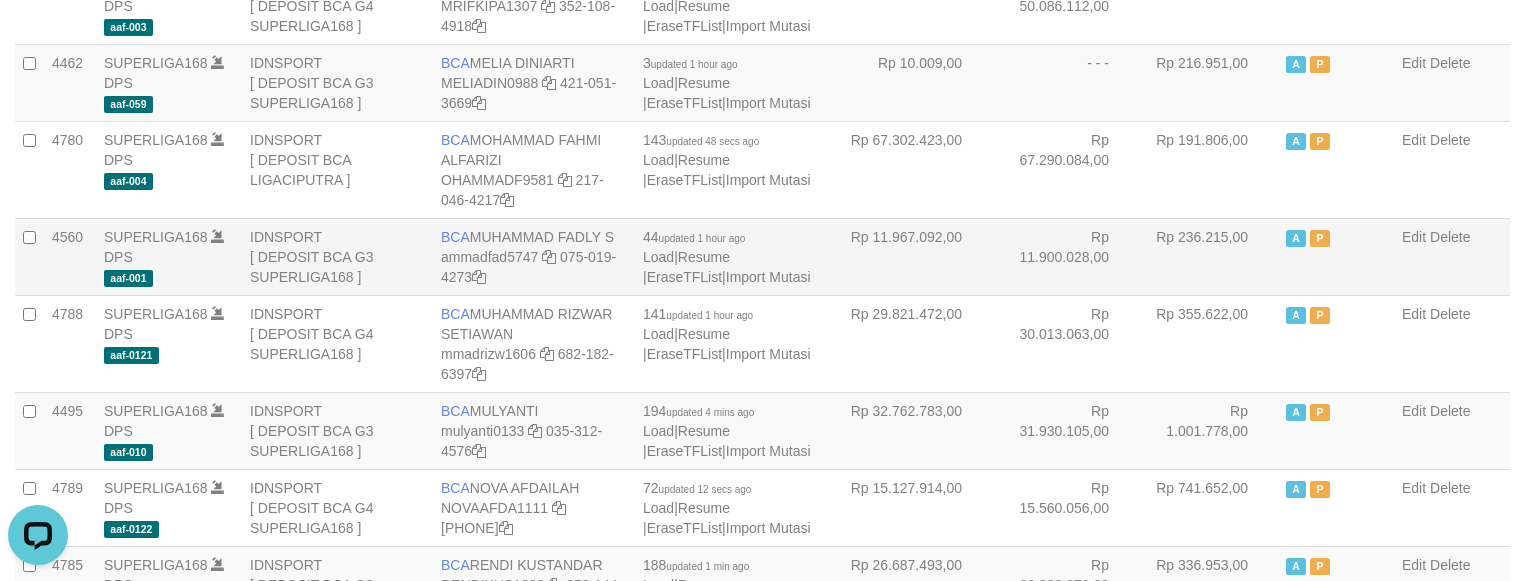 click on "Rp 236.215,00" at bounding box center (1208, 256) 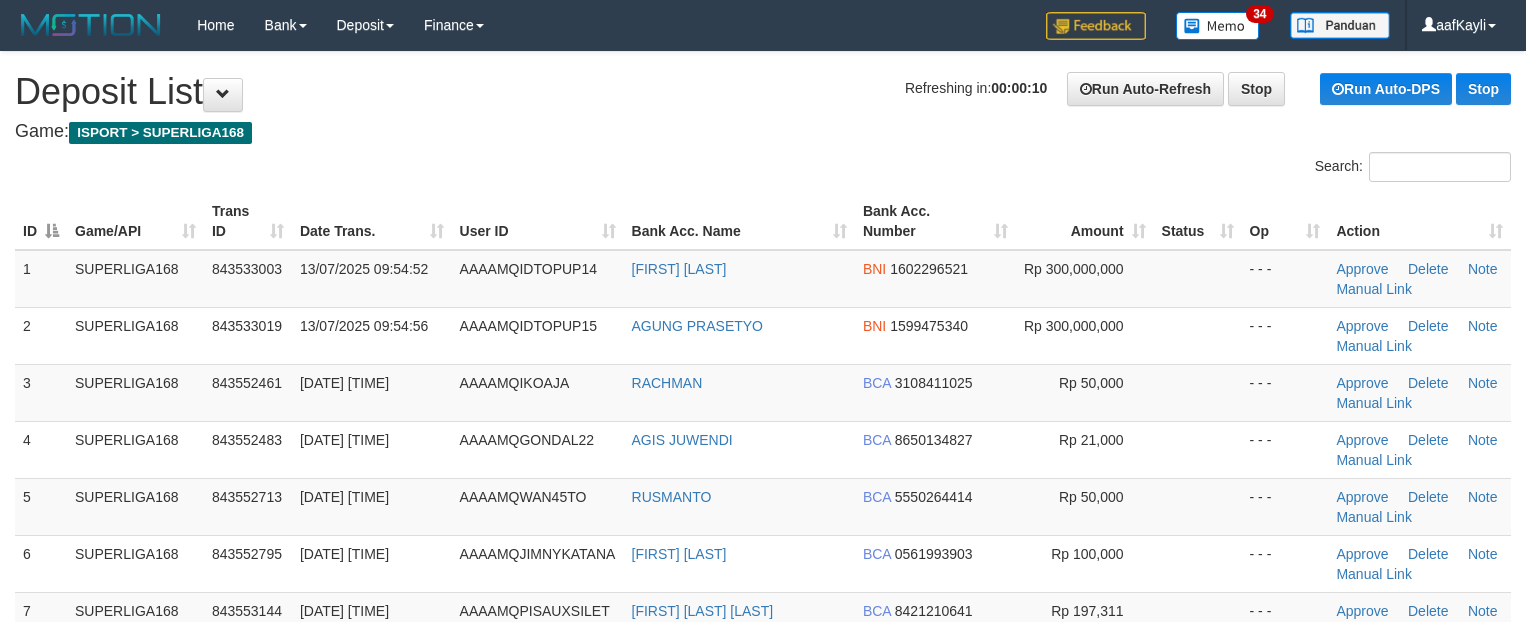 scroll, scrollTop: 0, scrollLeft: 0, axis: both 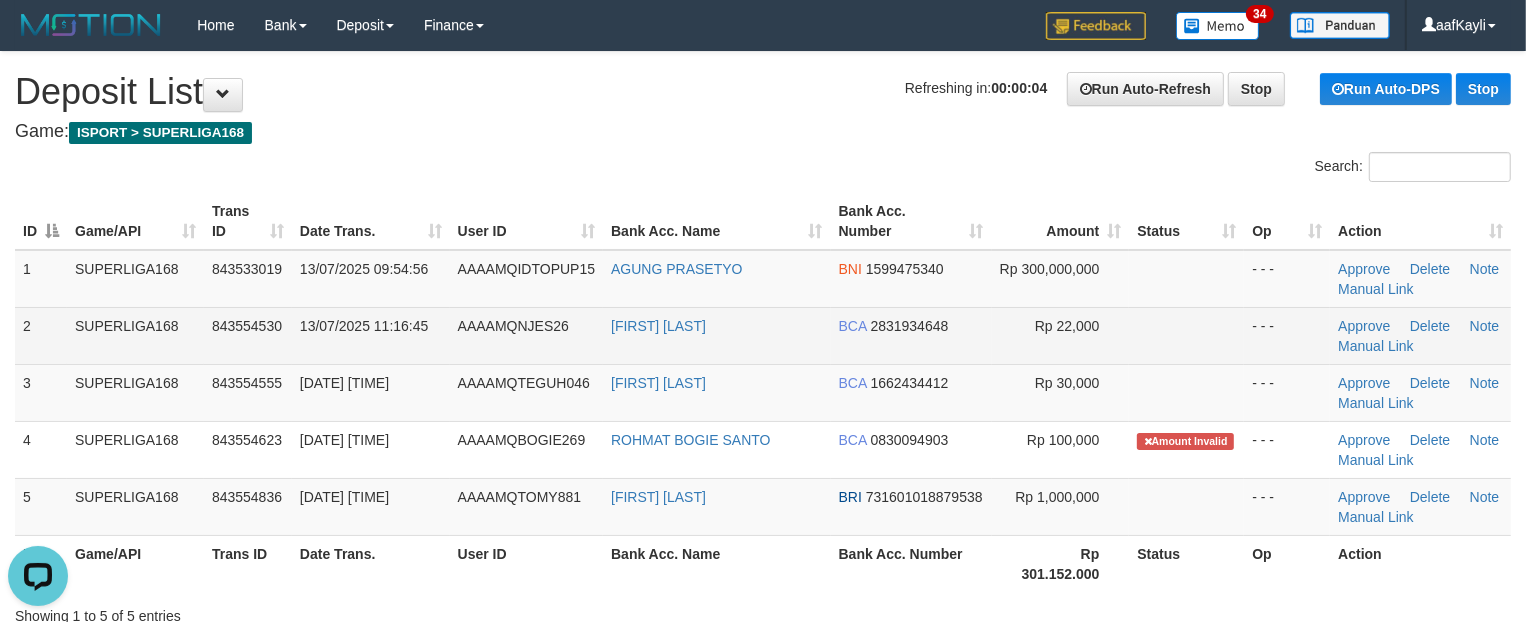 click at bounding box center [1186, 335] 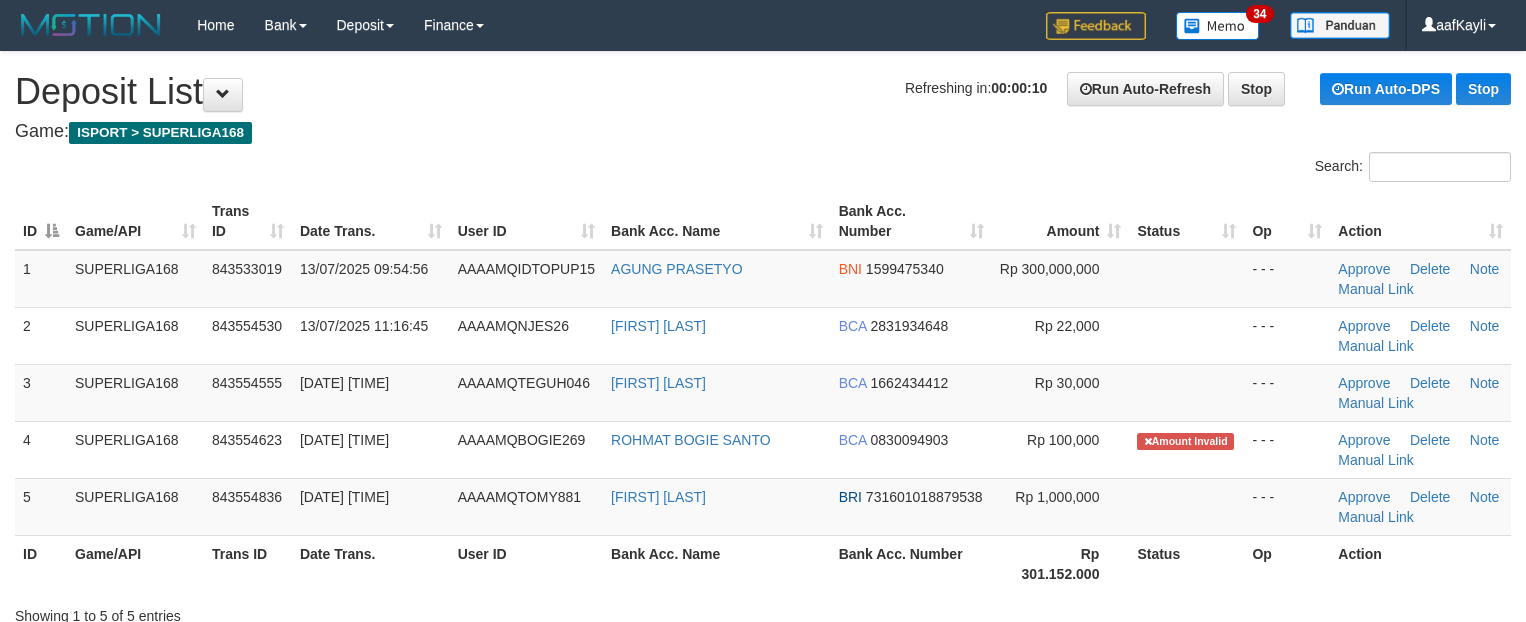 scroll, scrollTop: 0, scrollLeft: 0, axis: both 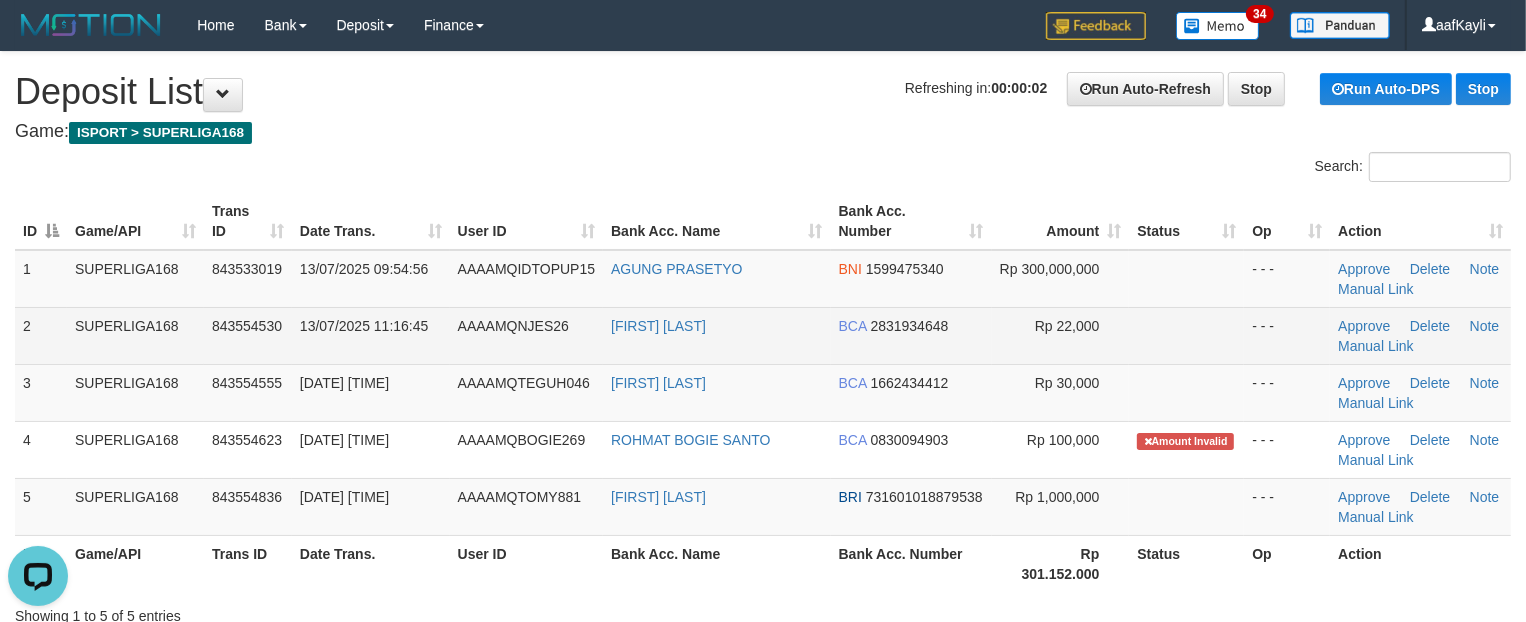 click at bounding box center [1186, 335] 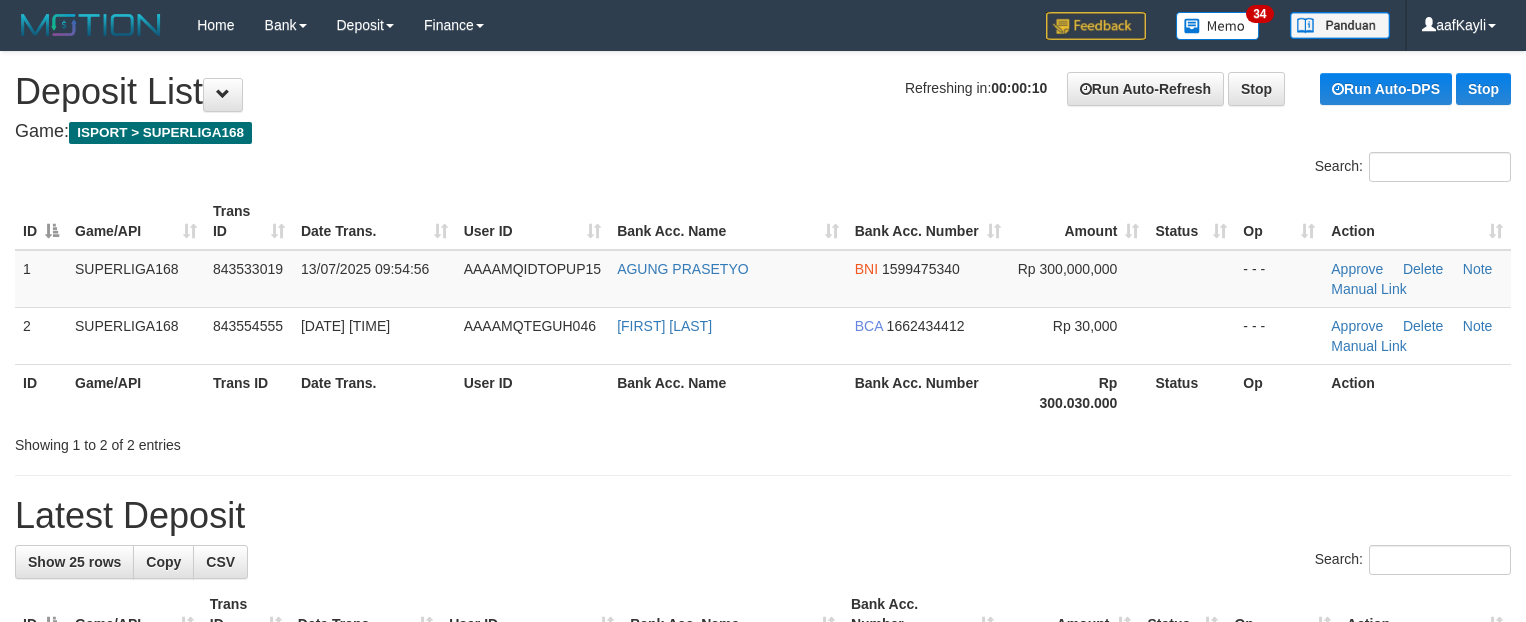 scroll, scrollTop: 0, scrollLeft: 0, axis: both 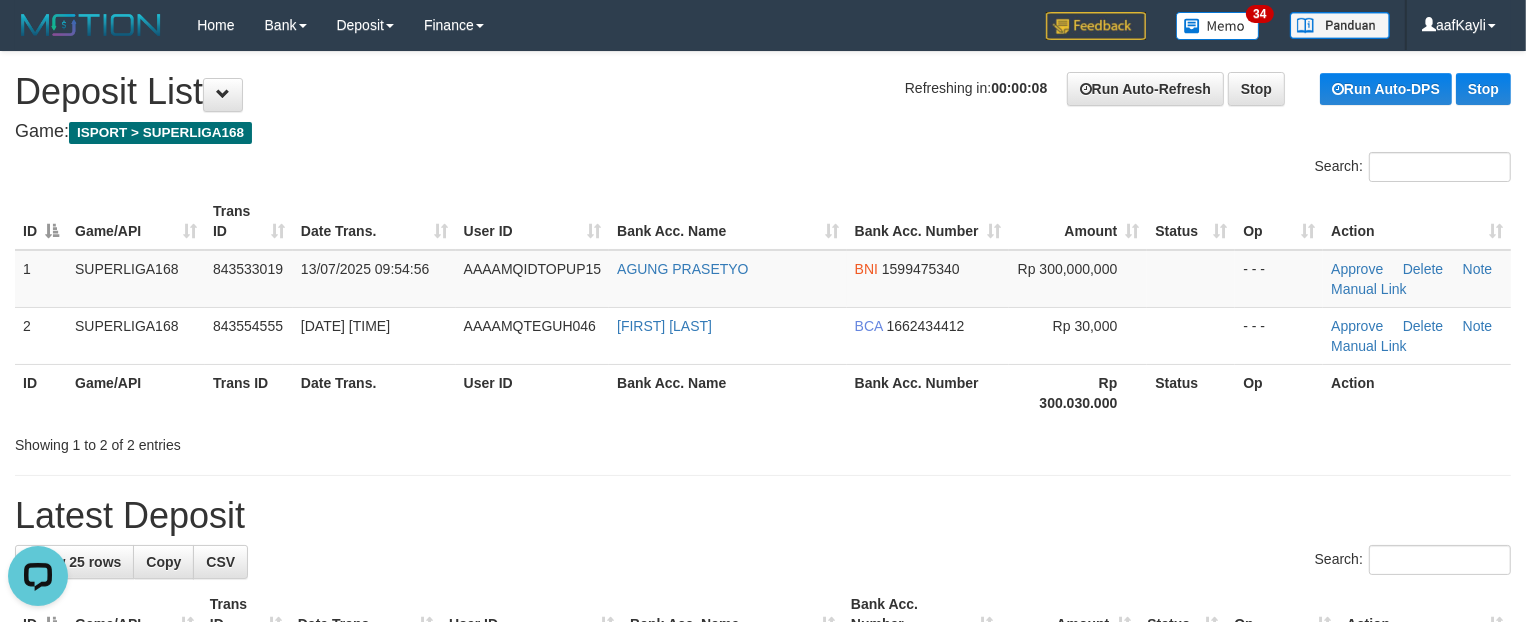 click at bounding box center (1191, 335) 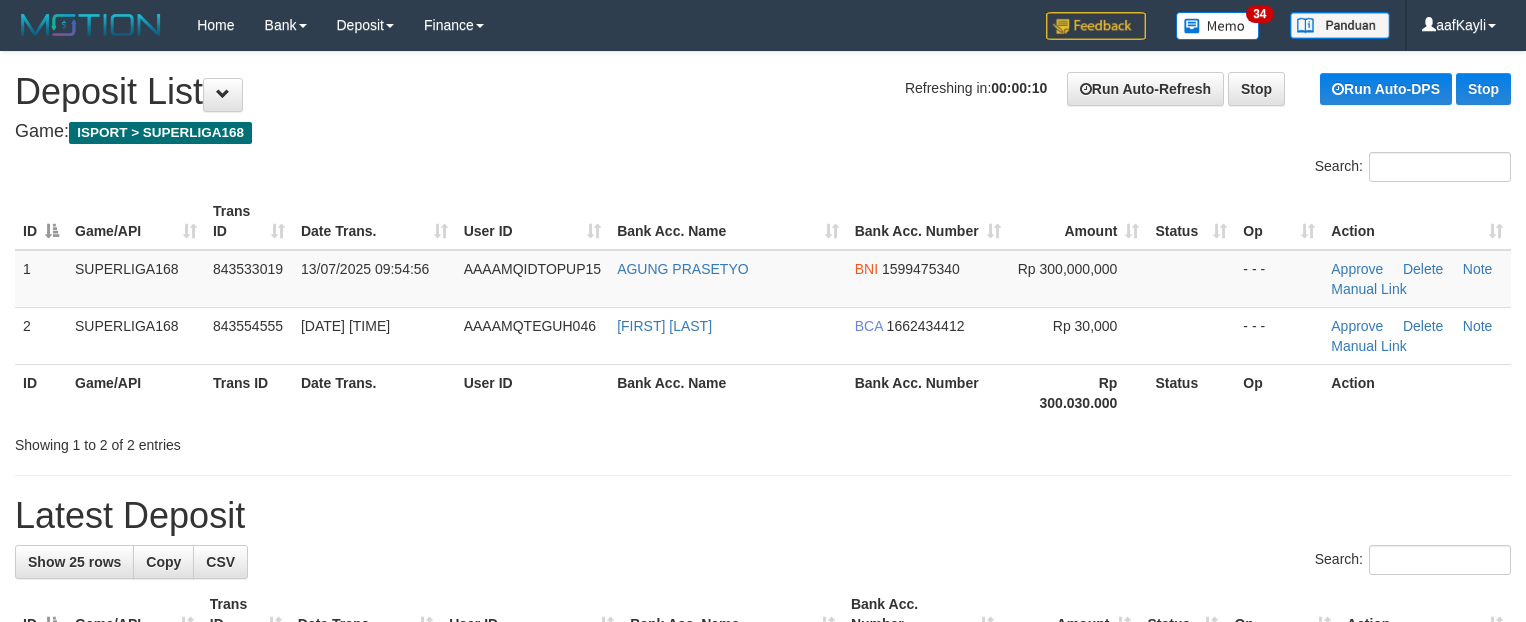 scroll, scrollTop: 0, scrollLeft: 0, axis: both 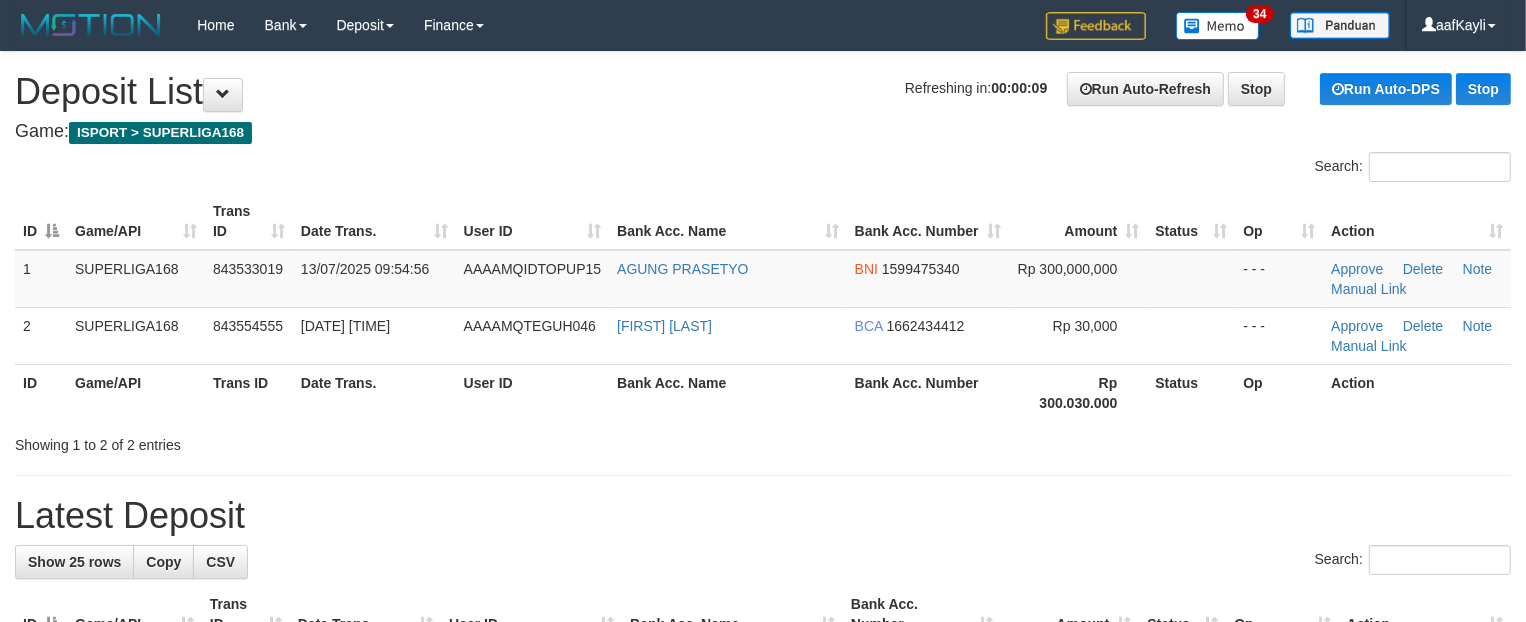 click on "**********" at bounding box center [763, 947] 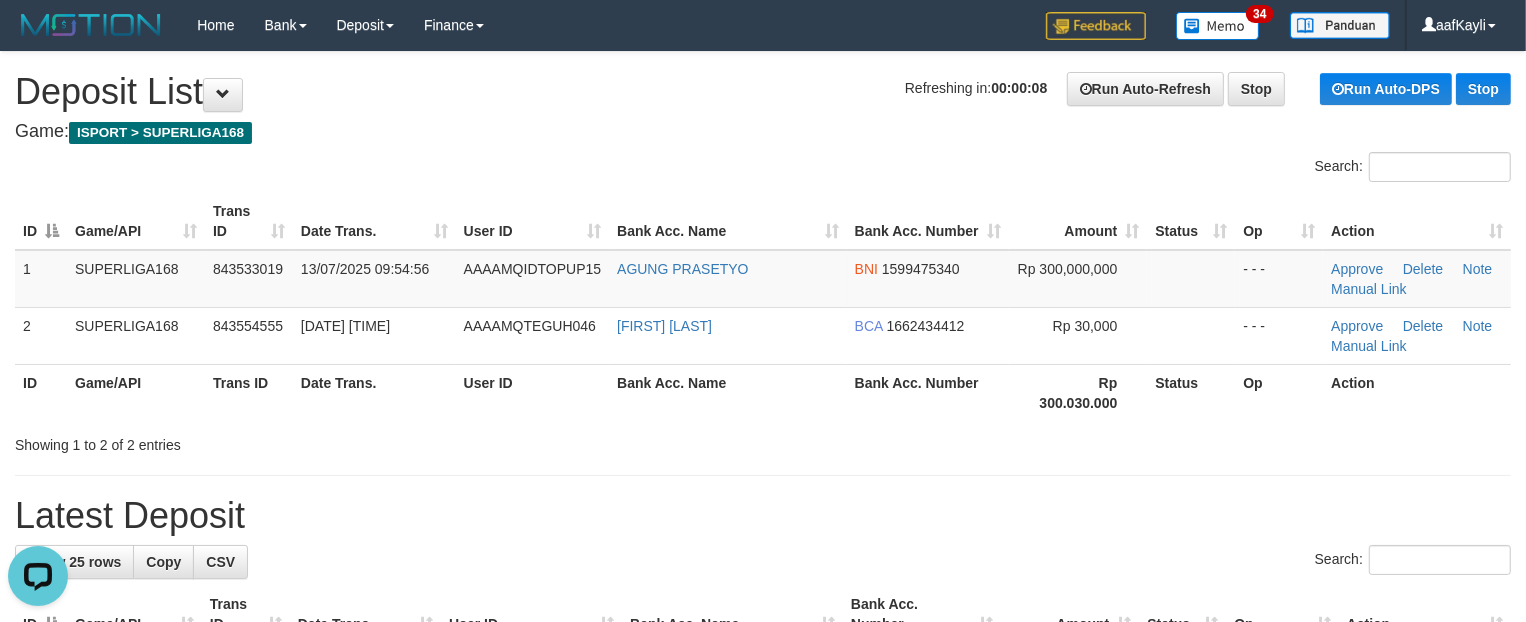scroll, scrollTop: 0, scrollLeft: 0, axis: both 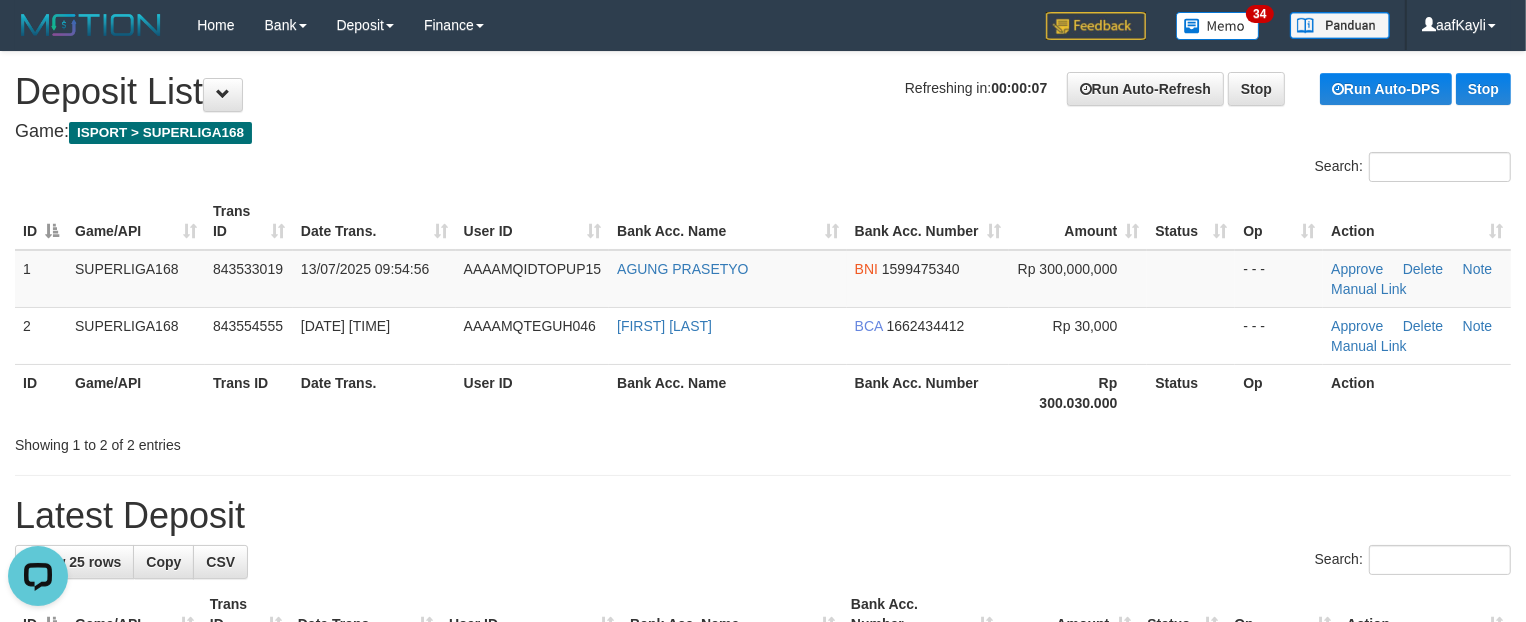 click on "**********" at bounding box center [763, 947] 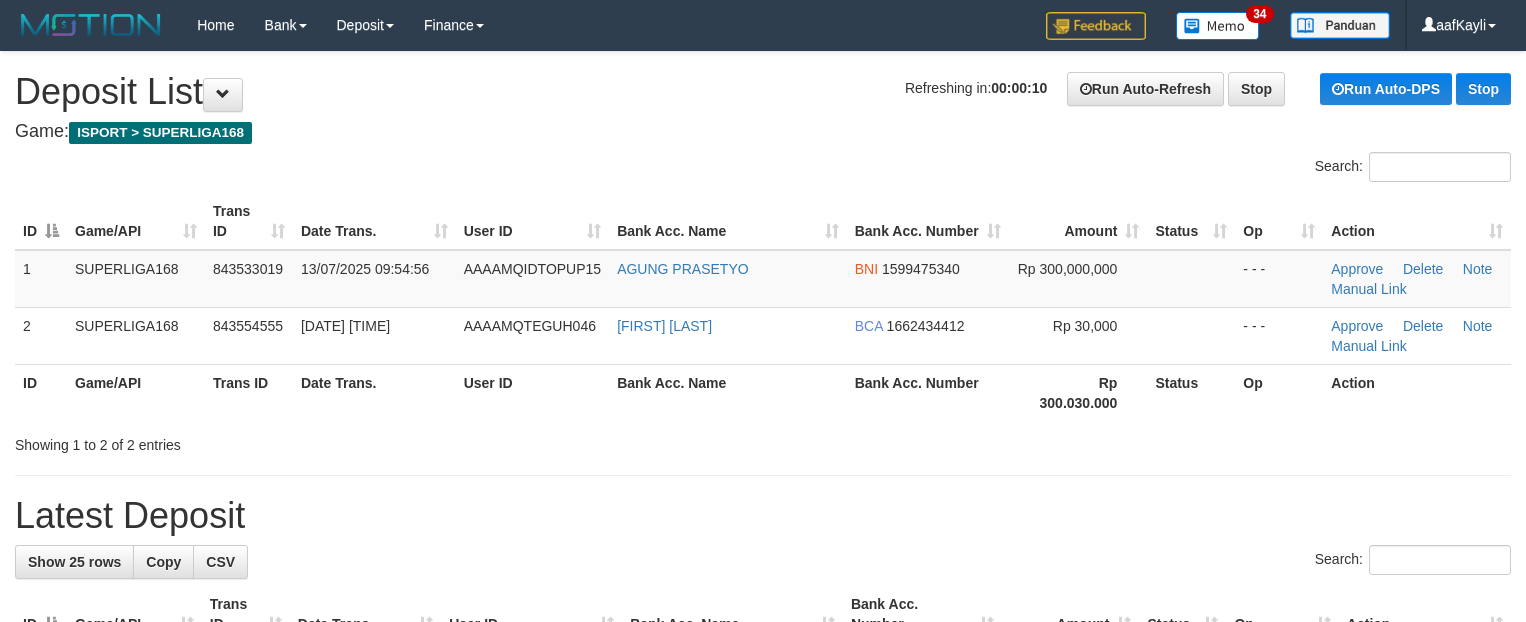scroll, scrollTop: 0, scrollLeft: 0, axis: both 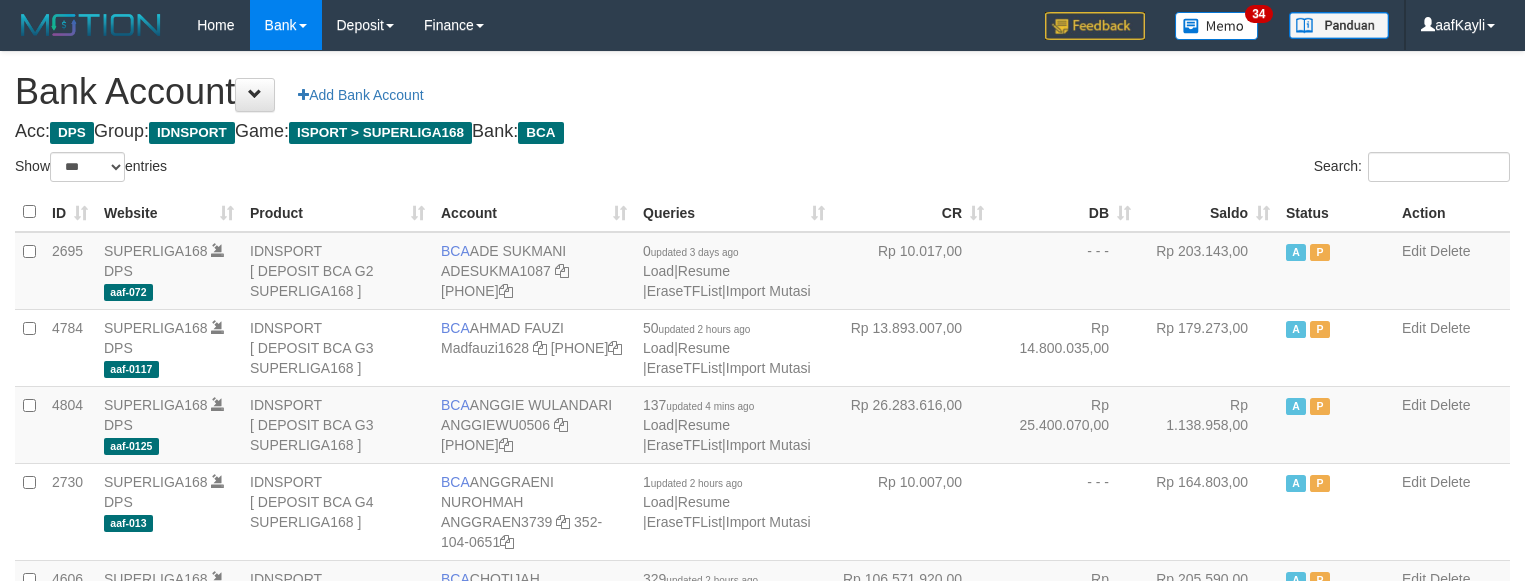 select on "***" 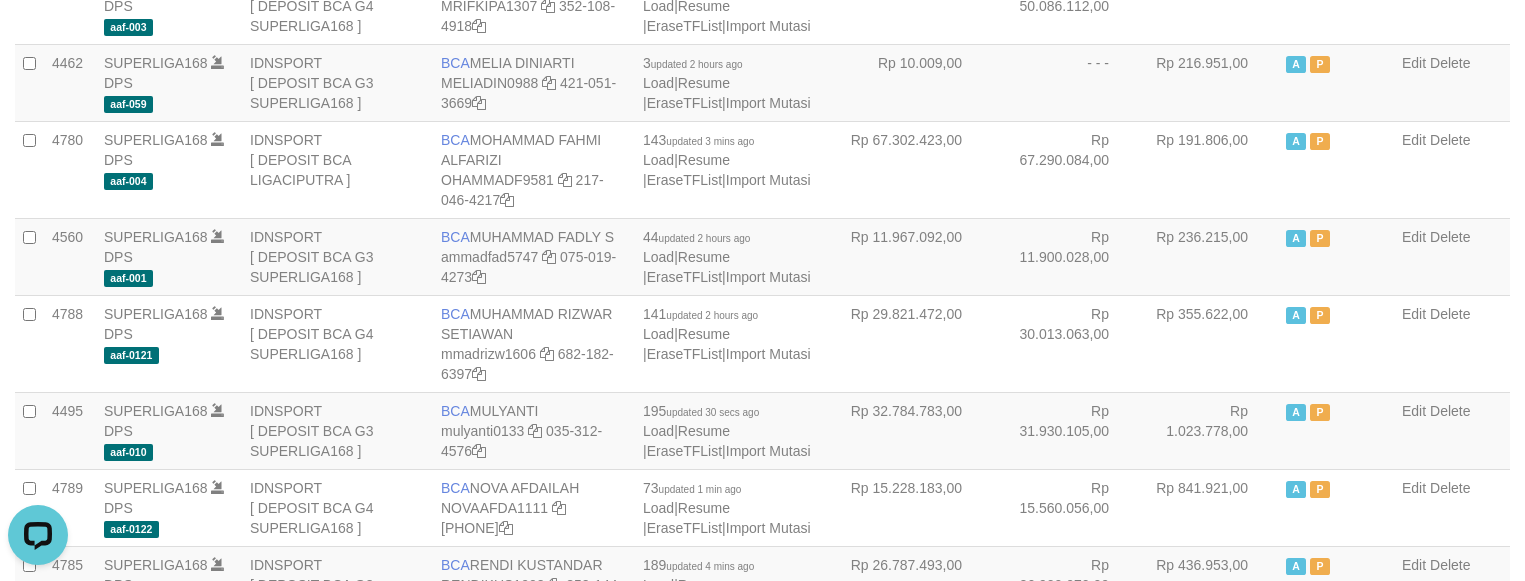 scroll, scrollTop: 0, scrollLeft: 0, axis: both 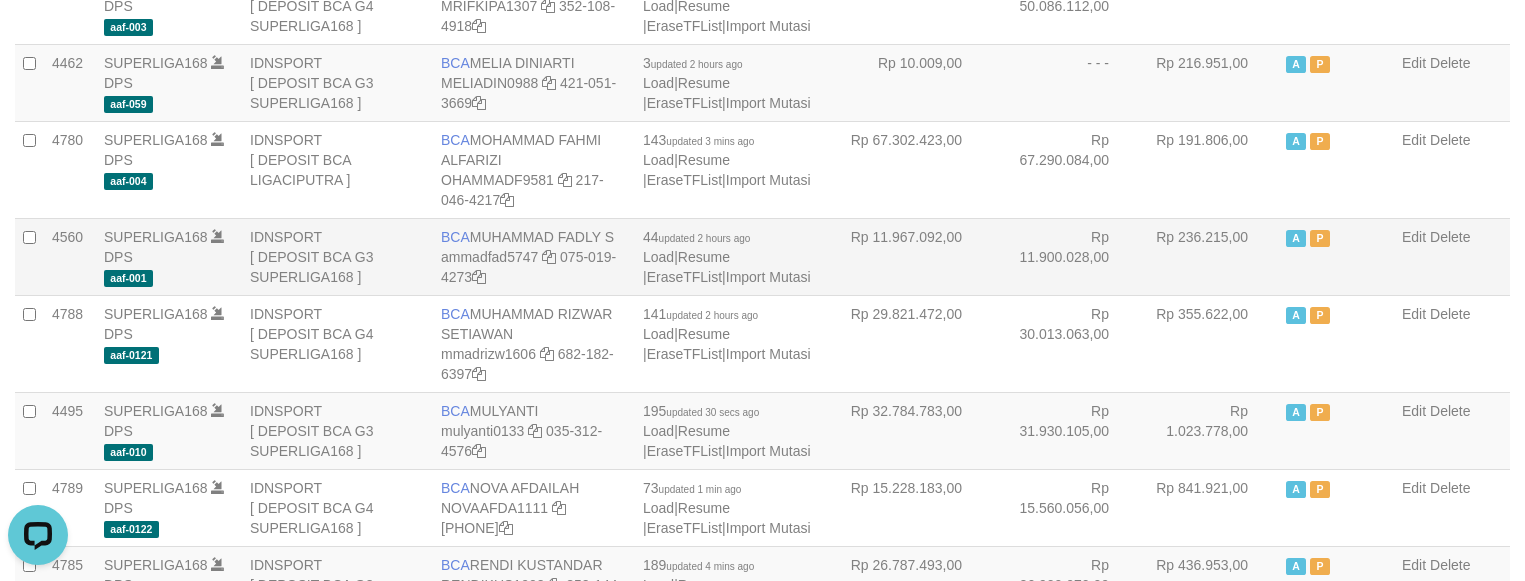 click on "Rp 236.215,00" at bounding box center (1208, 256) 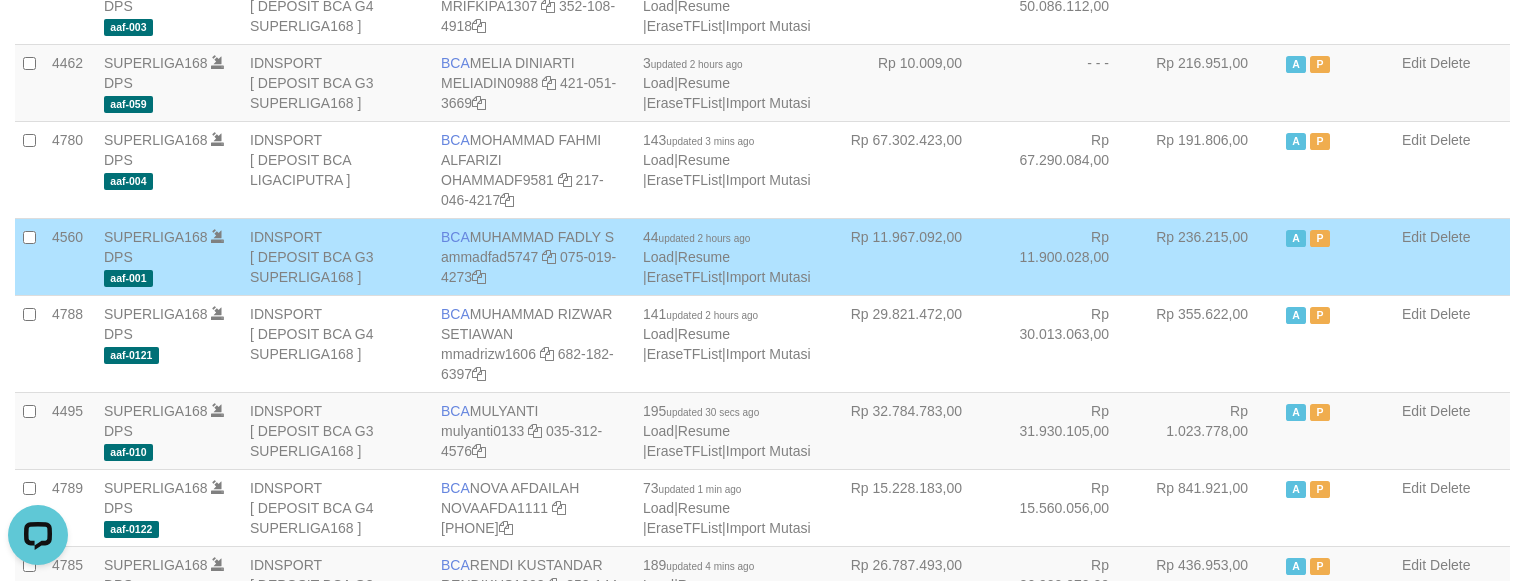scroll, scrollTop: 1061, scrollLeft: 0, axis: vertical 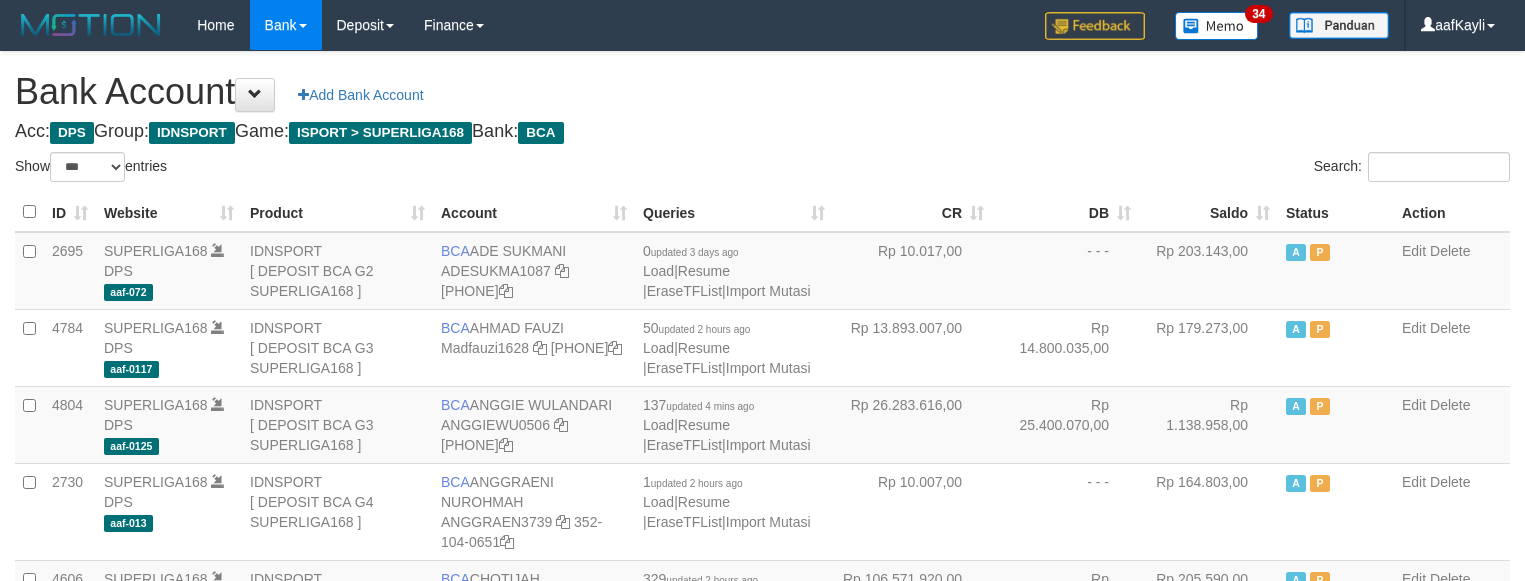 select on "***" 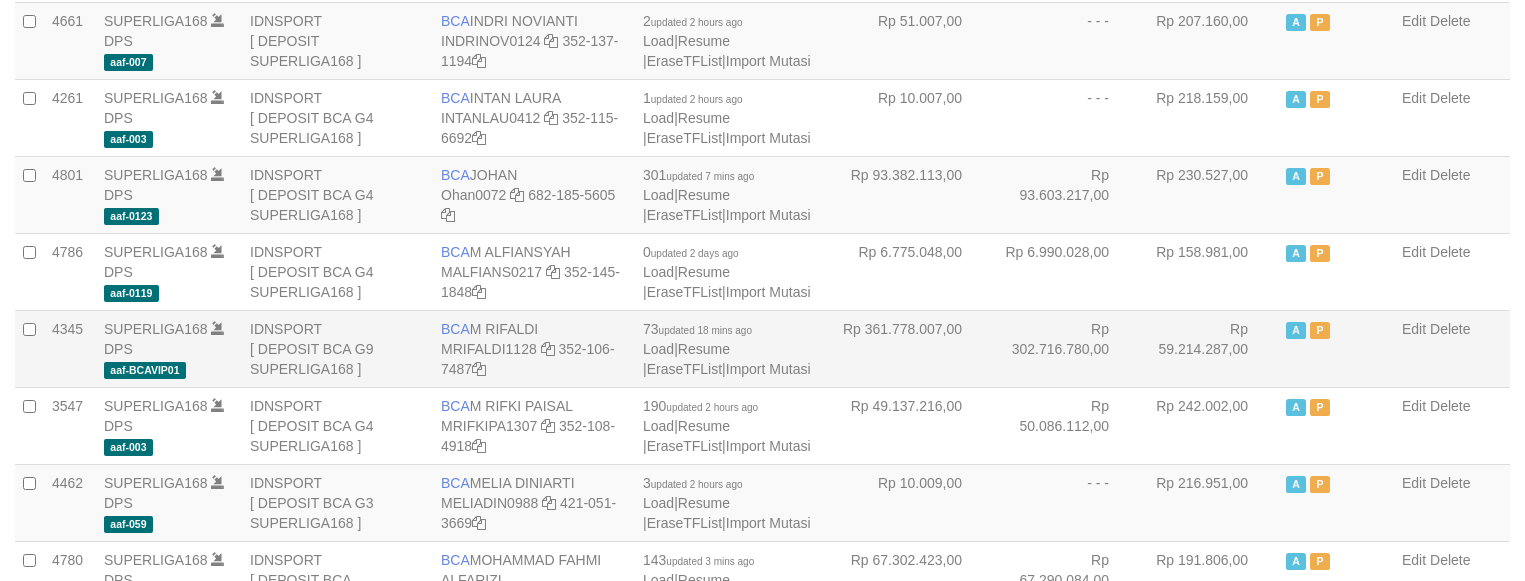scroll, scrollTop: 1061, scrollLeft: 0, axis: vertical 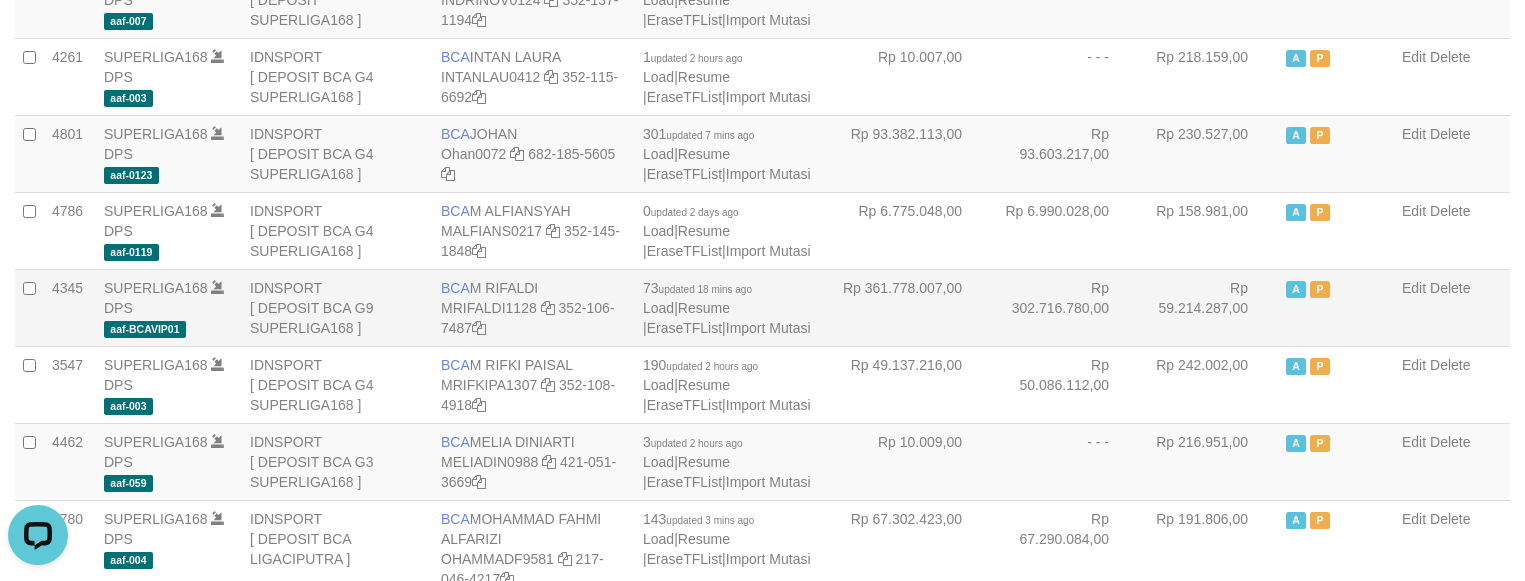 click on "Rp 361.778.007,00" at bounding box center [912, 307] 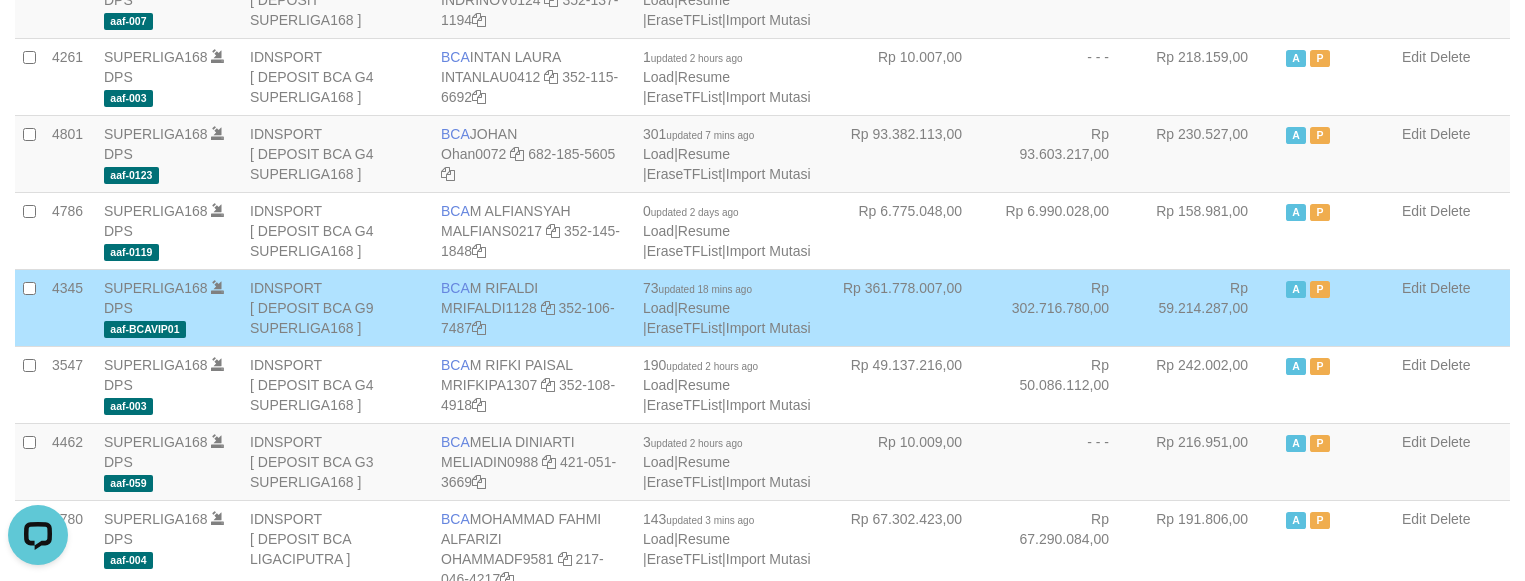 click on "Rp 361.778.007,00" at bounding box center (912, 307) 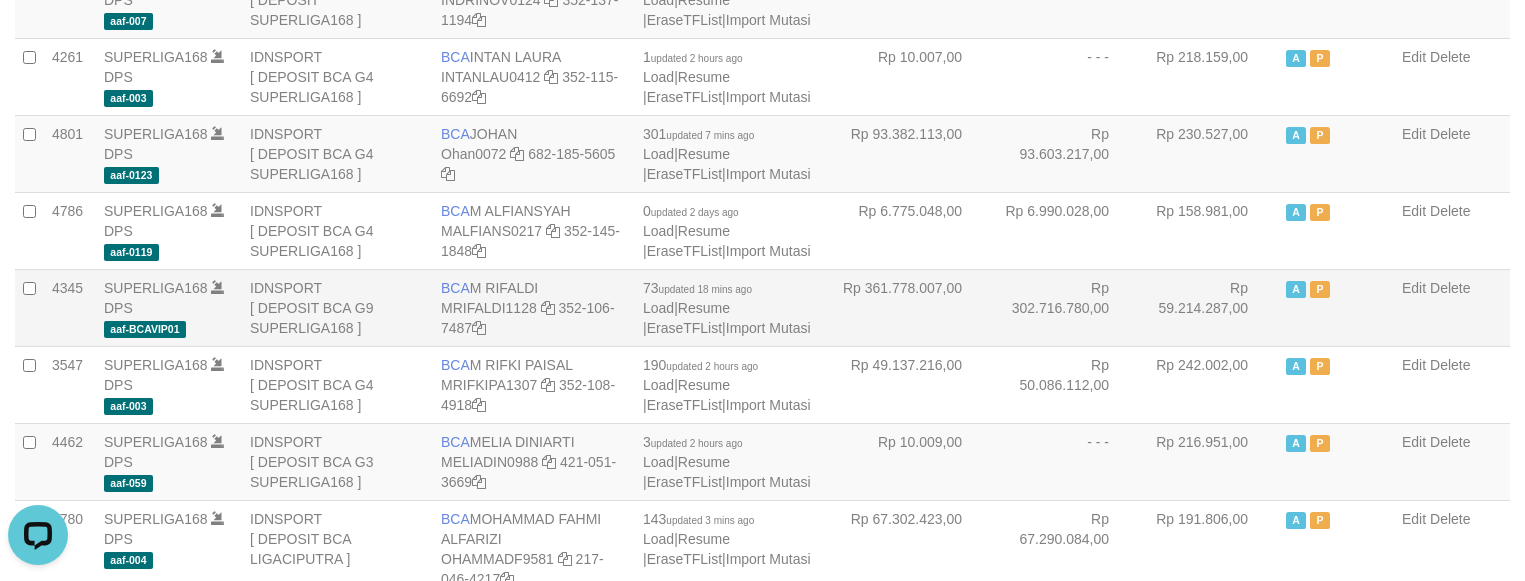click on "Rp 302.716.780,00" at bounding box center [1065, 307] 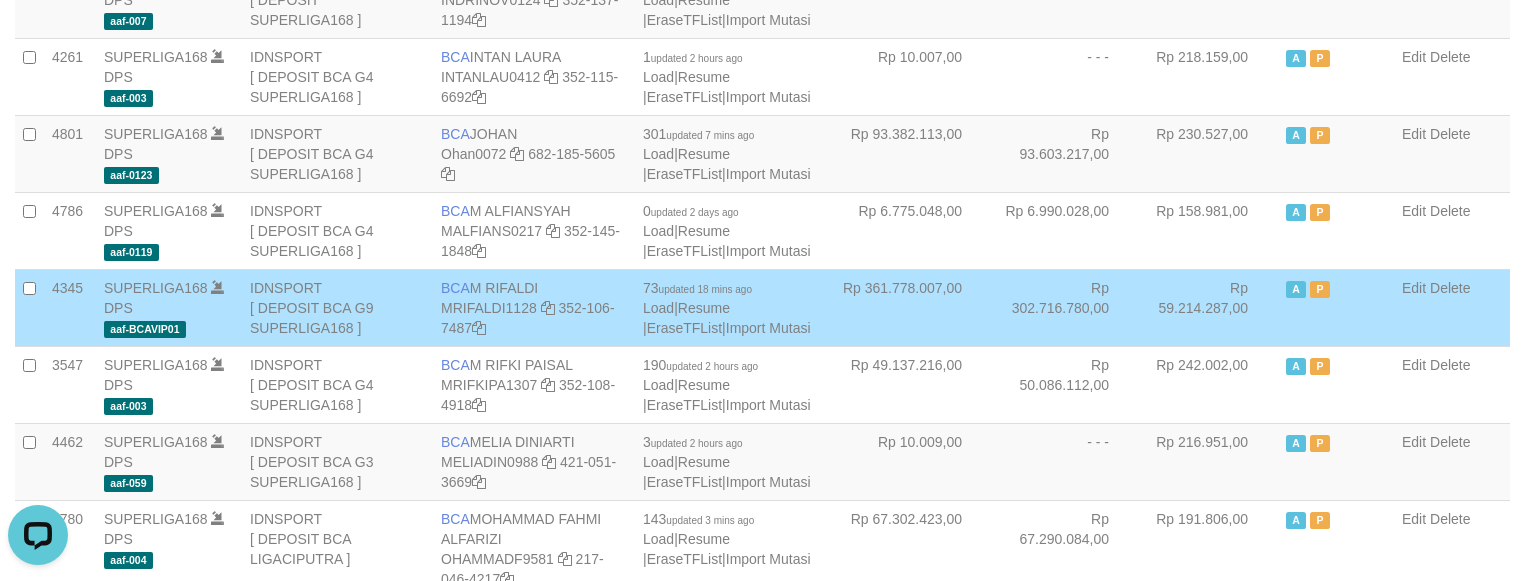 click on "Rp 361.778.007,00" at bounding box center [912, 307] 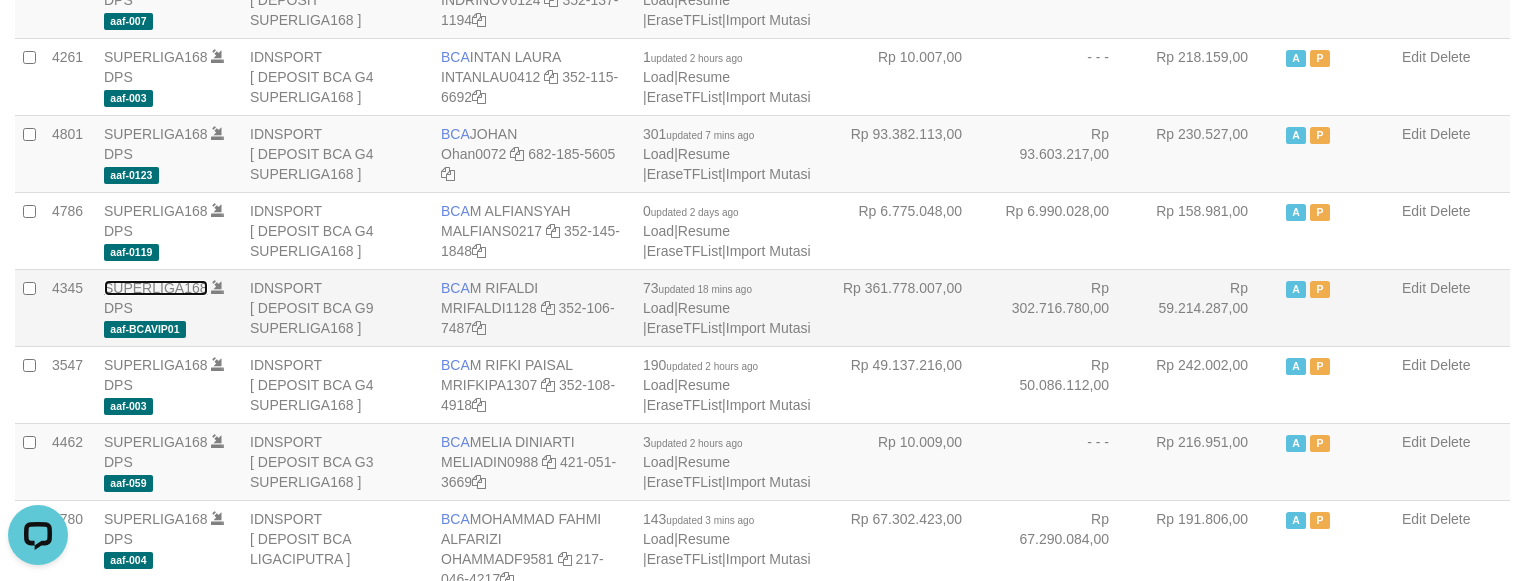 click on "SUPERLIGA168" at bounding box center [156, 288] 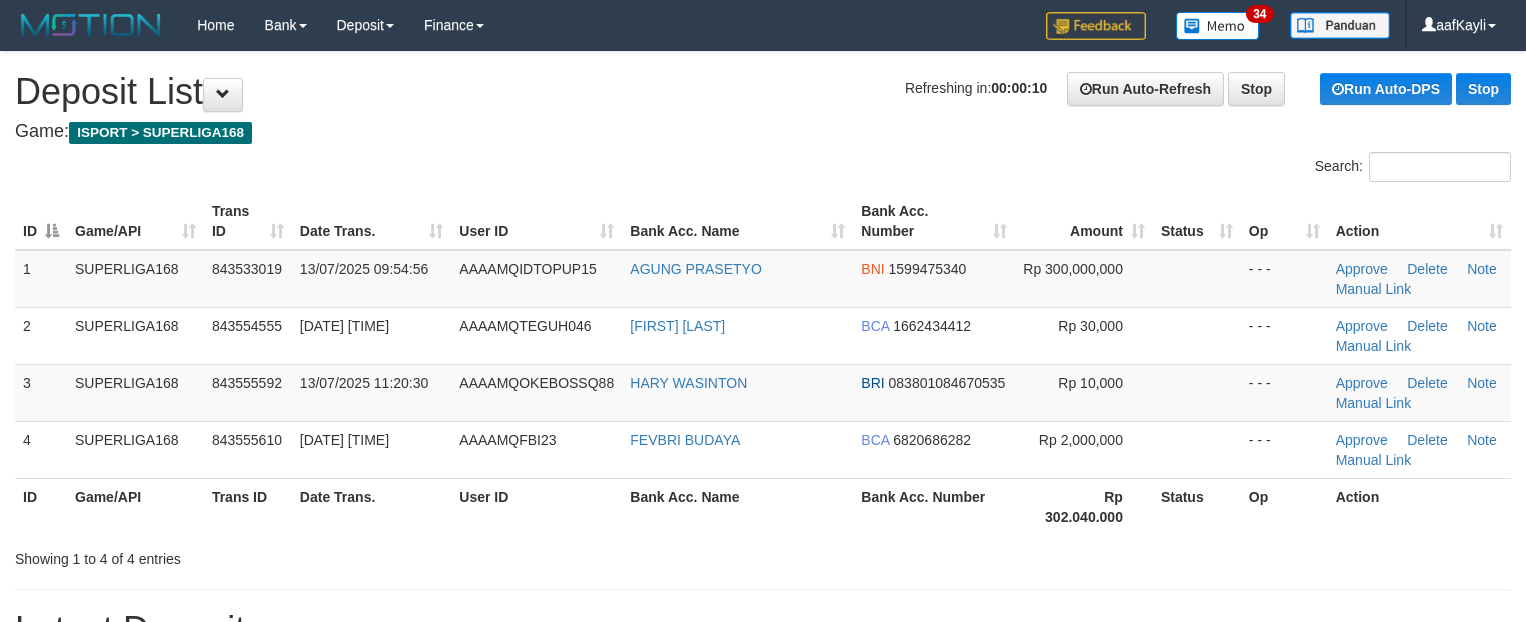 scroll, scrollTop: 0, scrollLeft: 0, axis: both 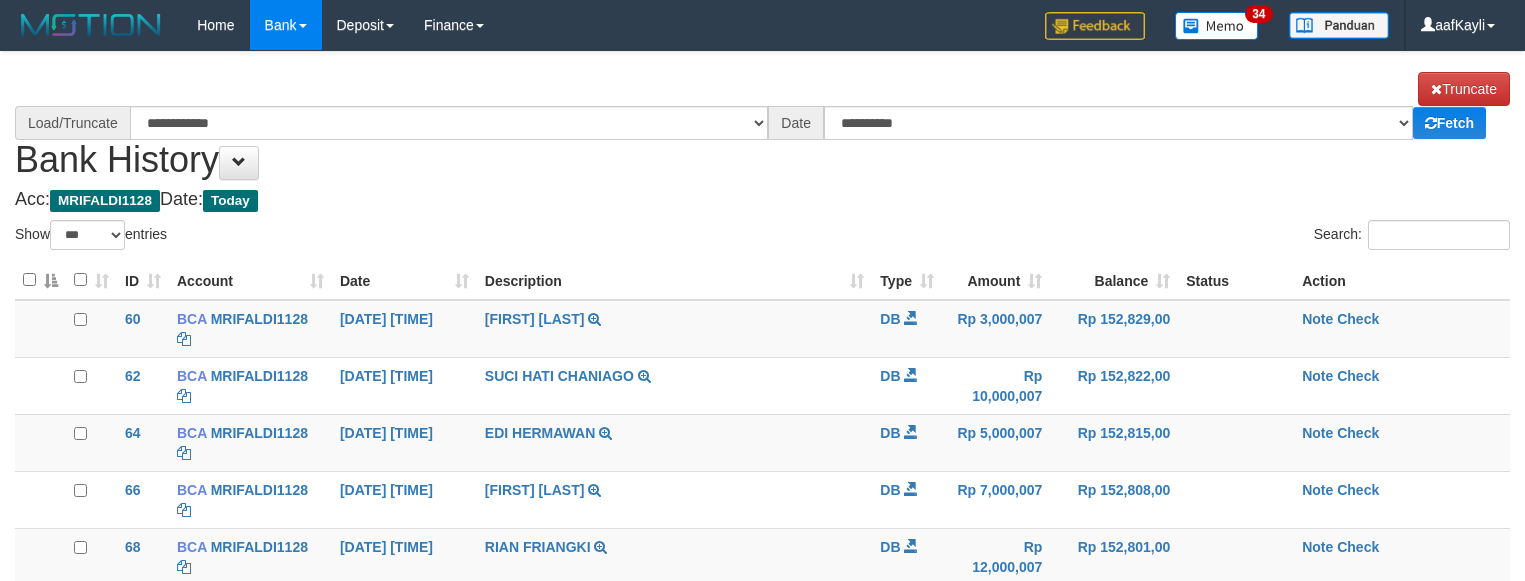 select on "***" 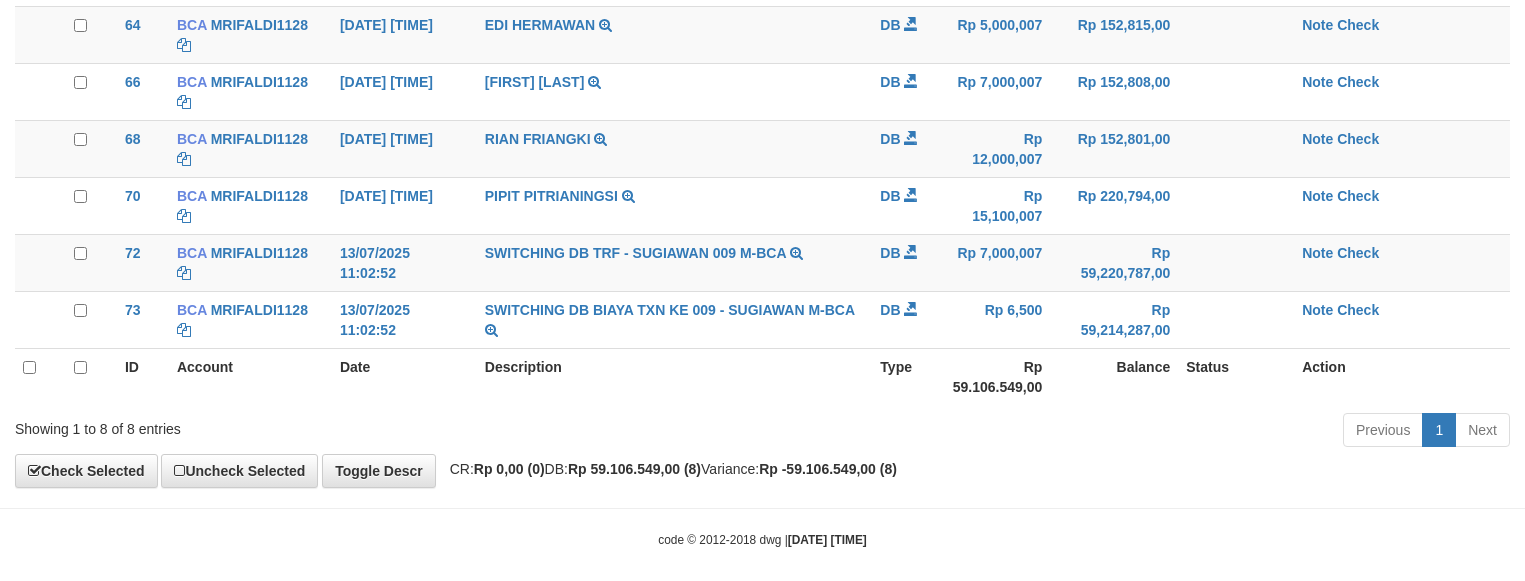 scroll, scrollTop: 428, scrollLeft: 0, axis: vertical 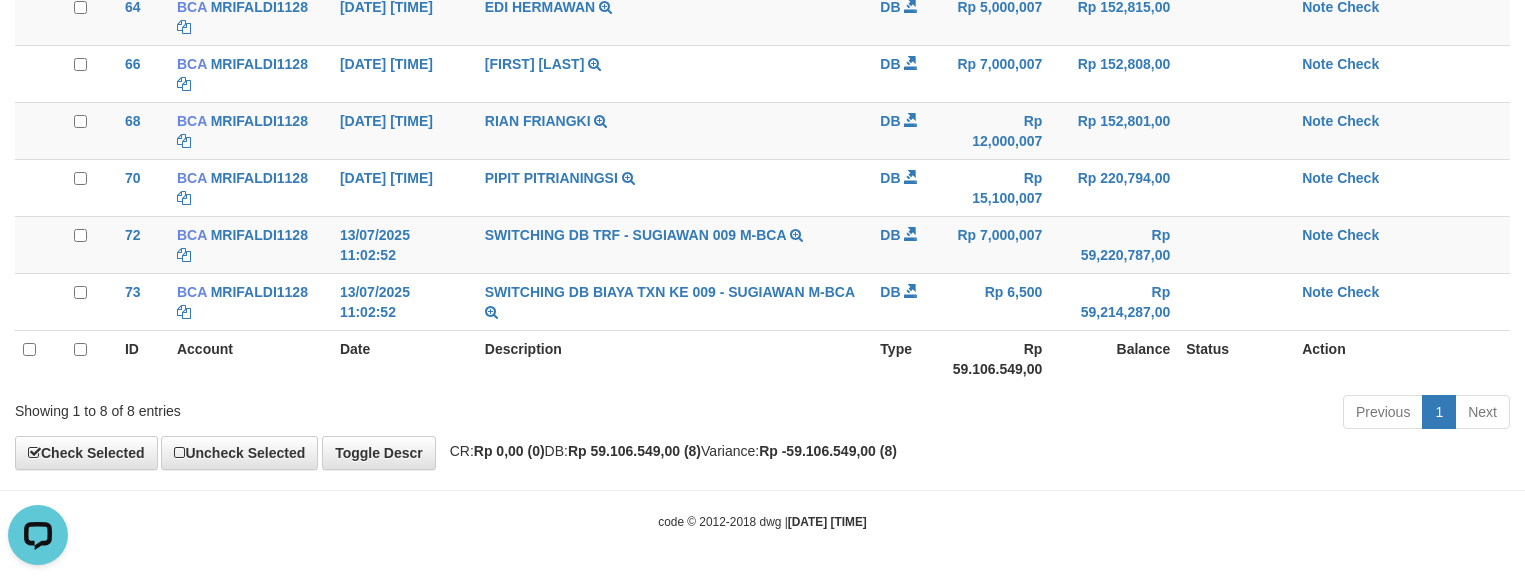 select on "****" 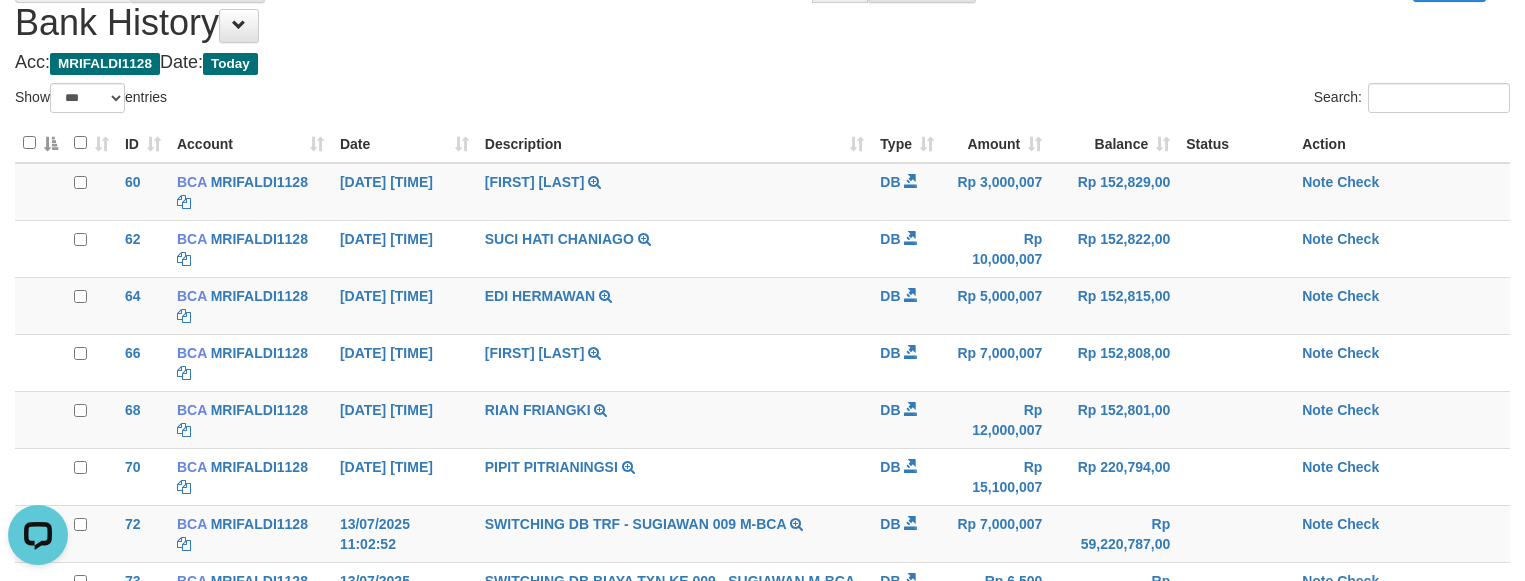 scroll, scrollTop: 0, scrollLeft: 0, axis: both 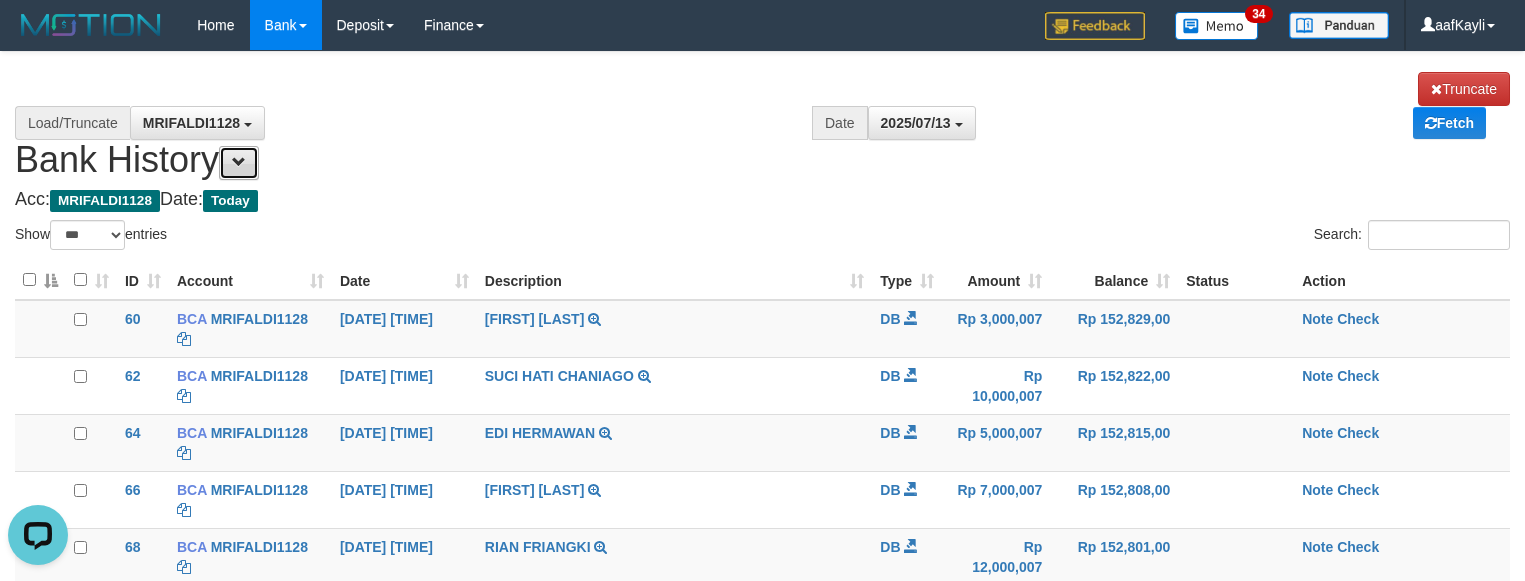 click at bounding box center (239, 163) 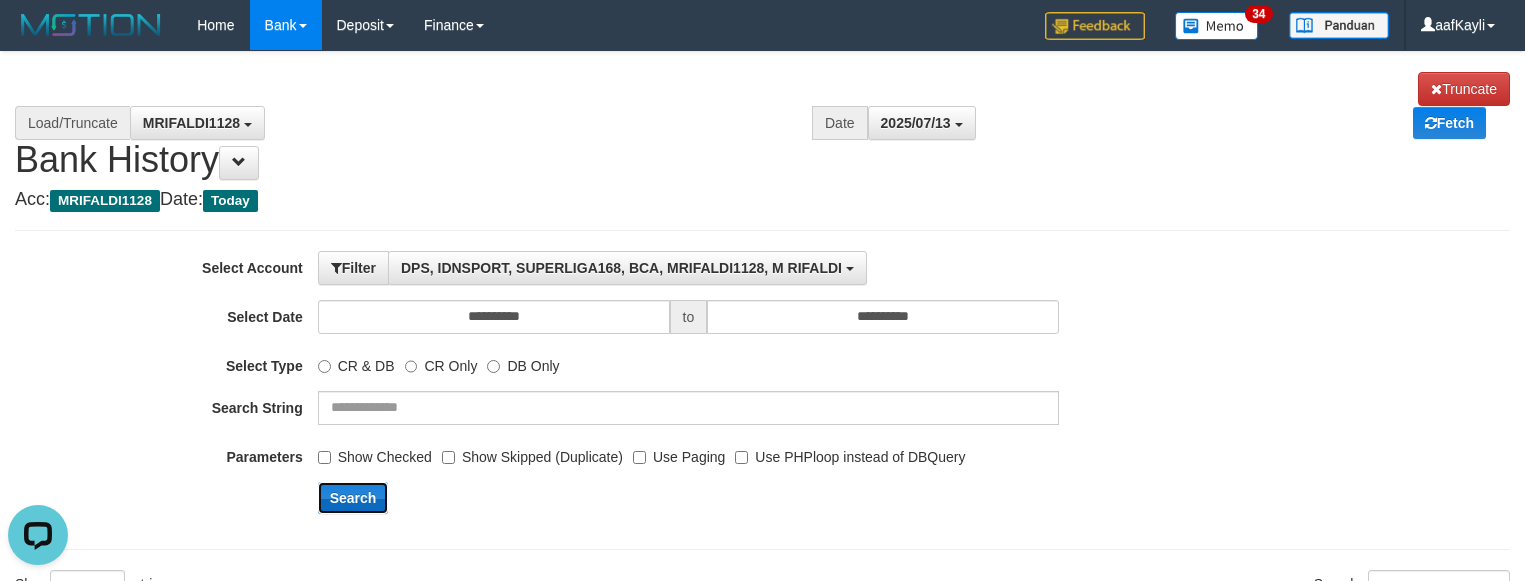 click on "Search" at bounding box center [353, 498] 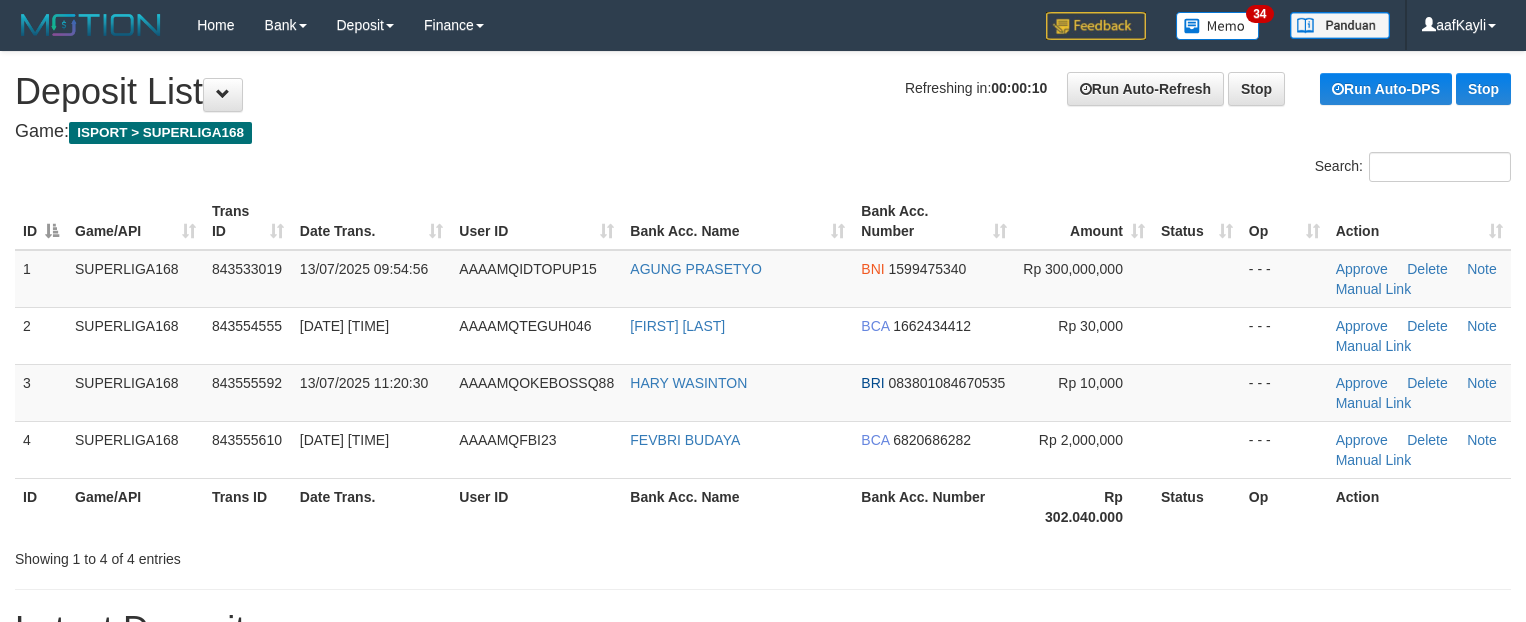 scroll, scrollTop: 0, scrollLeft: 0, axis: both 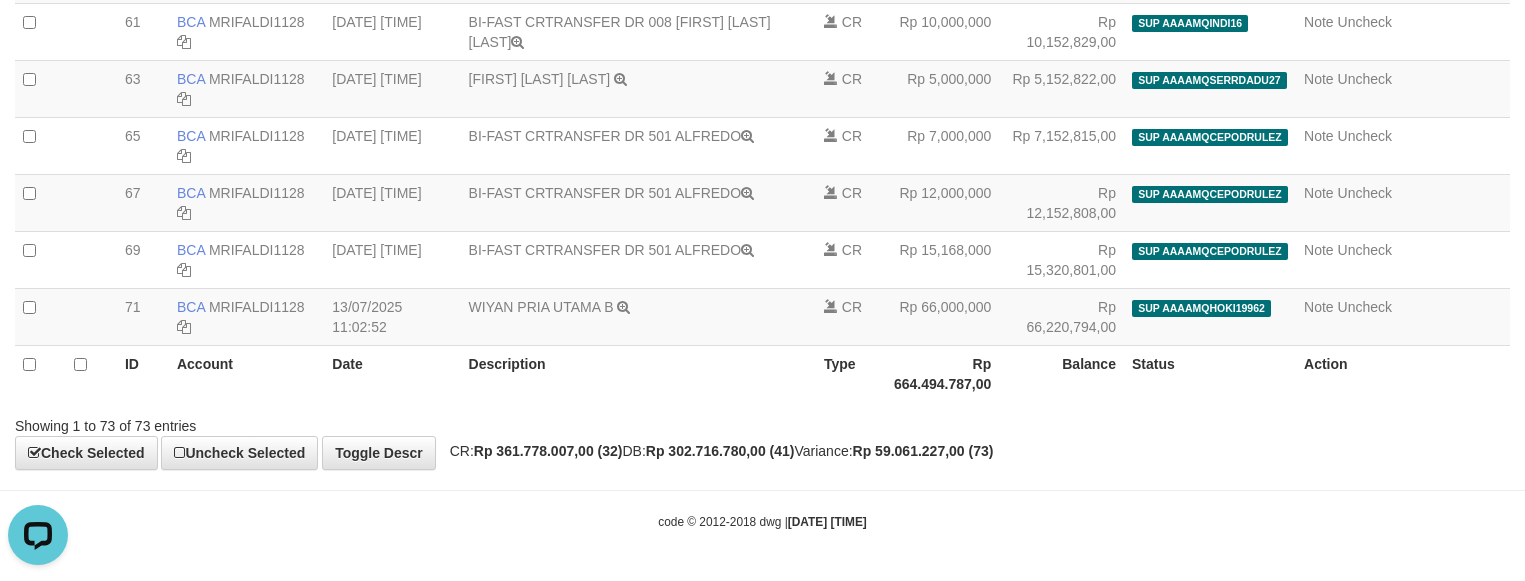 select on "****" 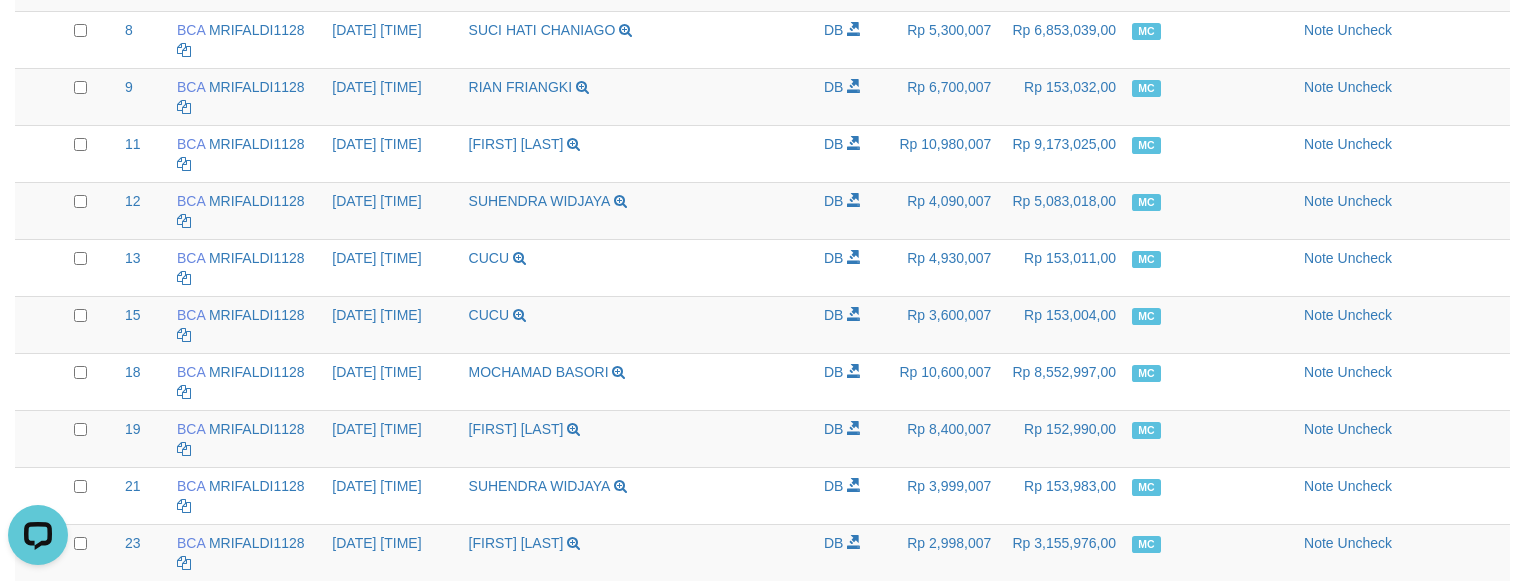 scroll, scrollTop: 32, scrollLeft: 0, axis: vertical 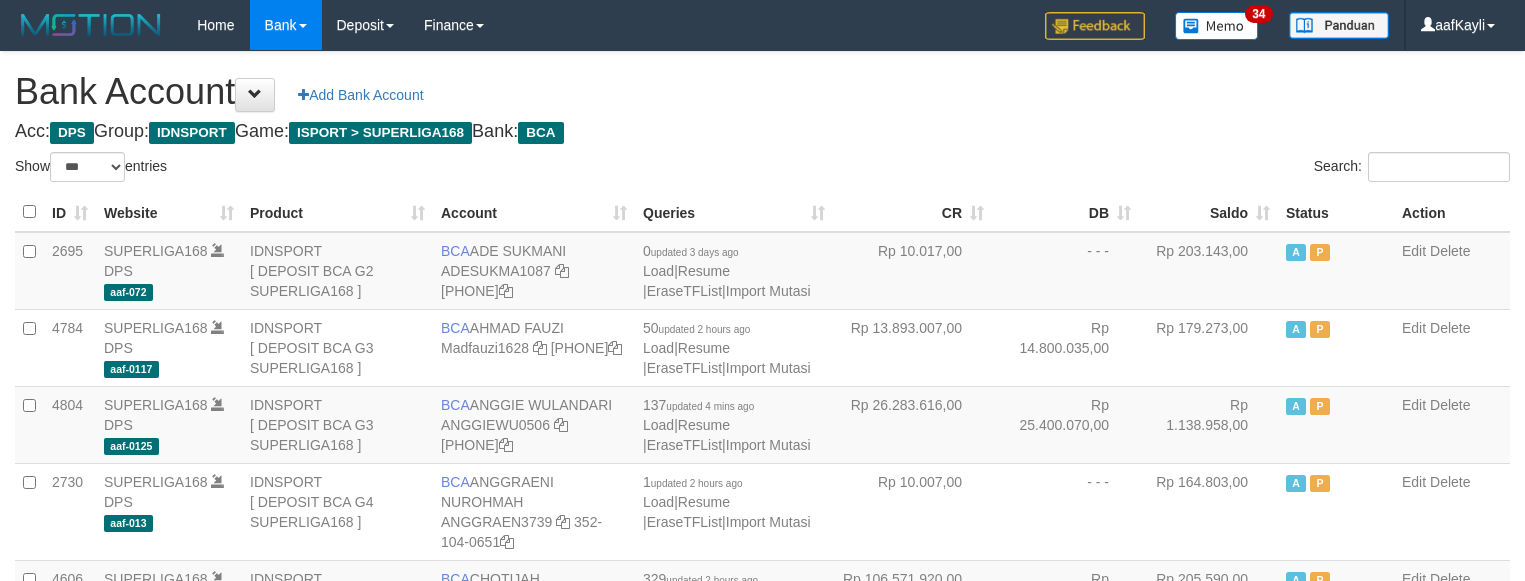 select on "***" 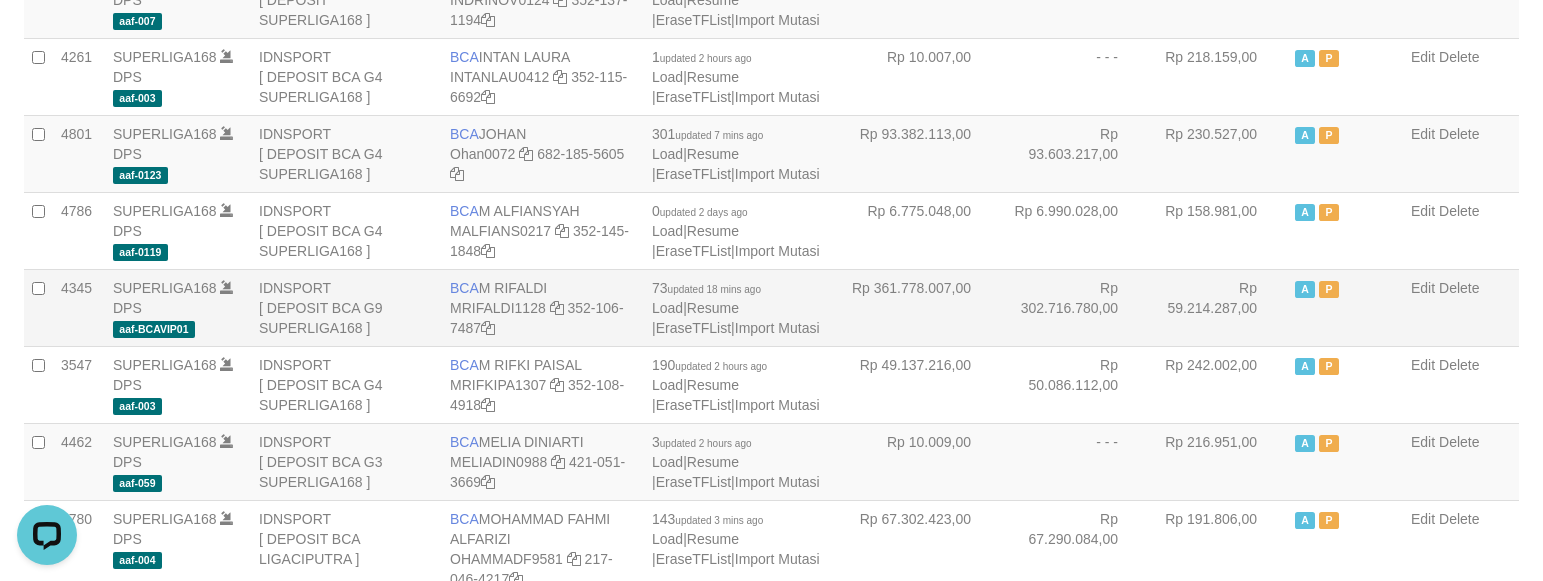 scroll, scrollTop: 0, scrollLeft: 0, axis: both 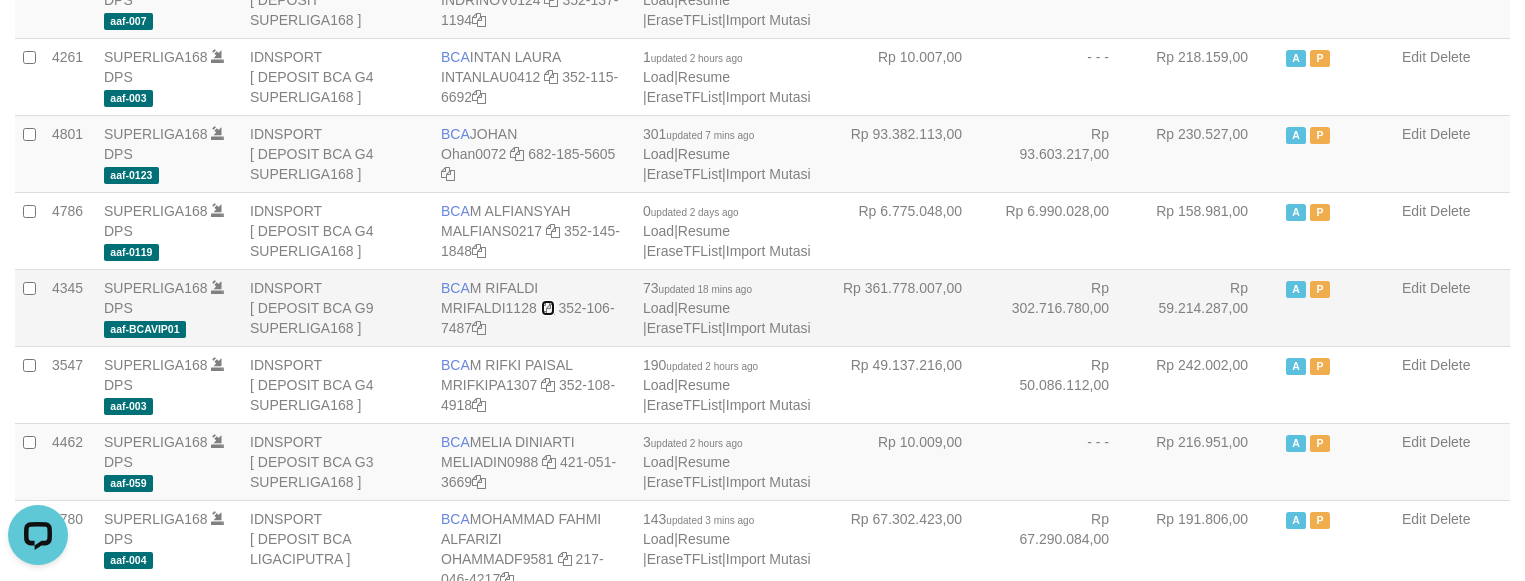 click at bounding box center [548, 308] 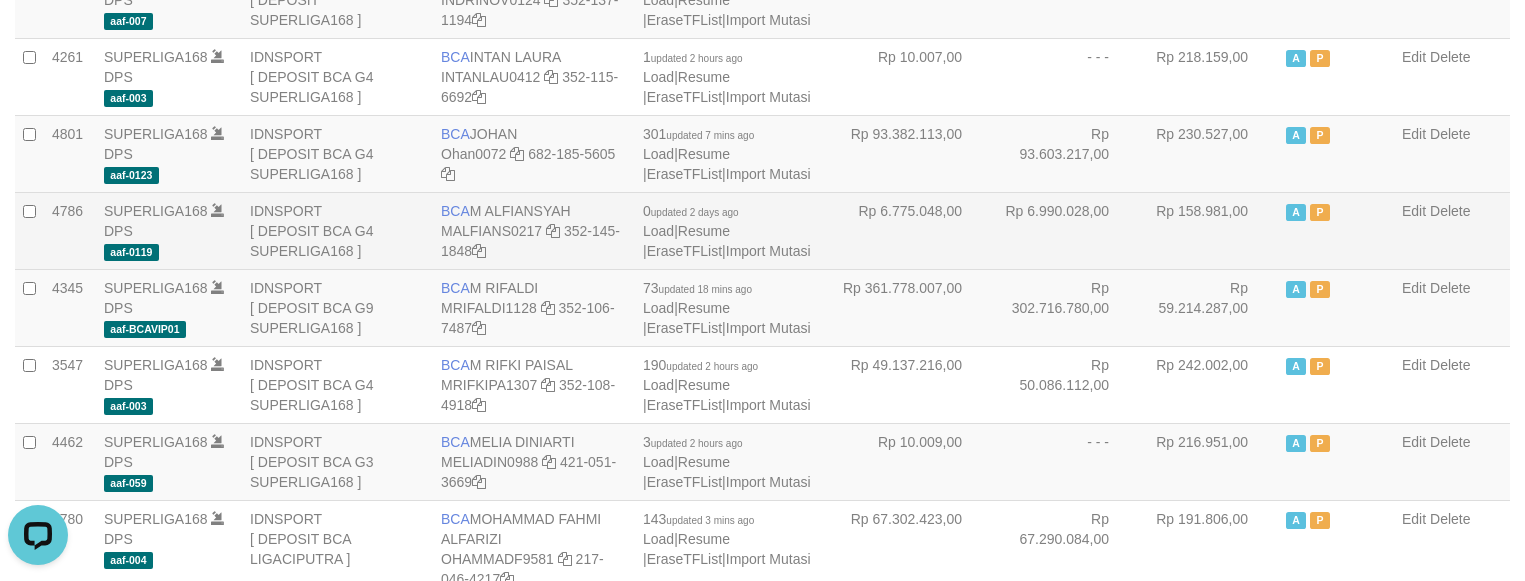 click on "Rp 158.981,00" at bounding box center (1208, 230) 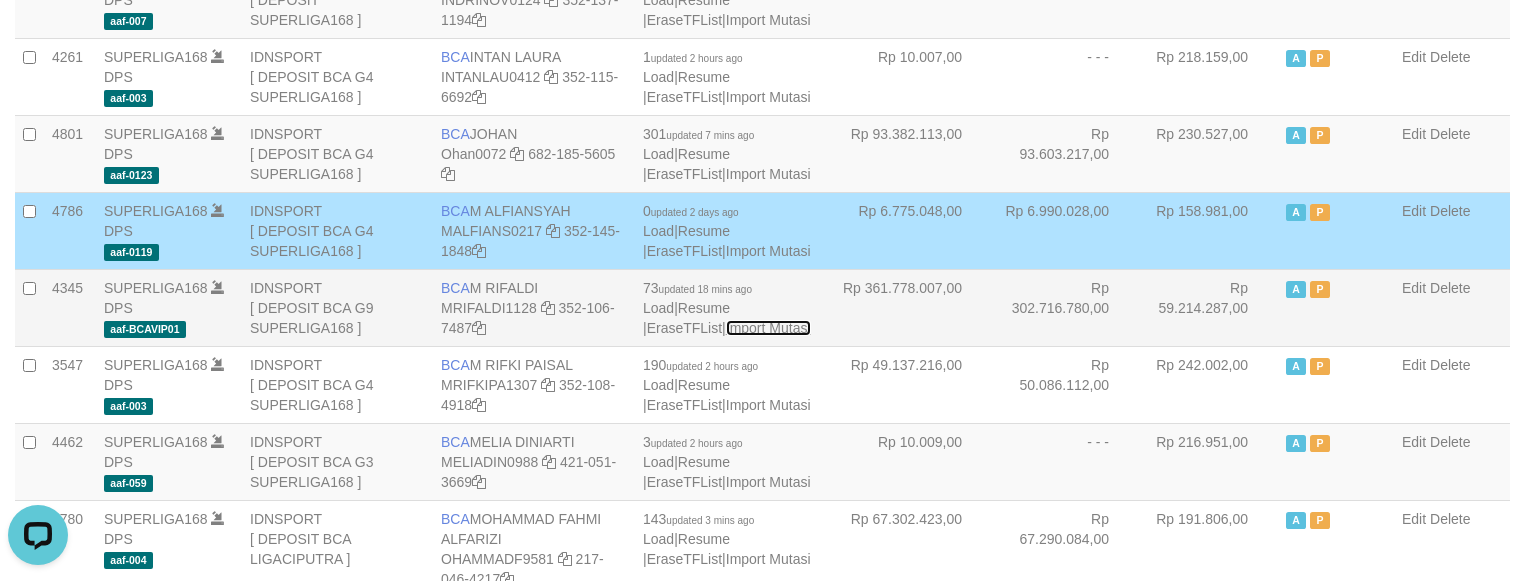 click on "Import Mutasi" at bounding box center [768, 328] 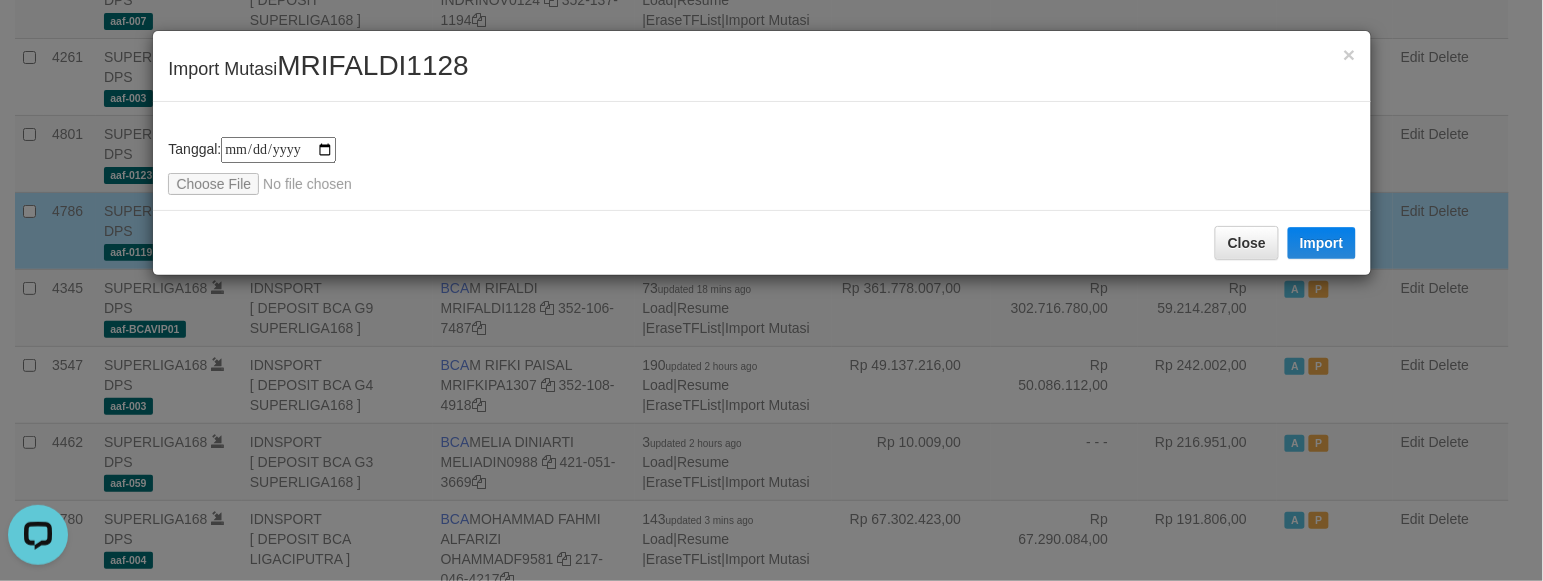 type on "**********" 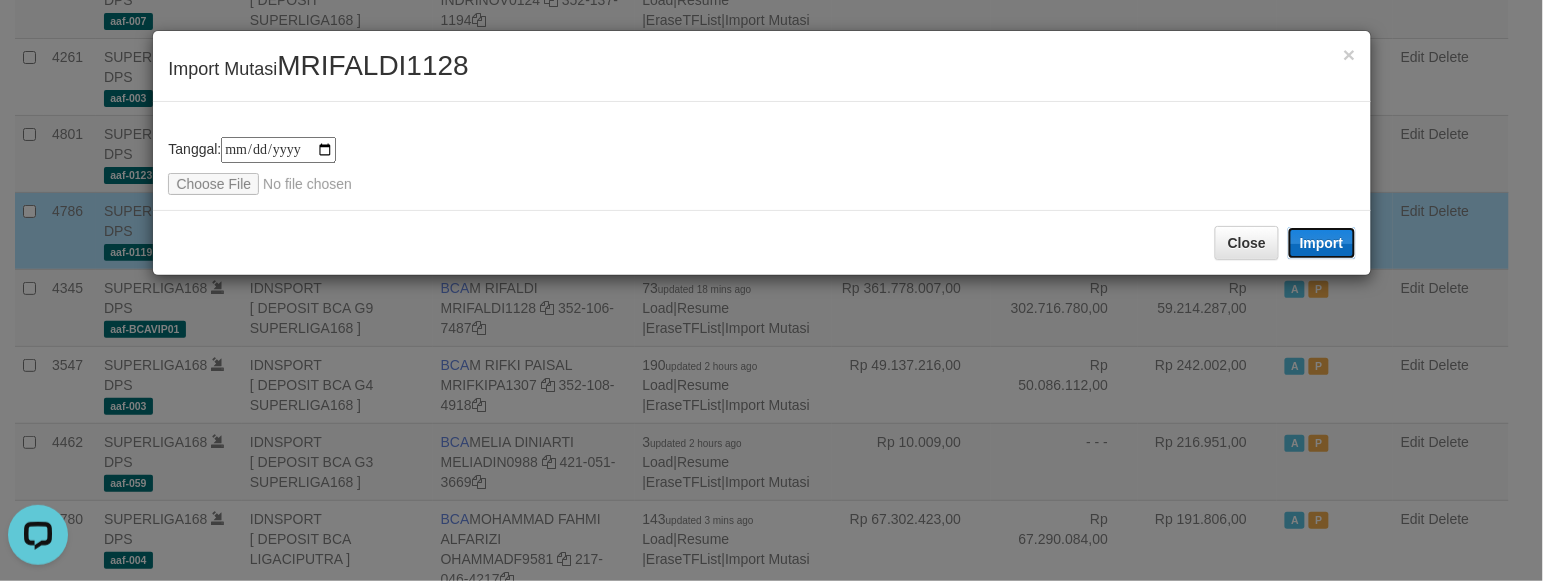 click on "Import" at bounding box center (1322, 243) 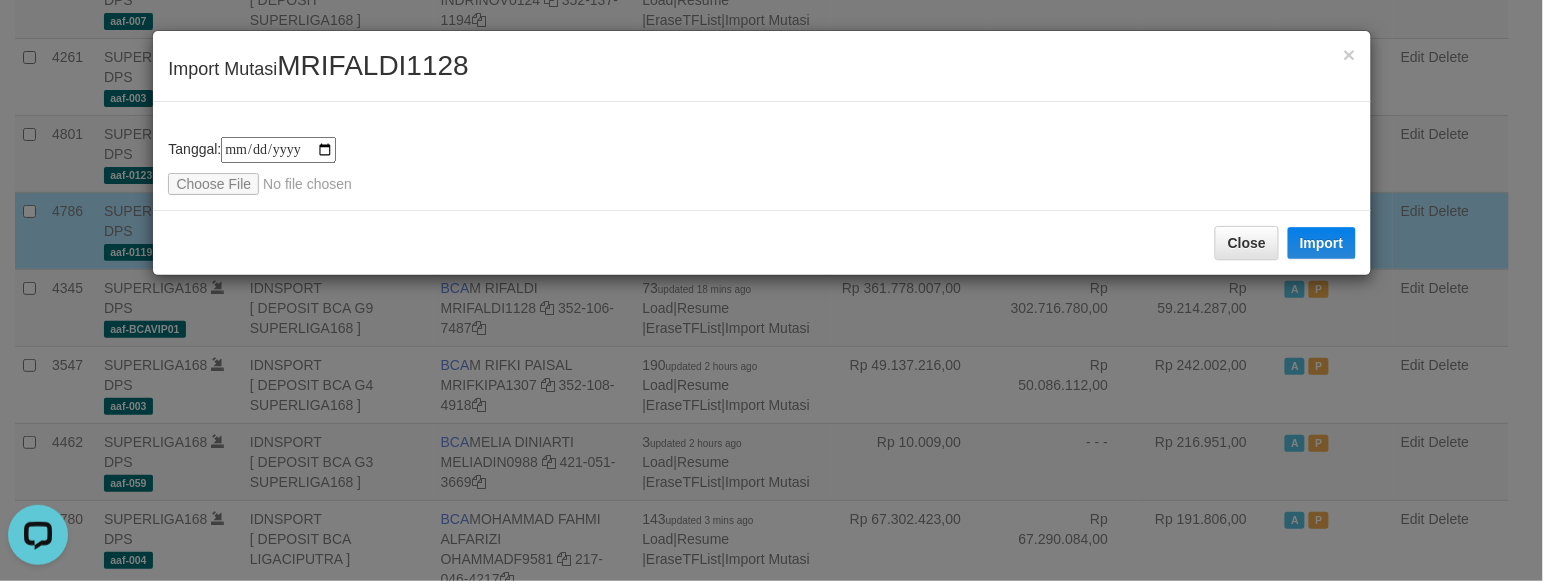click on "**********" at bounding box center [761, 166] 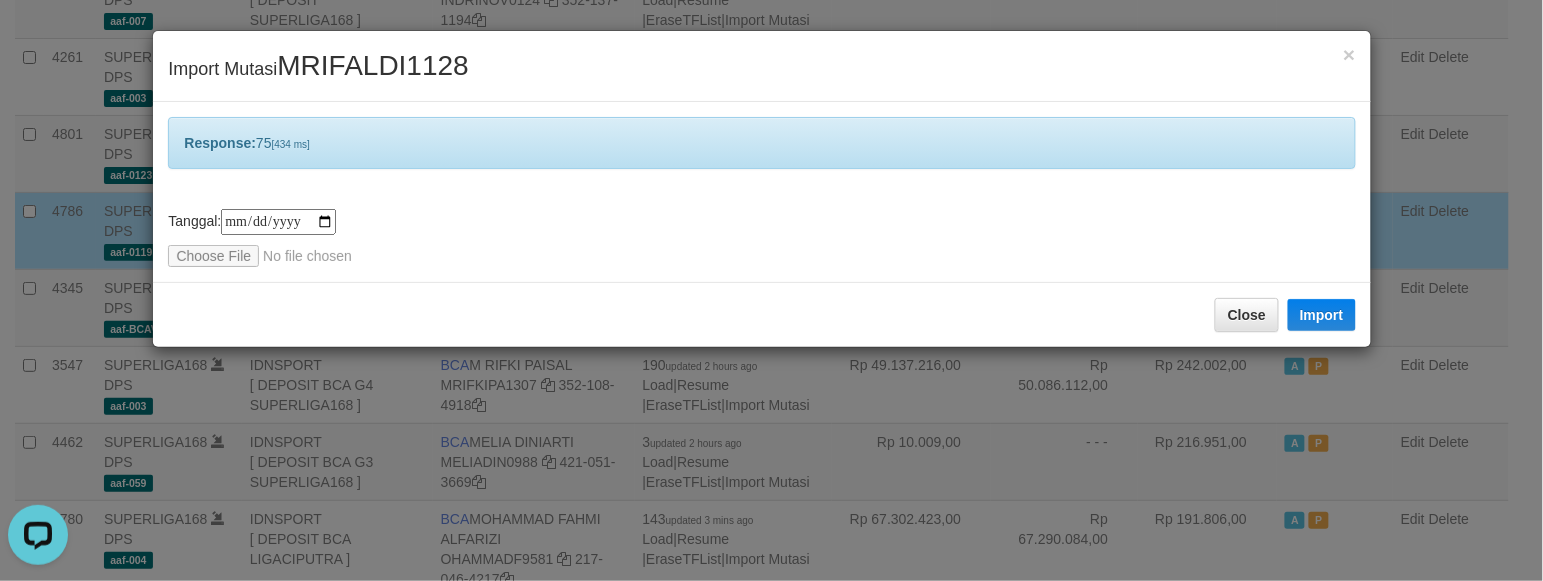 click on "**********" at bounding box center (761, 238) 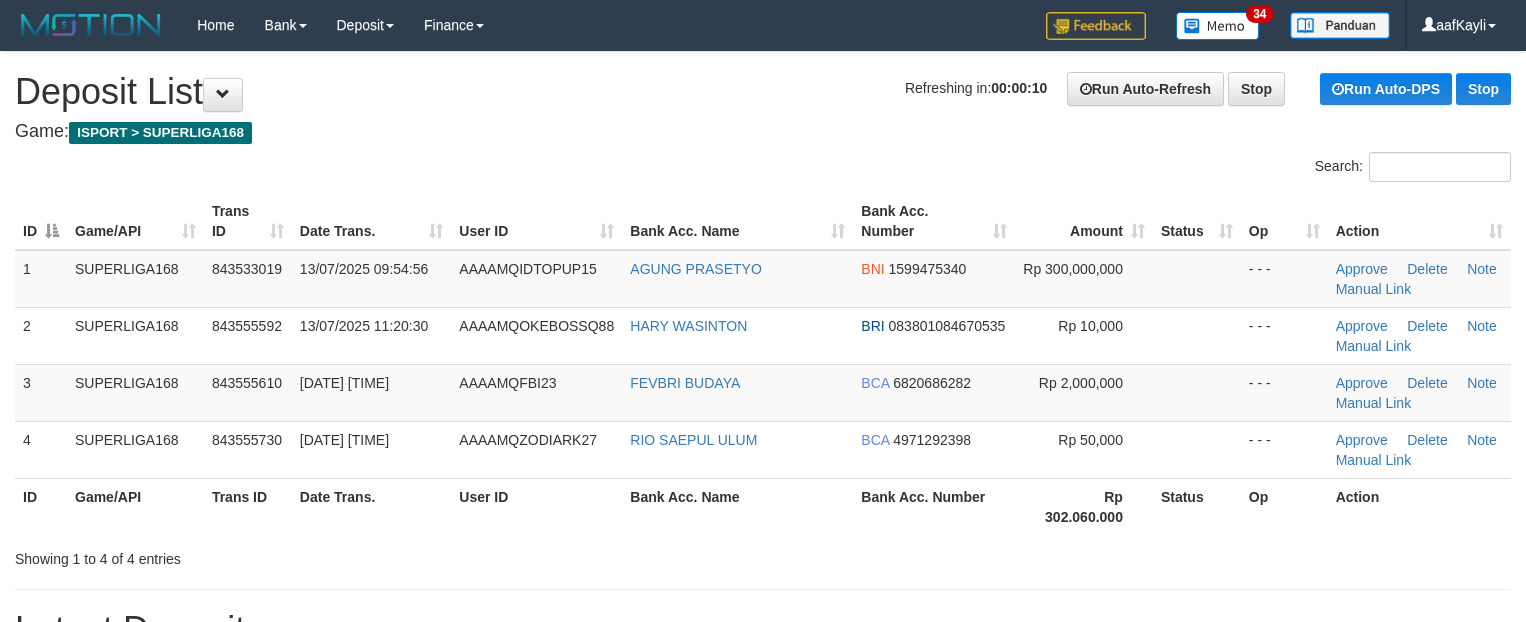 scroll, scrollTop: 0, scrollLeft: 0, axis: both 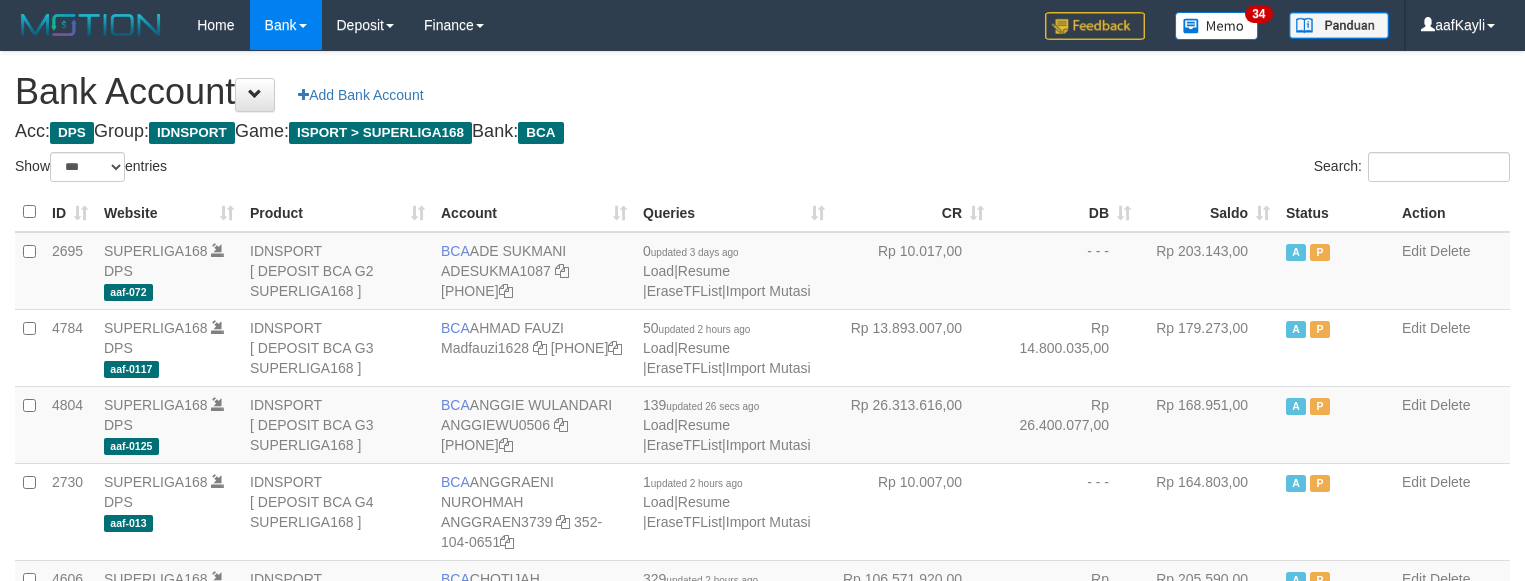 select on "***" 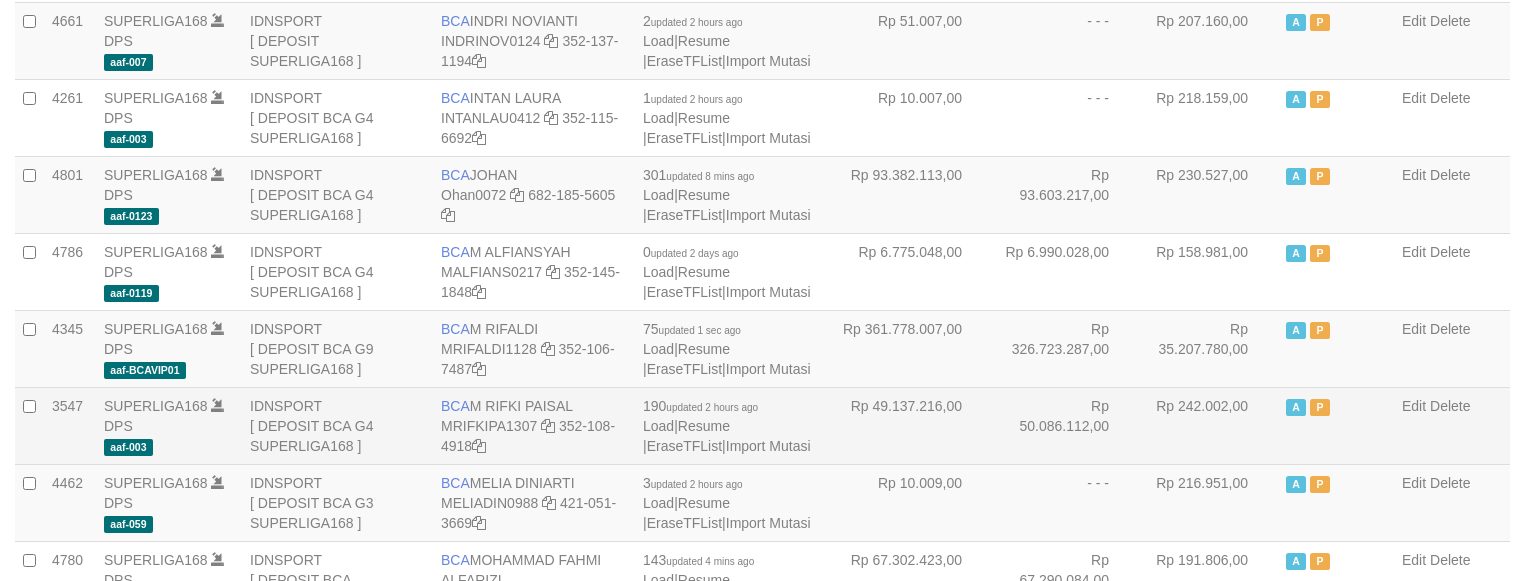 click on "Rp 242.002,00" at bounding box center [1208, 425] 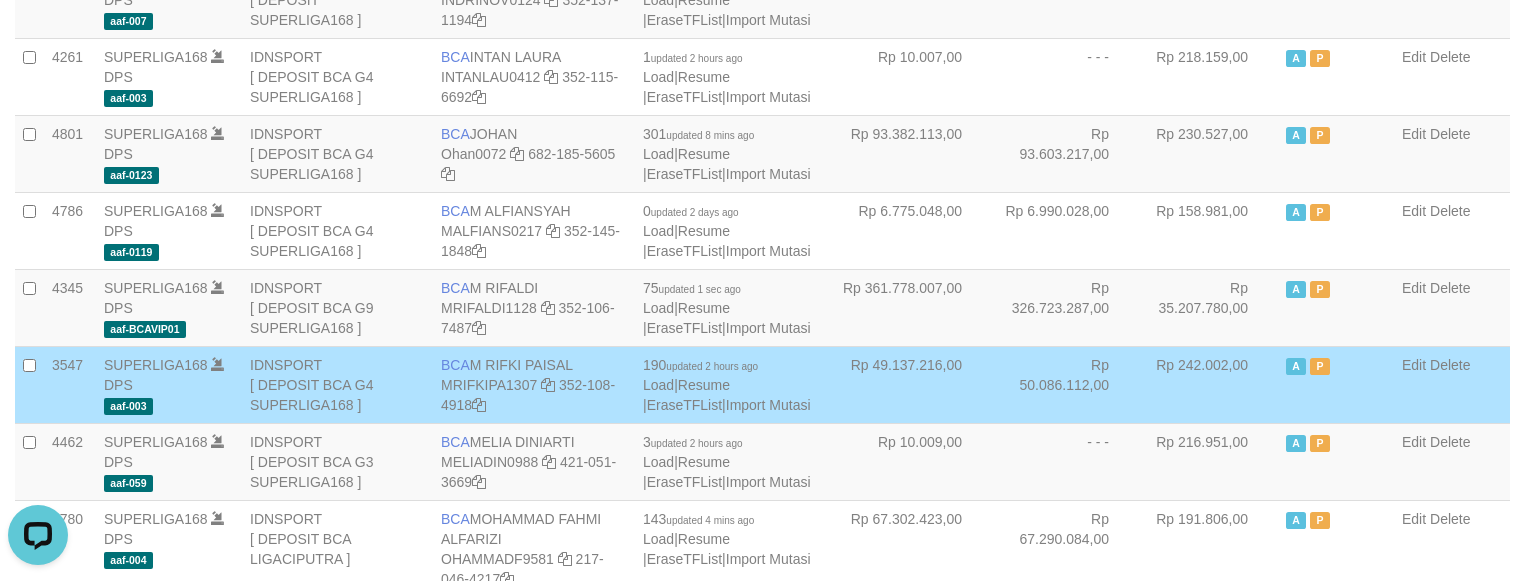 scroll, scrollTop: 0, scrollLeft: 0, axis: both 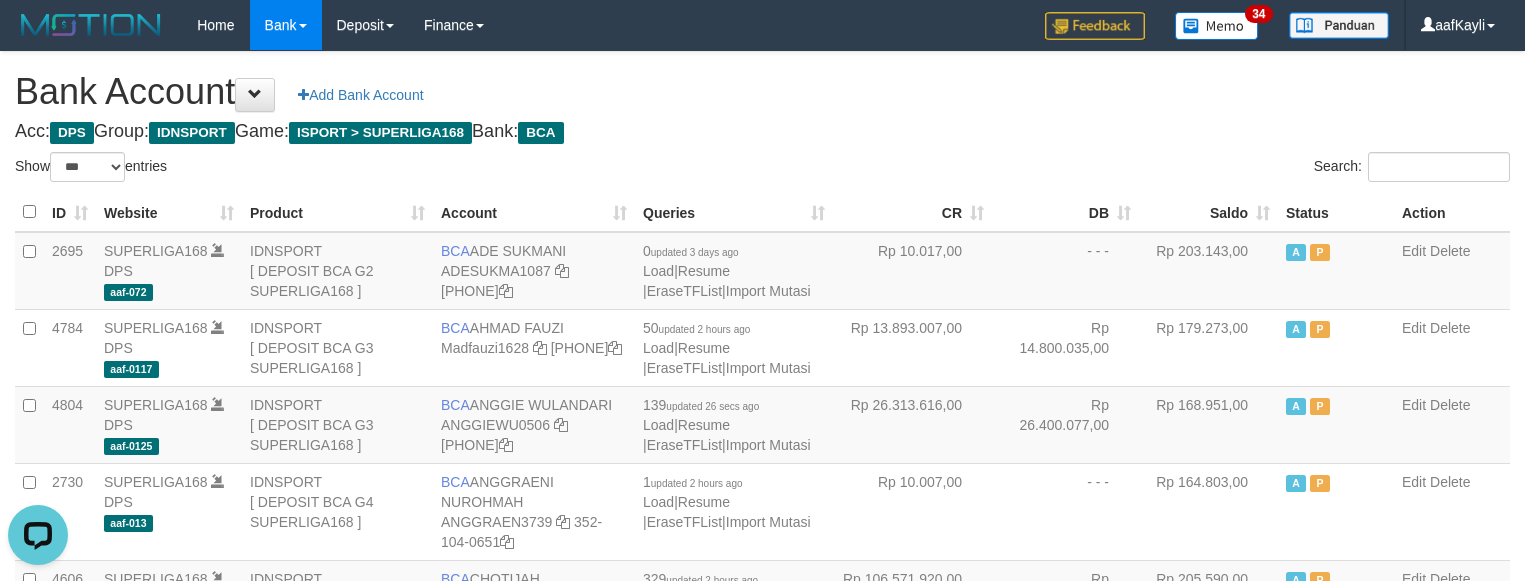 click on "Saldo" at bounding box center (1208, 212) 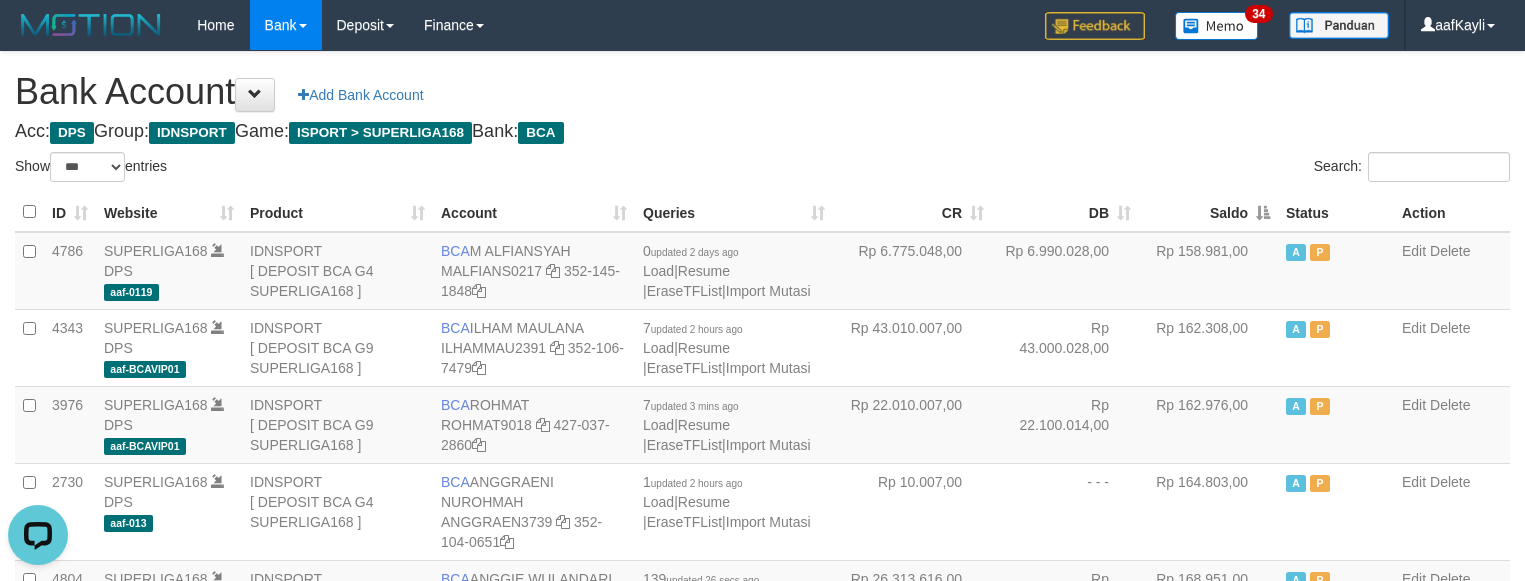 click on "Saldo" at bounding box center [1208, 212] 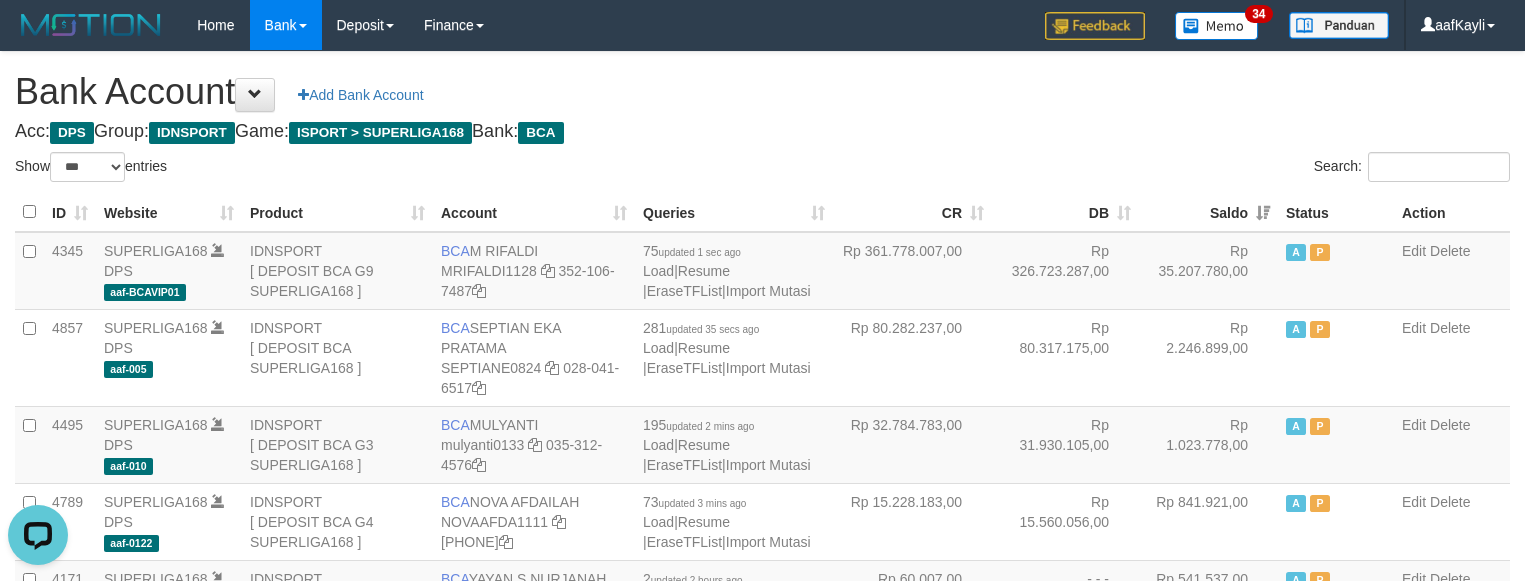click on "Acc: 										 DPS
Group:   IDNSPORT    		Game:   ISPORT > SUPERLIGA168    		Bank:   BCA" at bounding box center (762, 132) 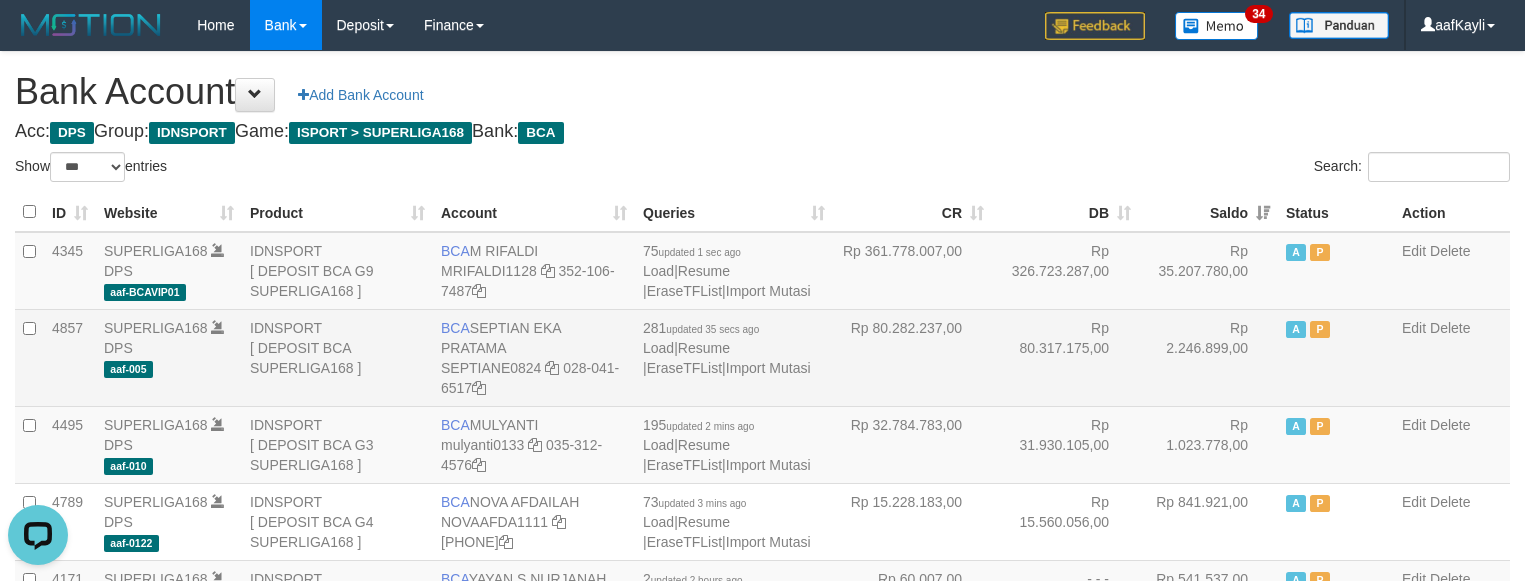 click on "Rp 80.317.175,00" at bounding box center [1065, 357] 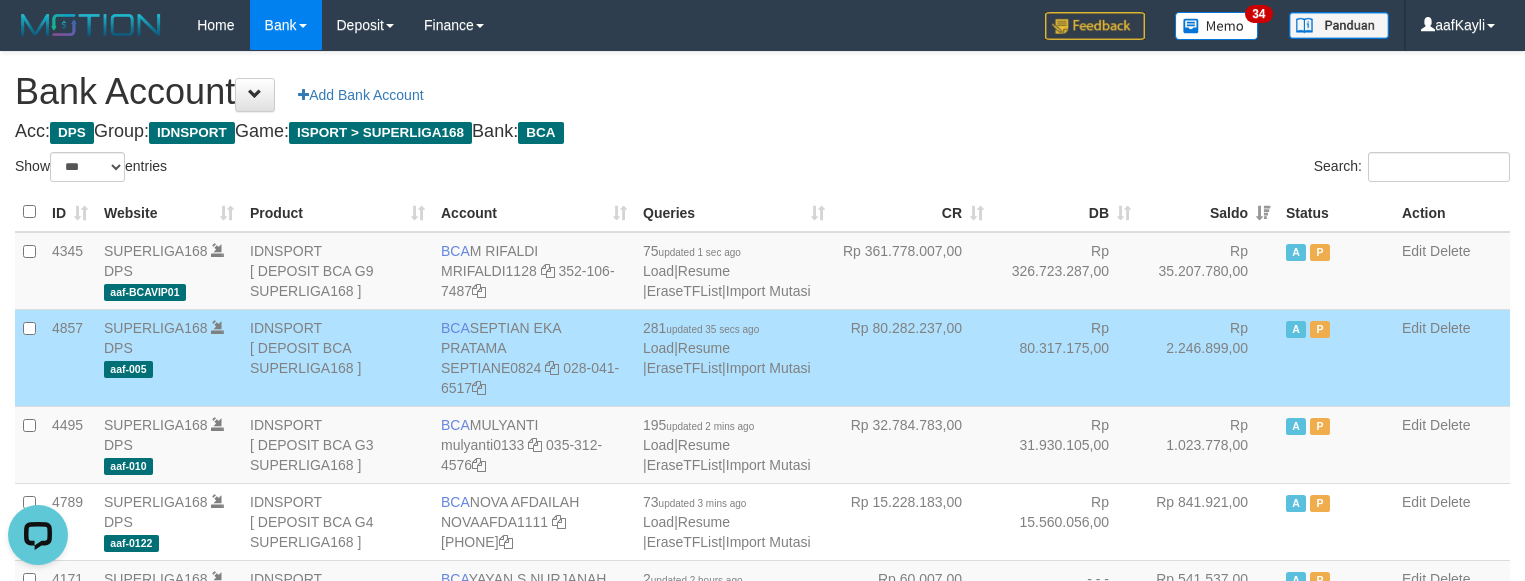 scroll, scrollTop: 2202, scrollLeft: 0, axis: vertical 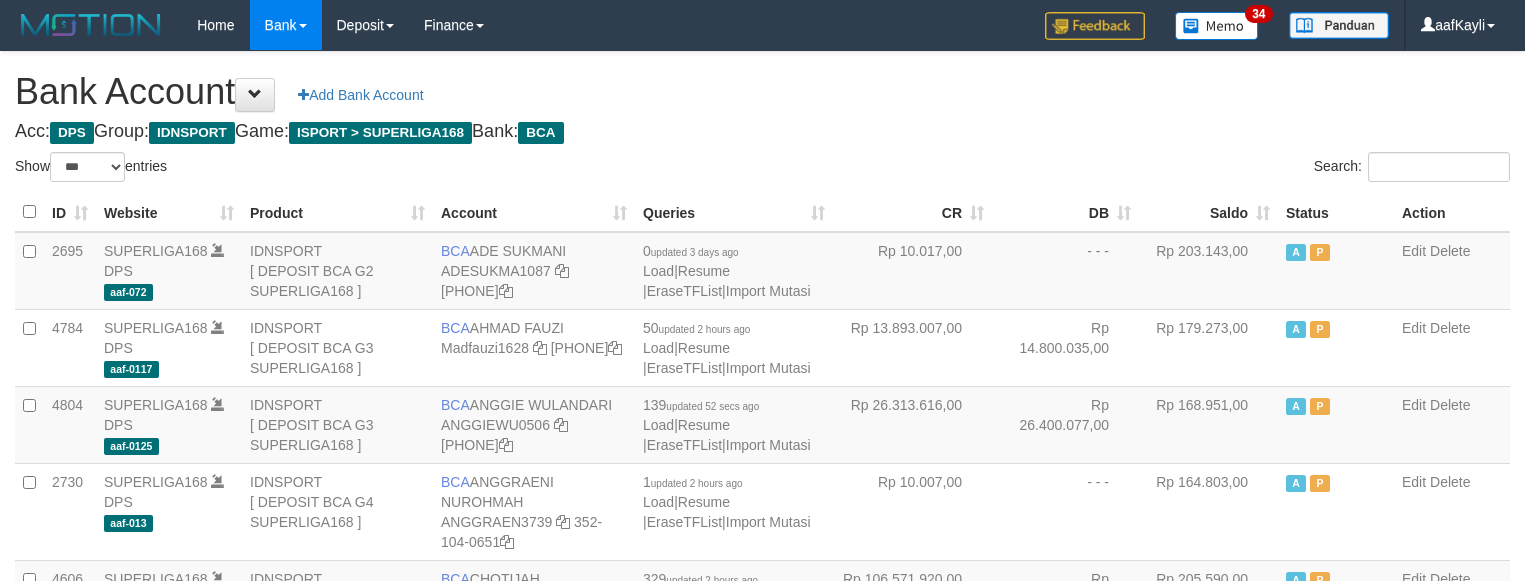 select on "***" 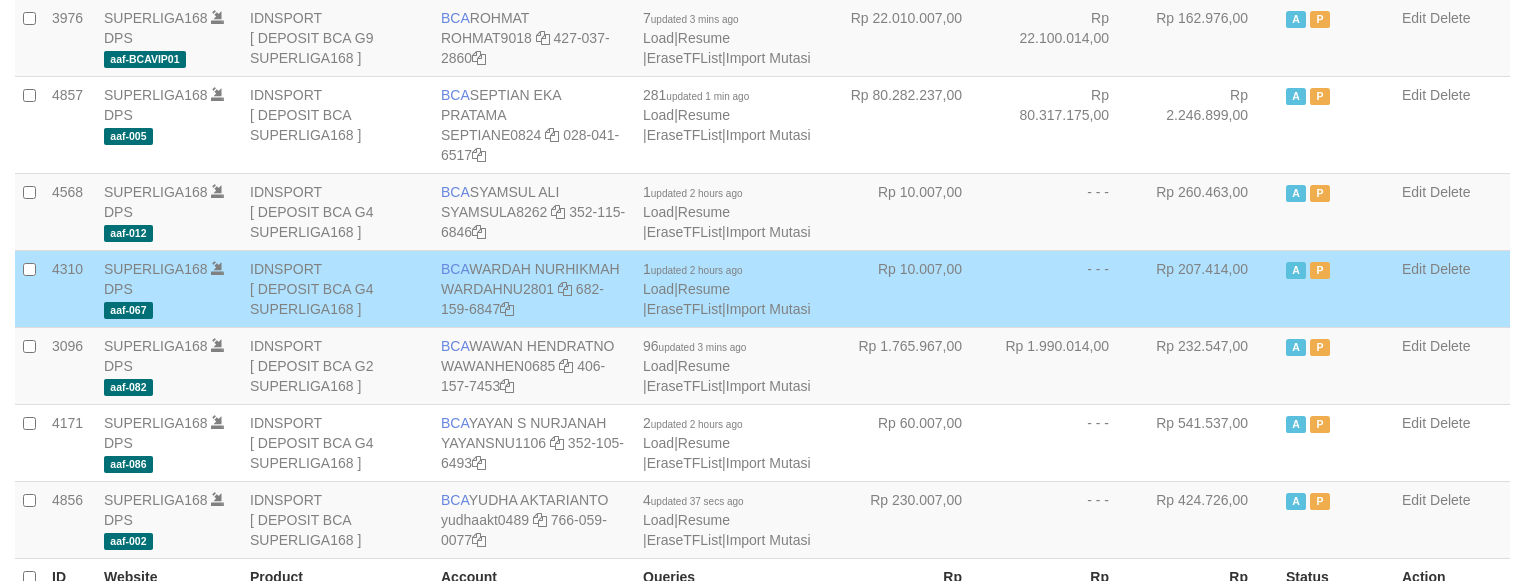click on "Rp 207.414,00" at bounding box center (1208, 288) 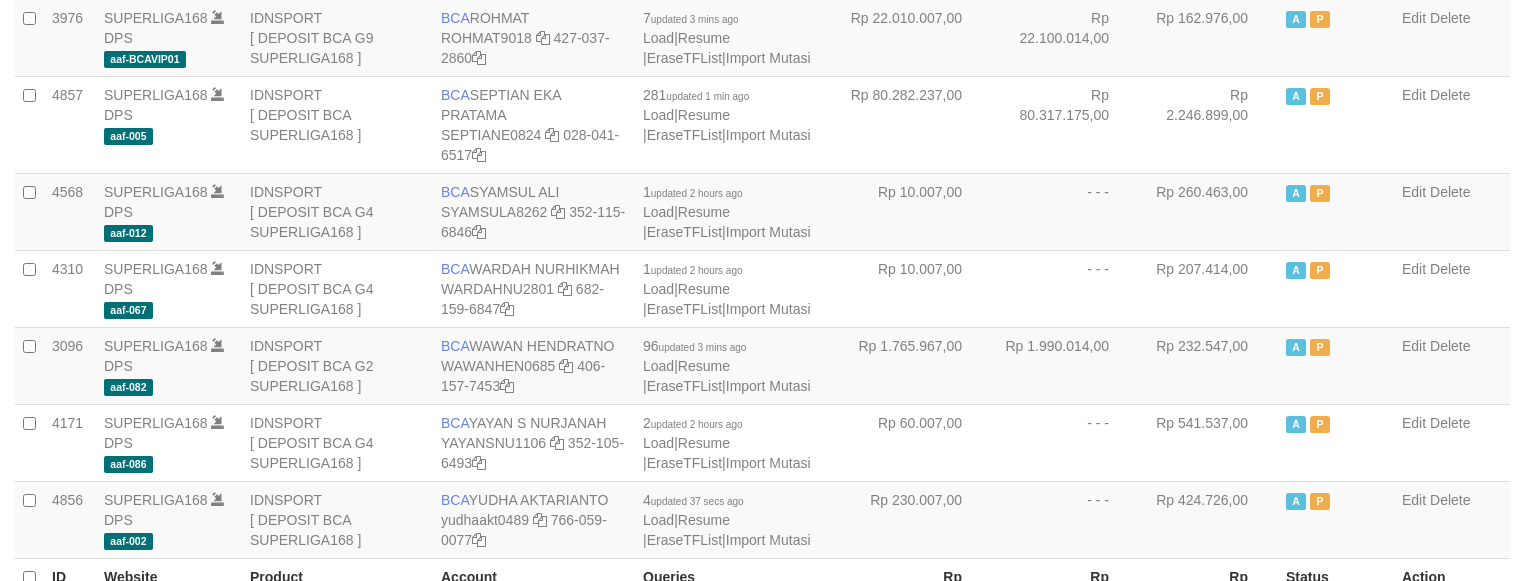scroll, scrollTop: 2202, scrollLeft: 0, axis: vertical 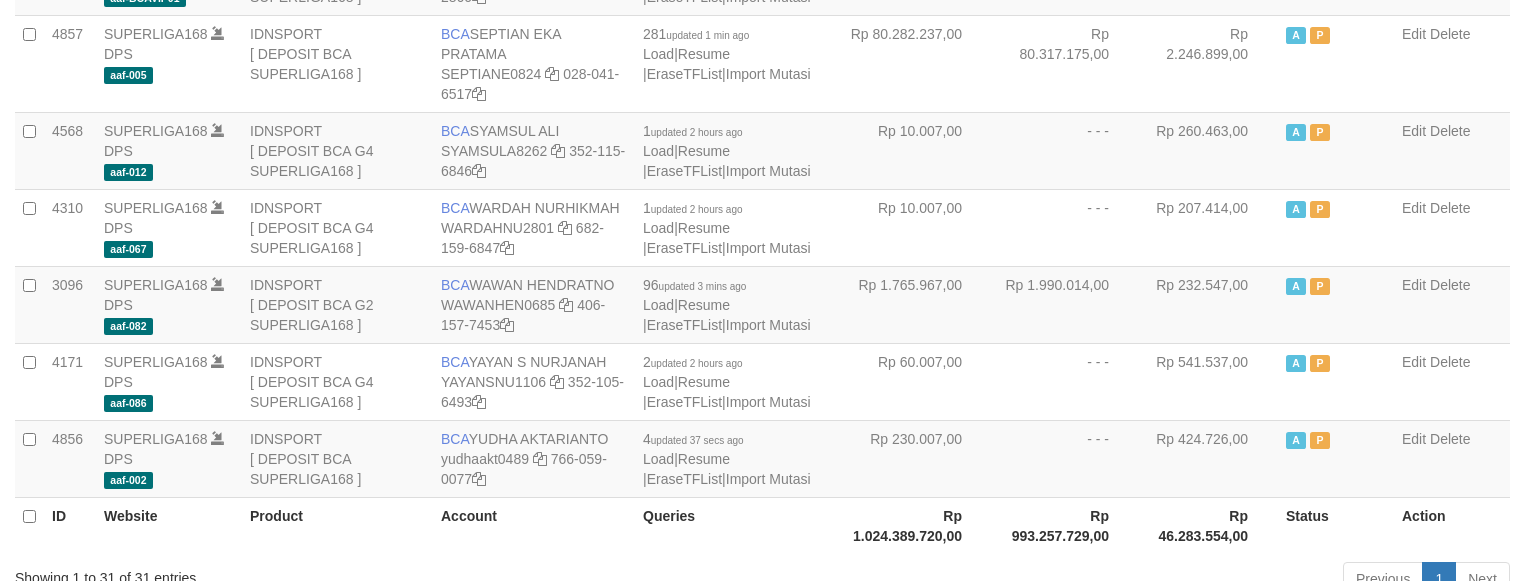click on "Rp 232.547,00" at bounding box center [1208, 304] 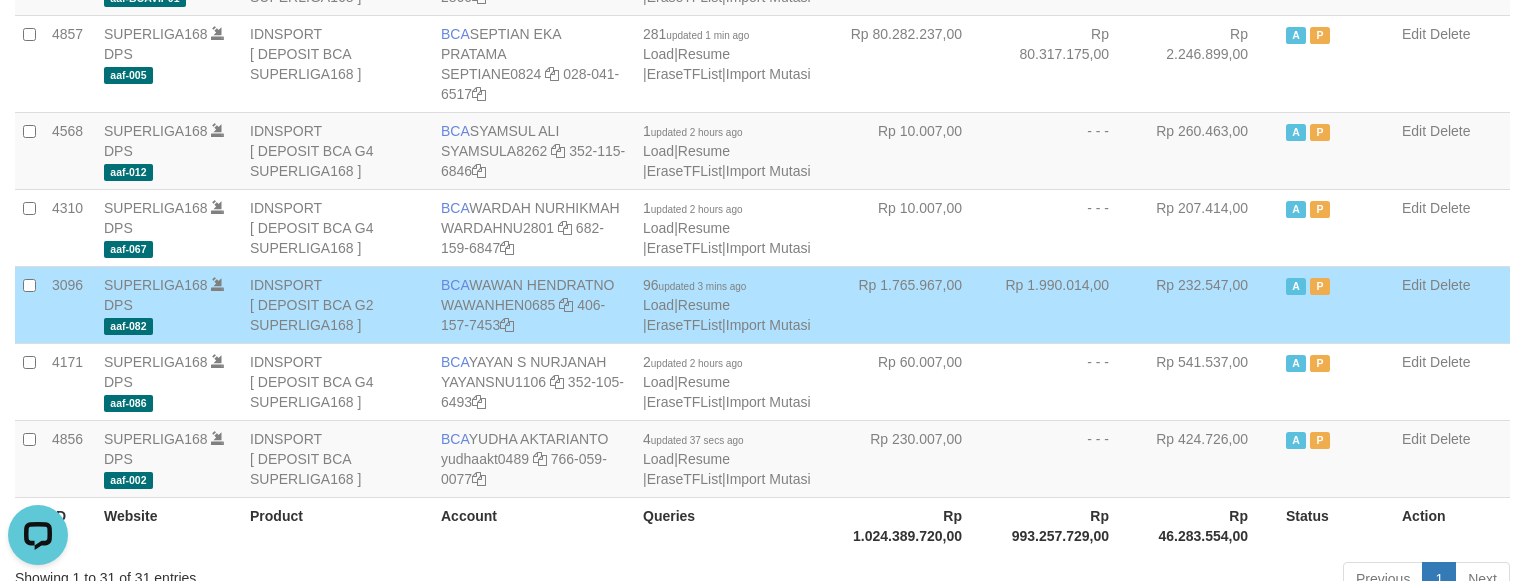 drag, startPoint x: 0, startPoint y: 0, endPoint x: 1211, endPoint y: 305, distance: 1248.8179 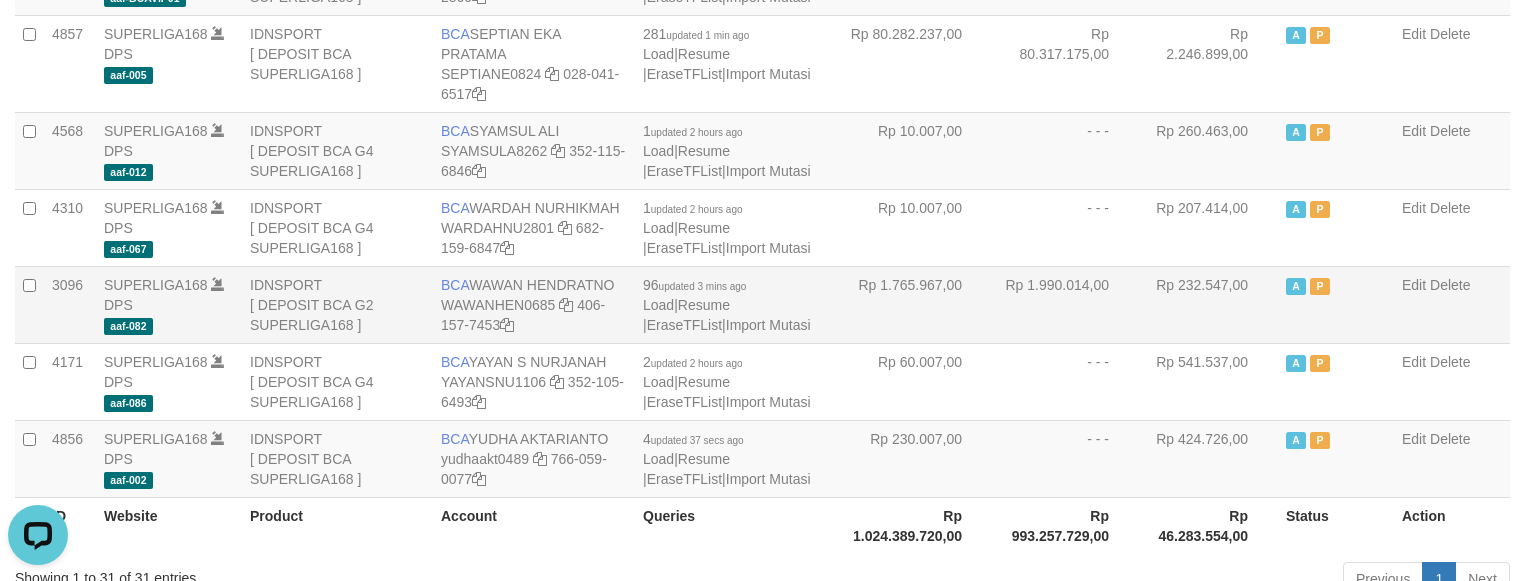 click on "Rp 1.990.014,00" at bounding box center (1065, 304) 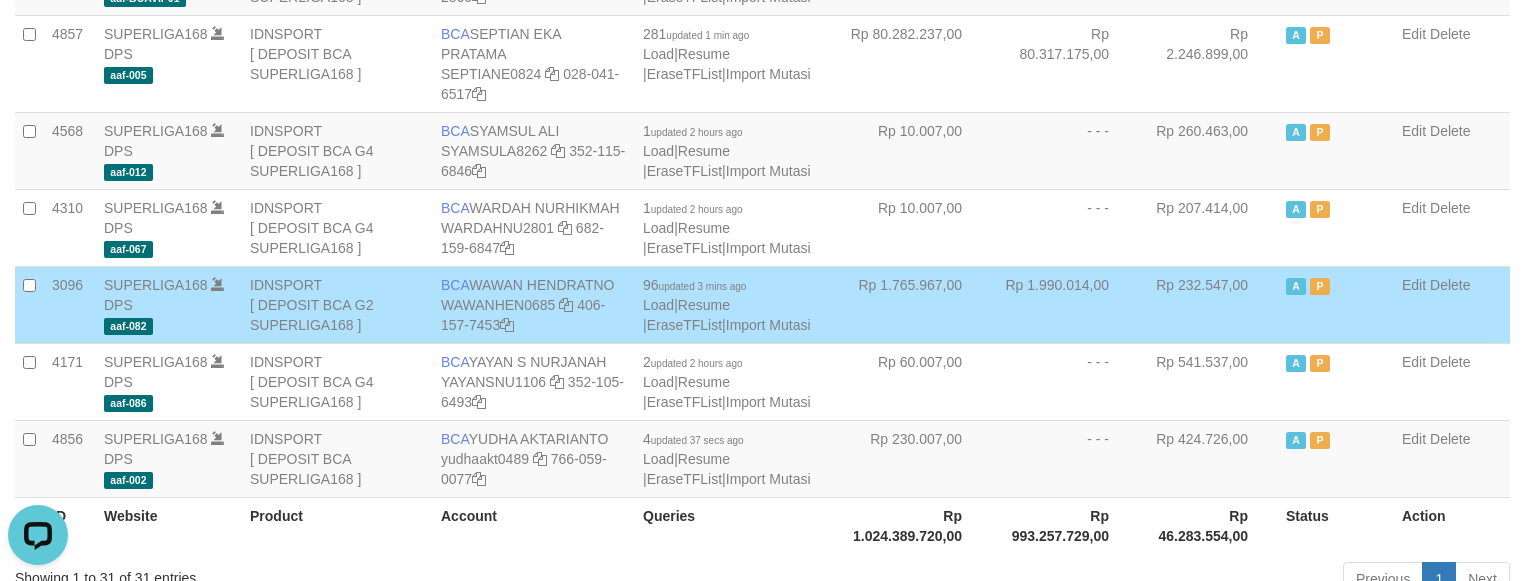 click on "Rp 1.990.014,00" at bounding box center [1065, 304] 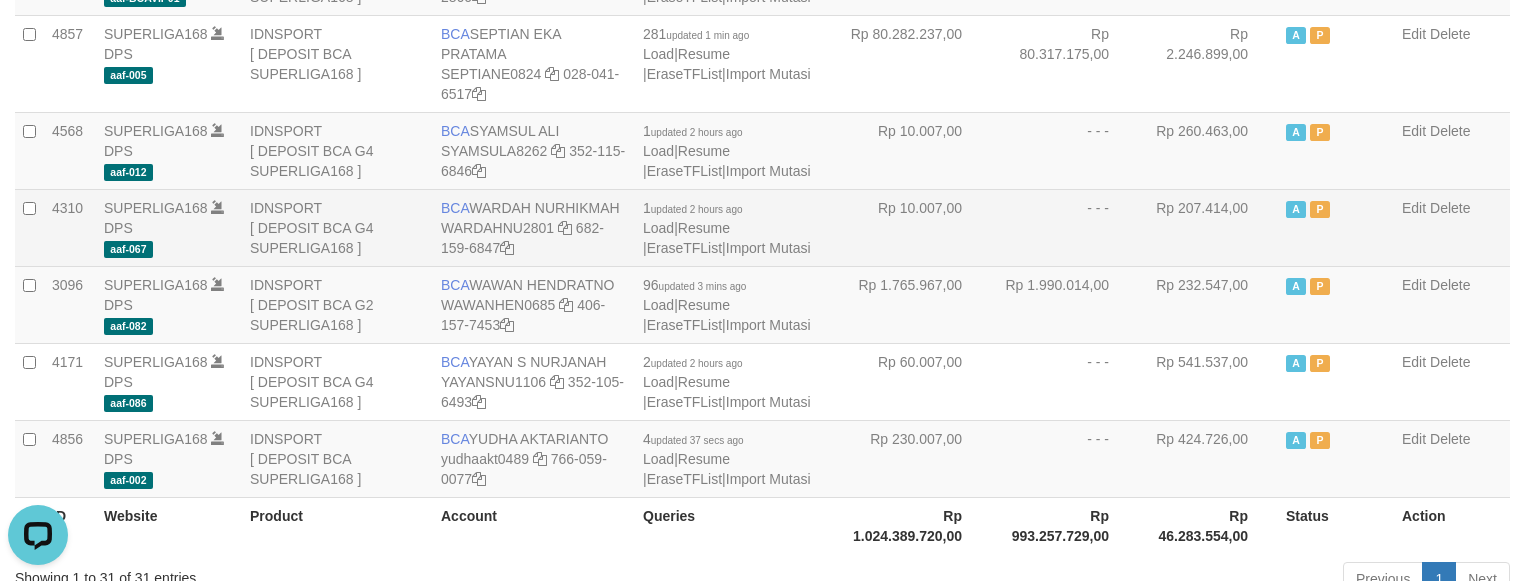 click on "- - -" at bounding box center (1065, 227) 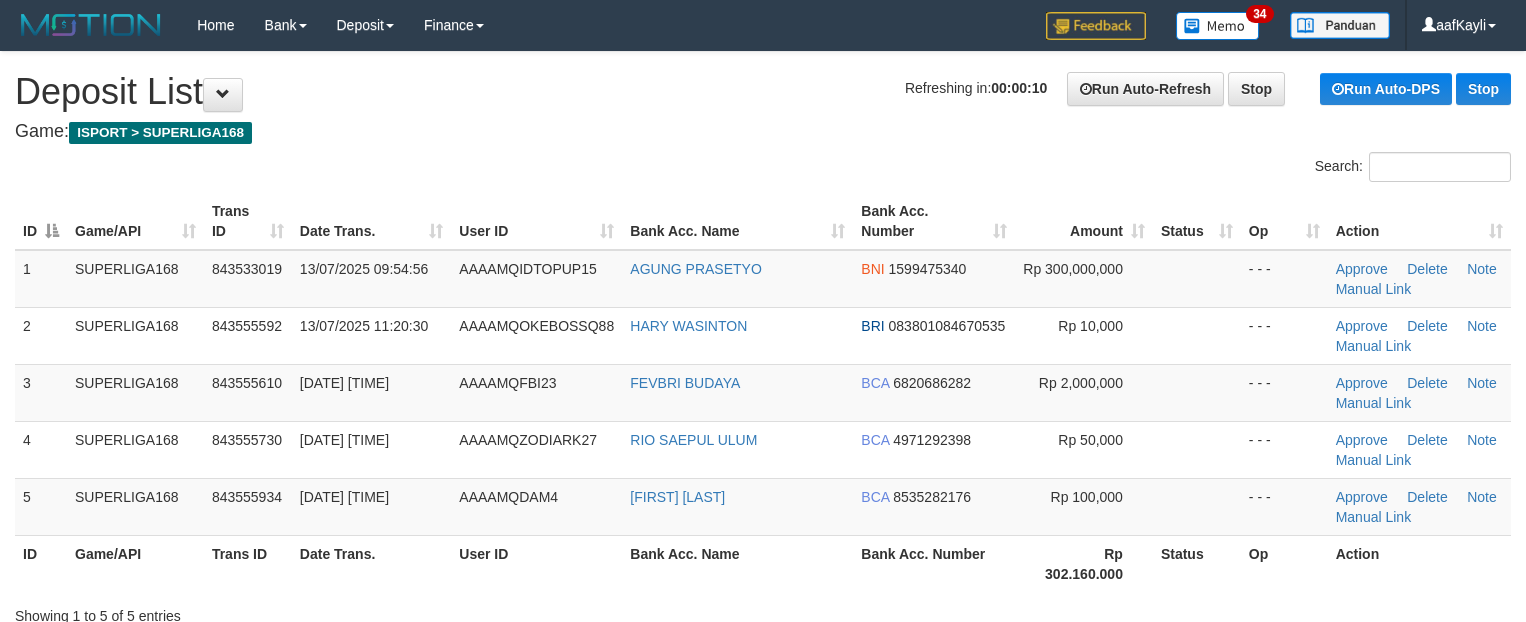 scroll, scrollTop: 0, scrollLeft: 0, axis: both 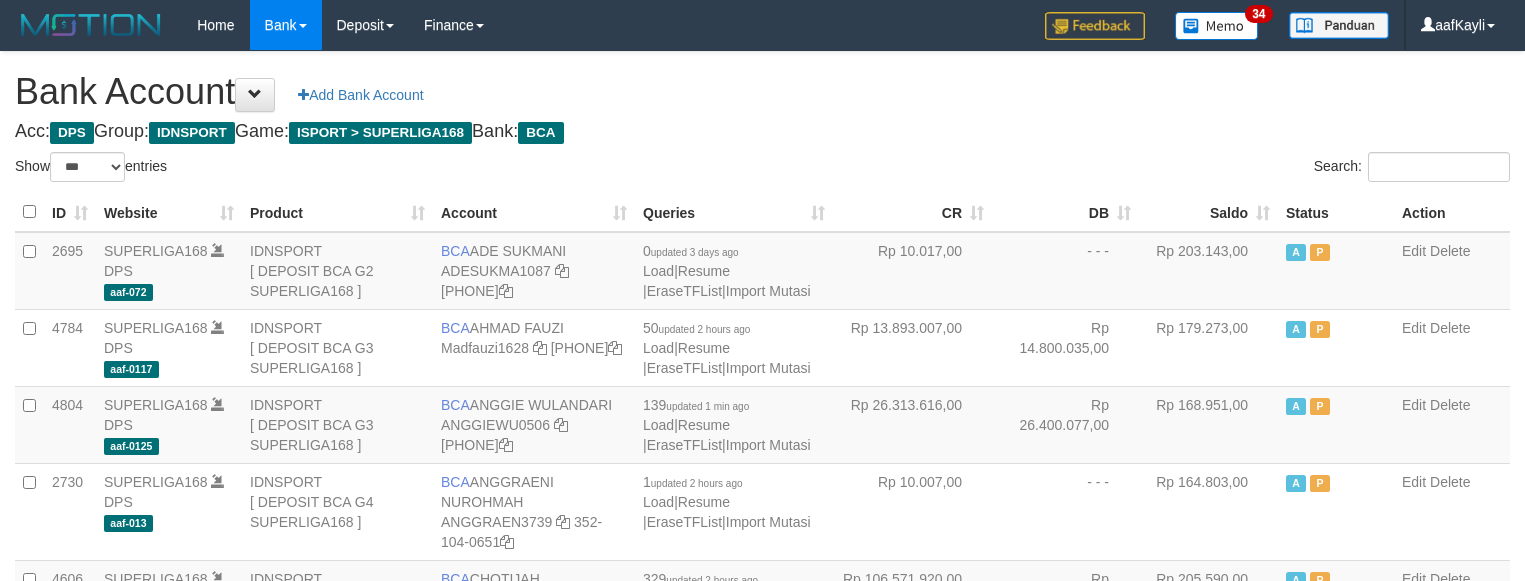 select on "***" 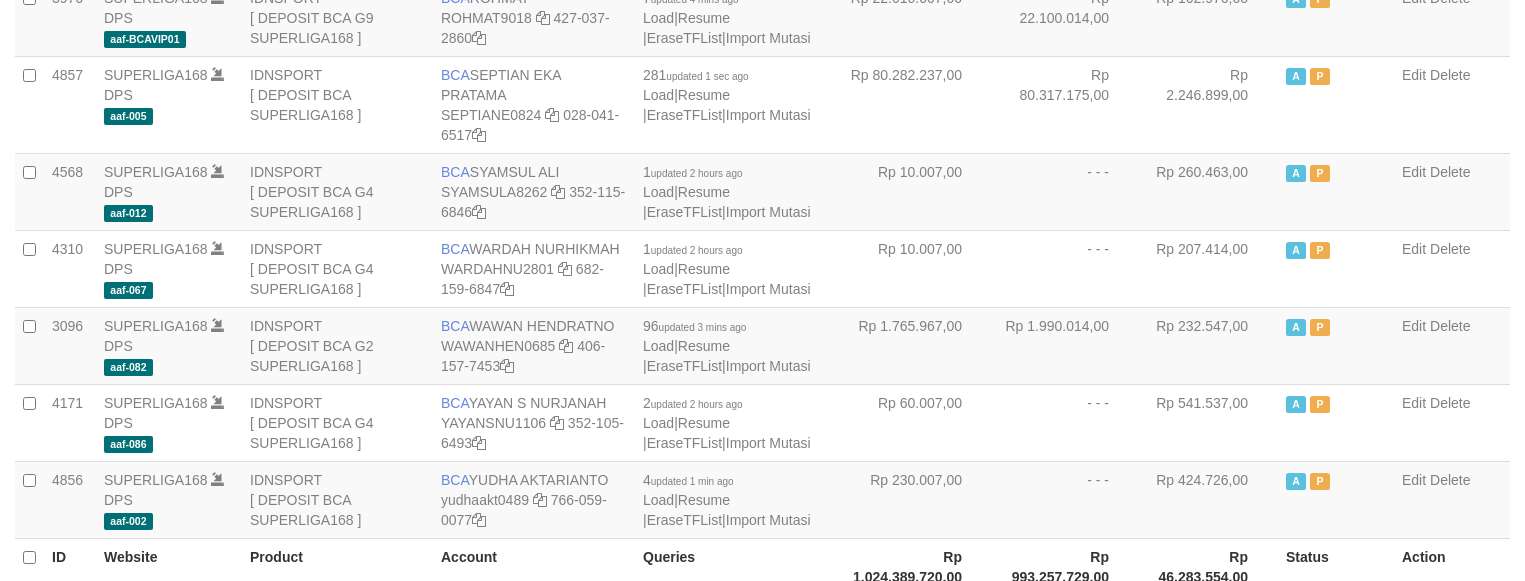 scroll, scrollTop: 2202, scrollLeft: 0, axis: vertical 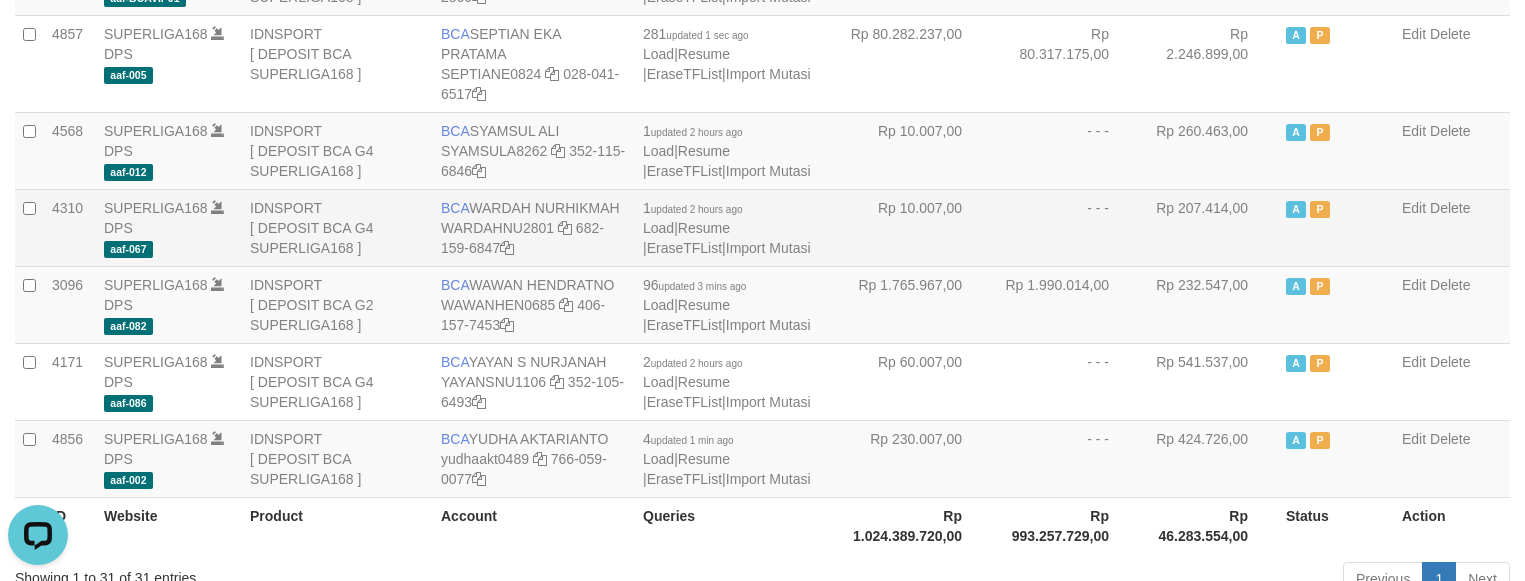 click on "- - -" at bounding box center (1065, 227) 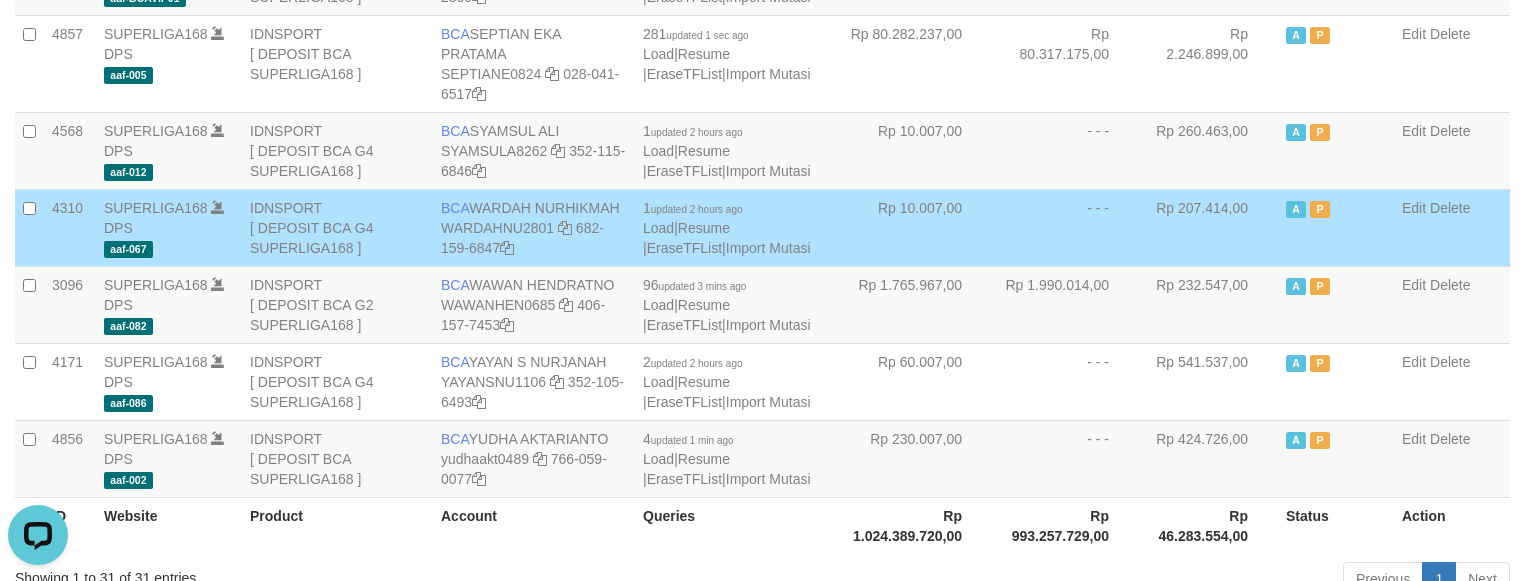 click on "- - -" at bounding box center (1065, 227) 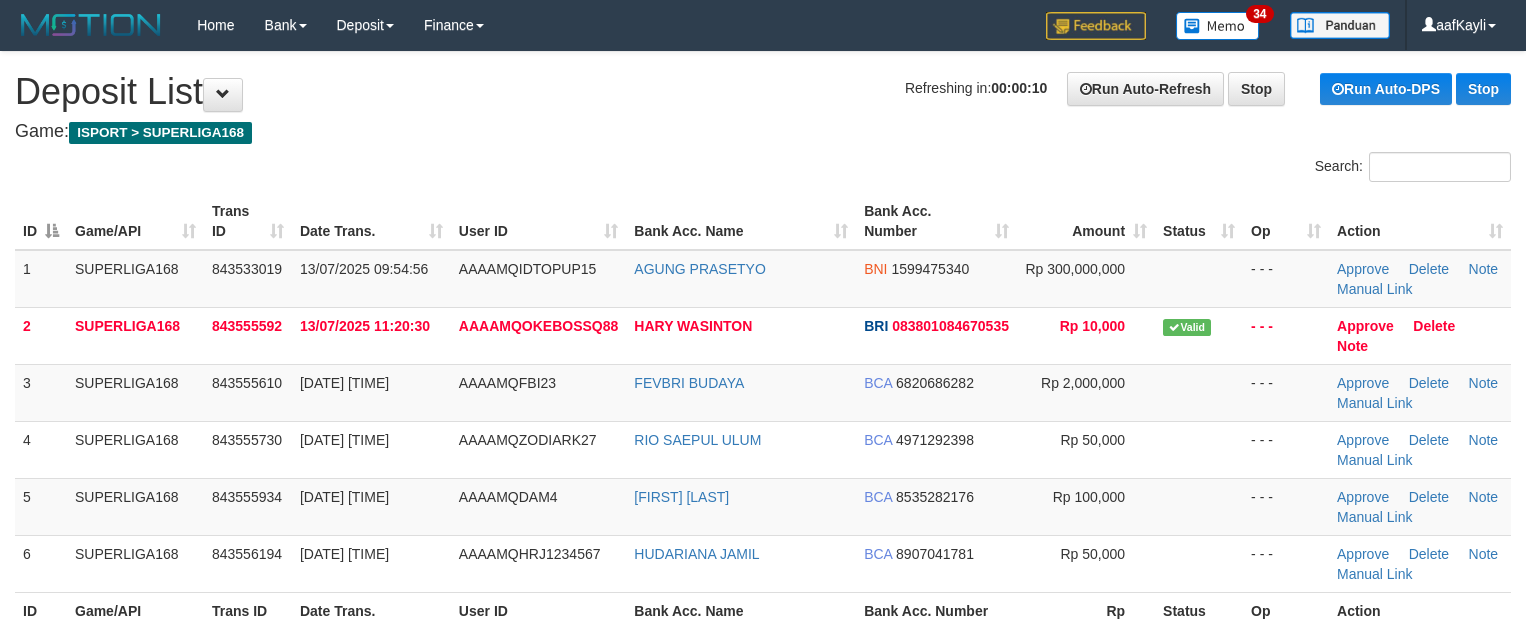 scroll, scrollTop: 0, scrollLeft: 0, axis: both 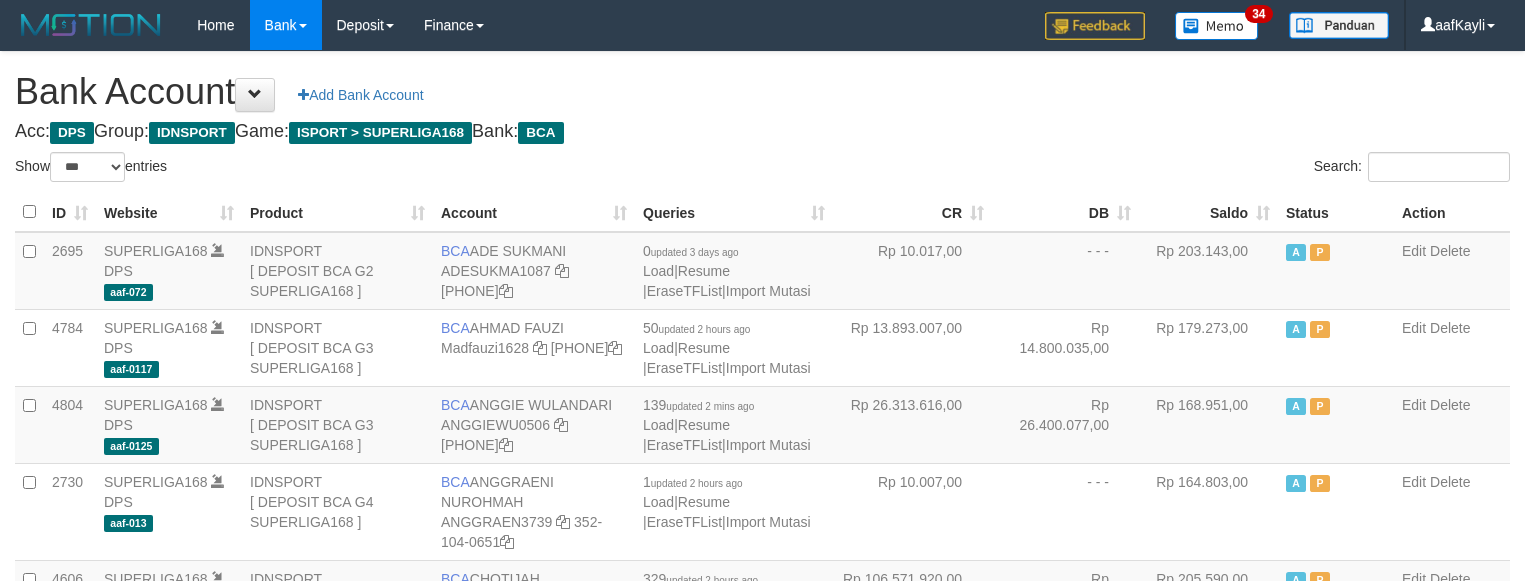 select on "***" 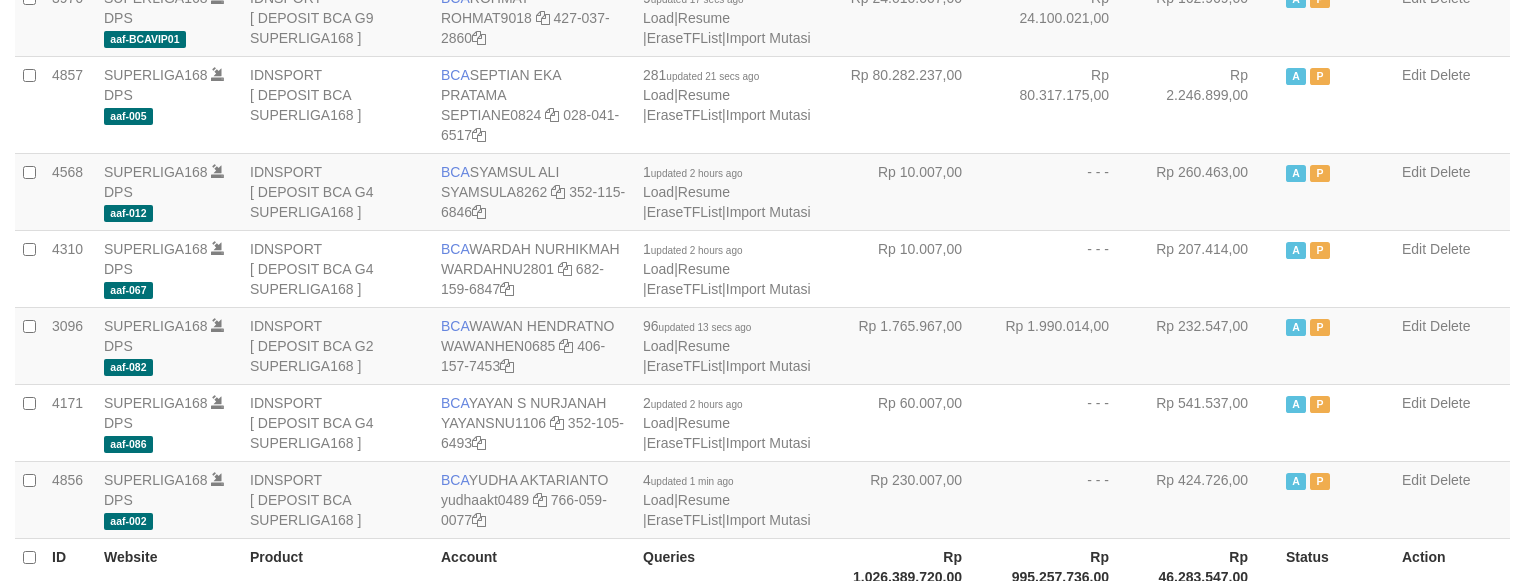 scroll, scrollTop: 2202, scrollLeft: 0, axis: vertical 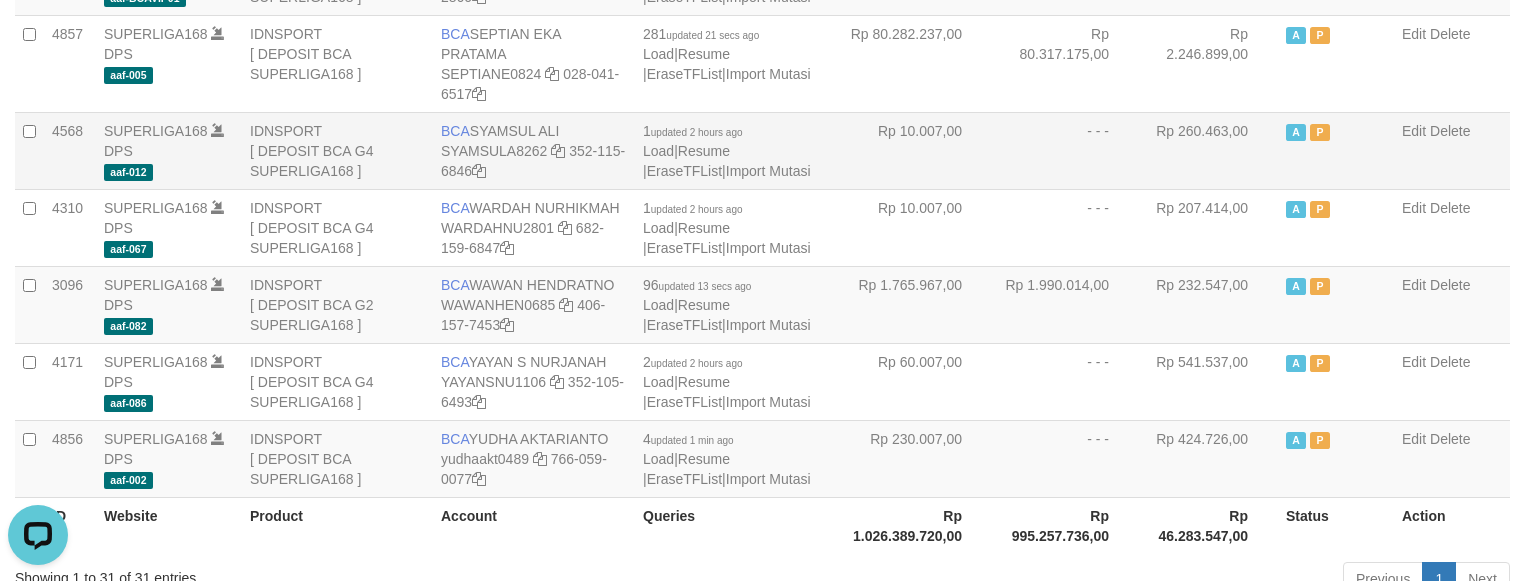 click on "- - -" at bounding box center (1065, 150) 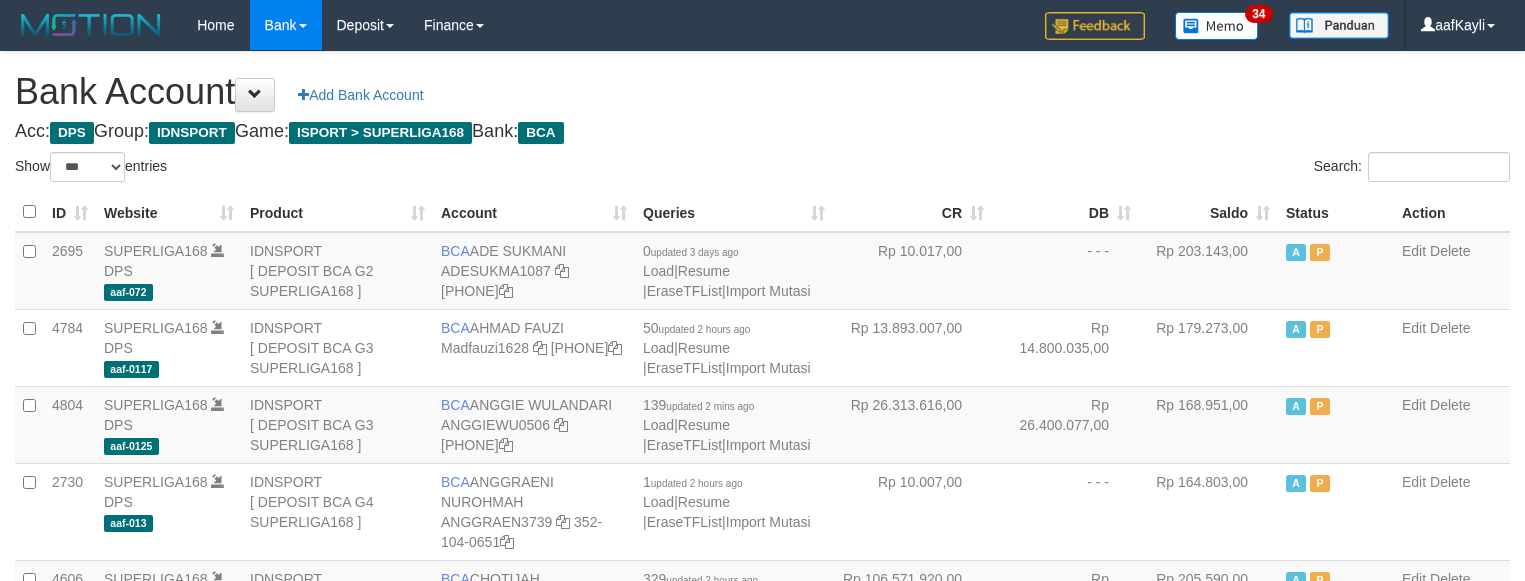 select on "***" 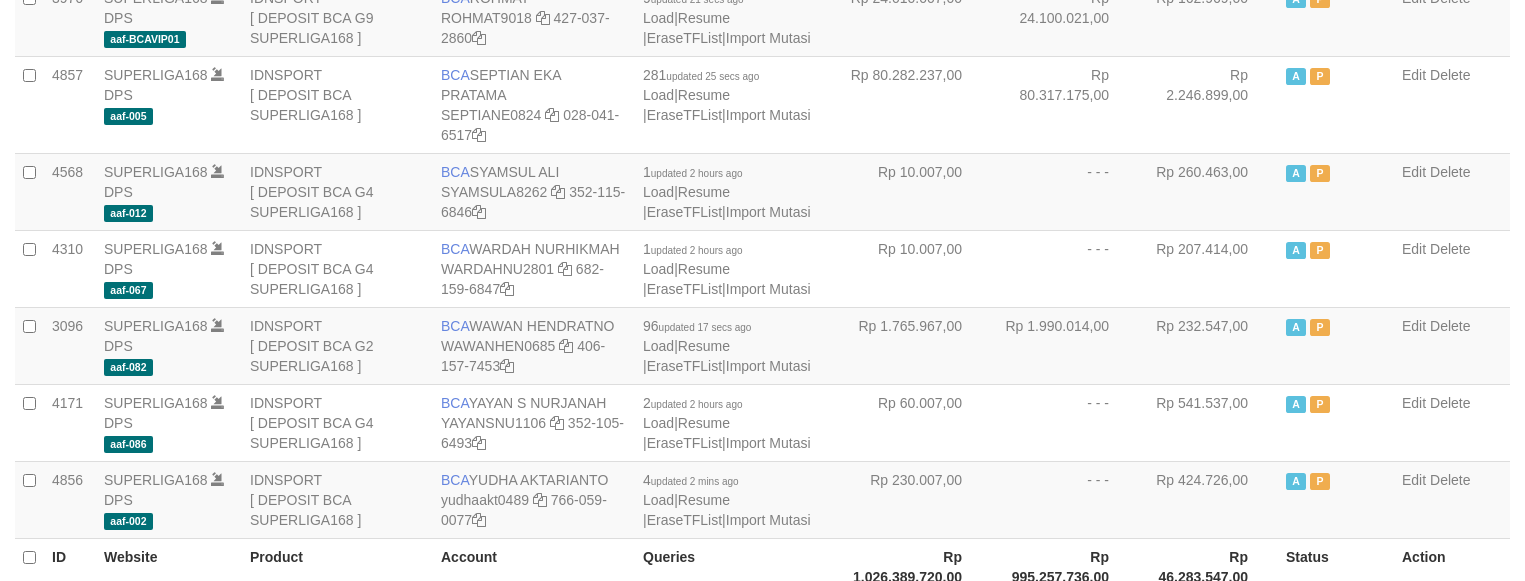 scroll, scrollTop: 2202, scrollLeft: 0, axis: vertical 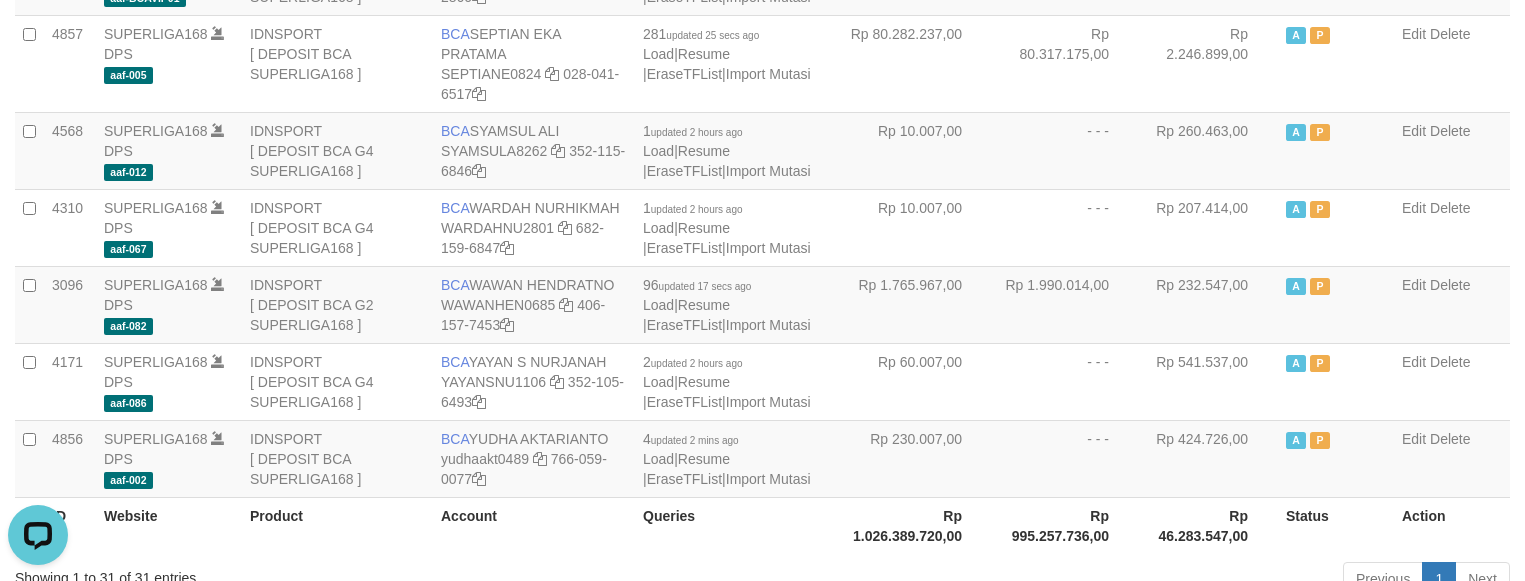 click on "- - -" at bounding box center [1065, 227] 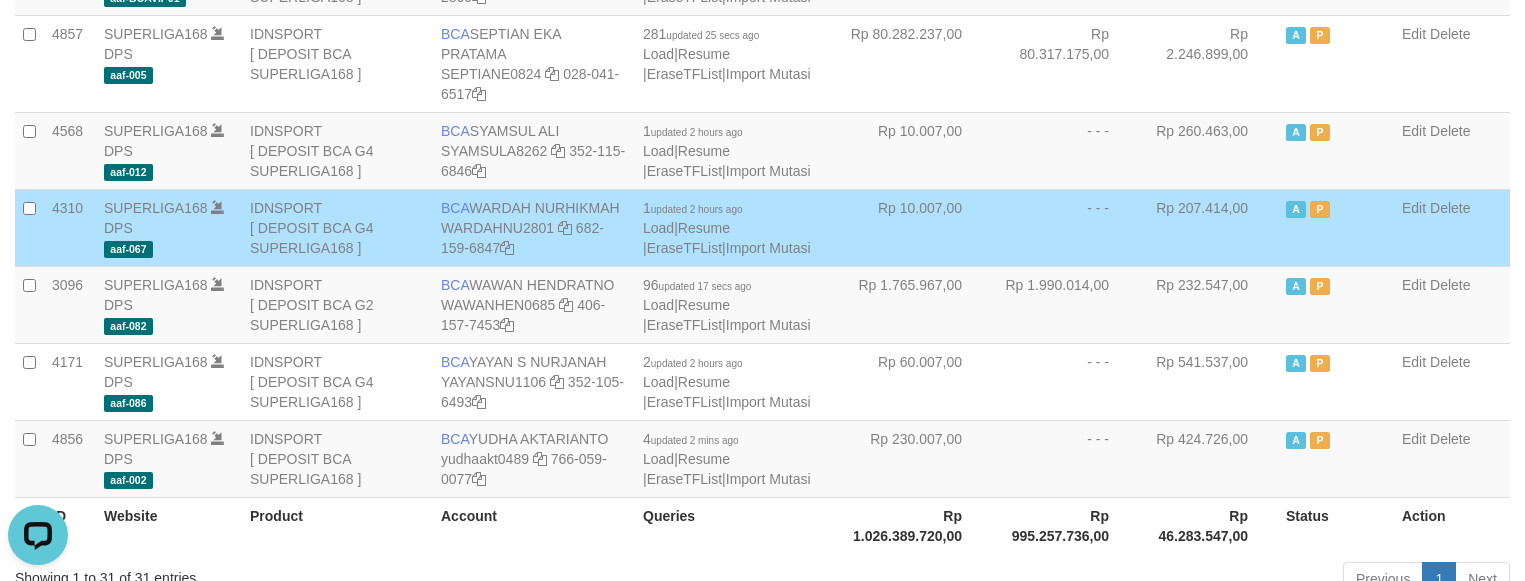 click on "- - -" at bounding box center [1065, 227] 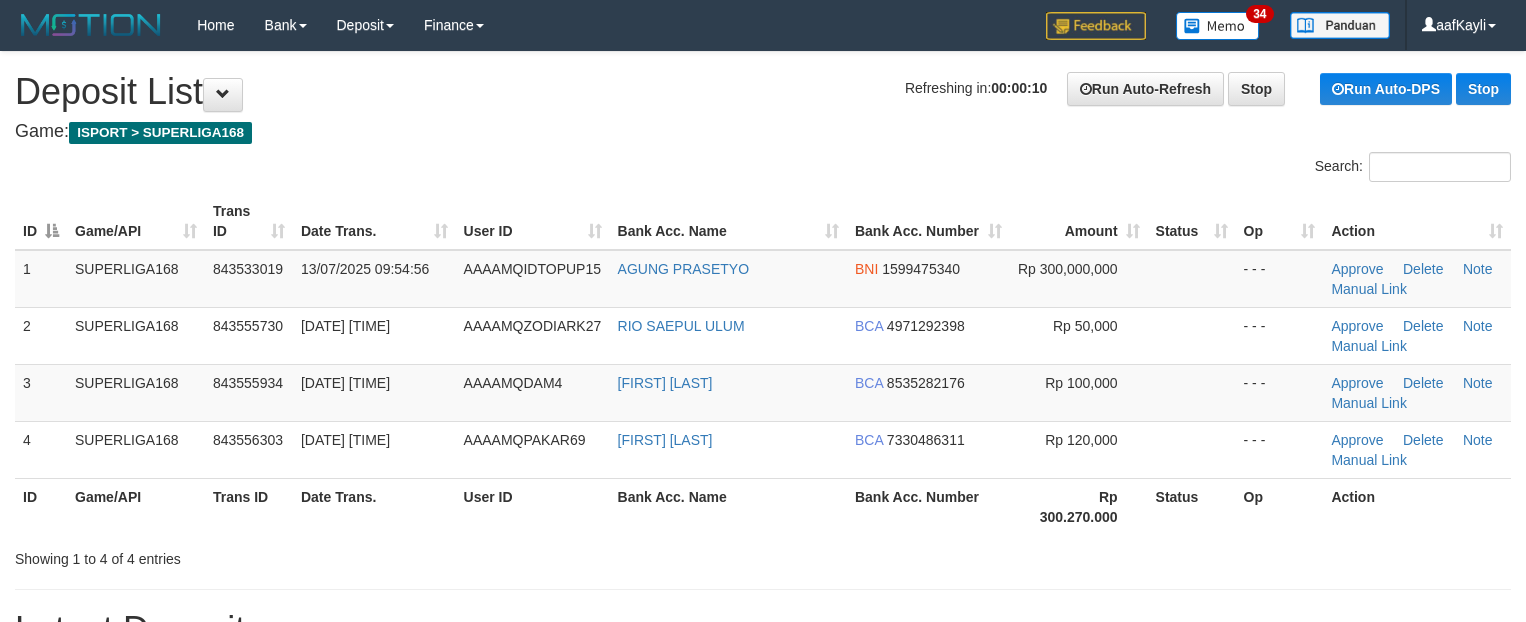 scroll, scrollTop: 0, scrollLeft: 0, axis: both 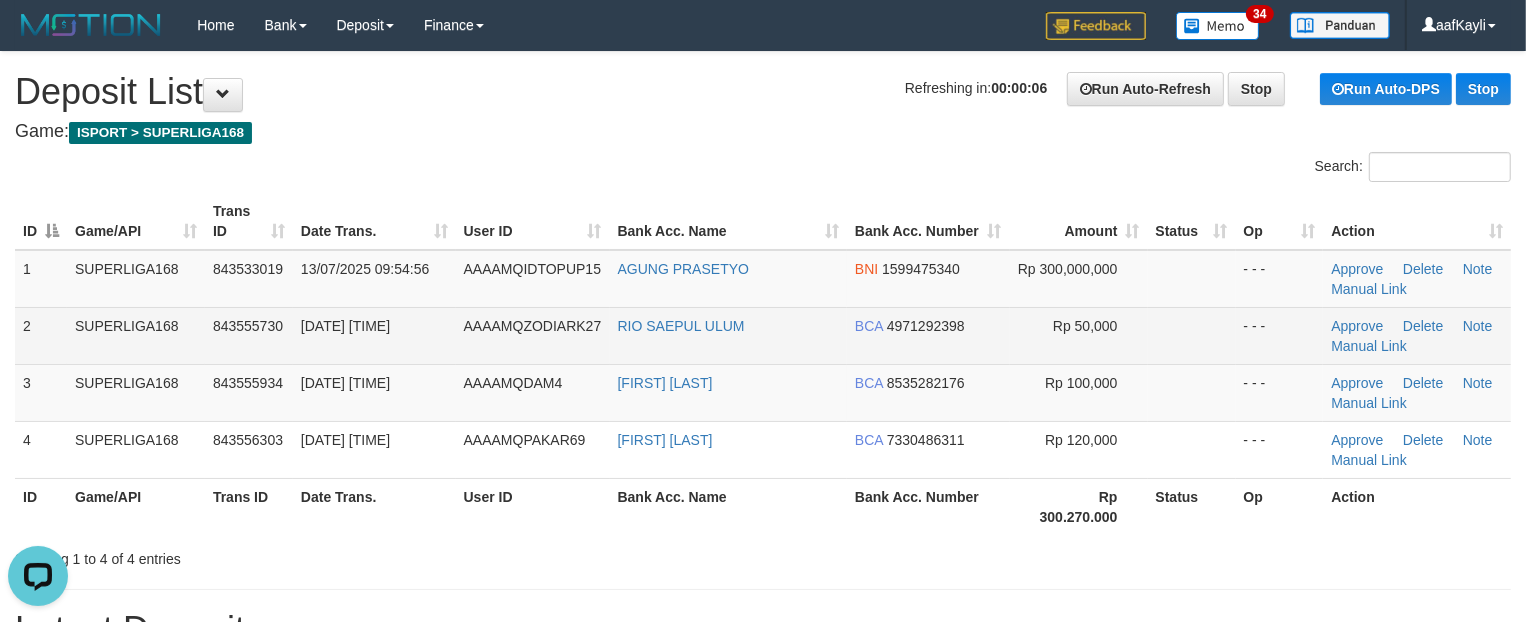 click at bounding box center [1192, 335] 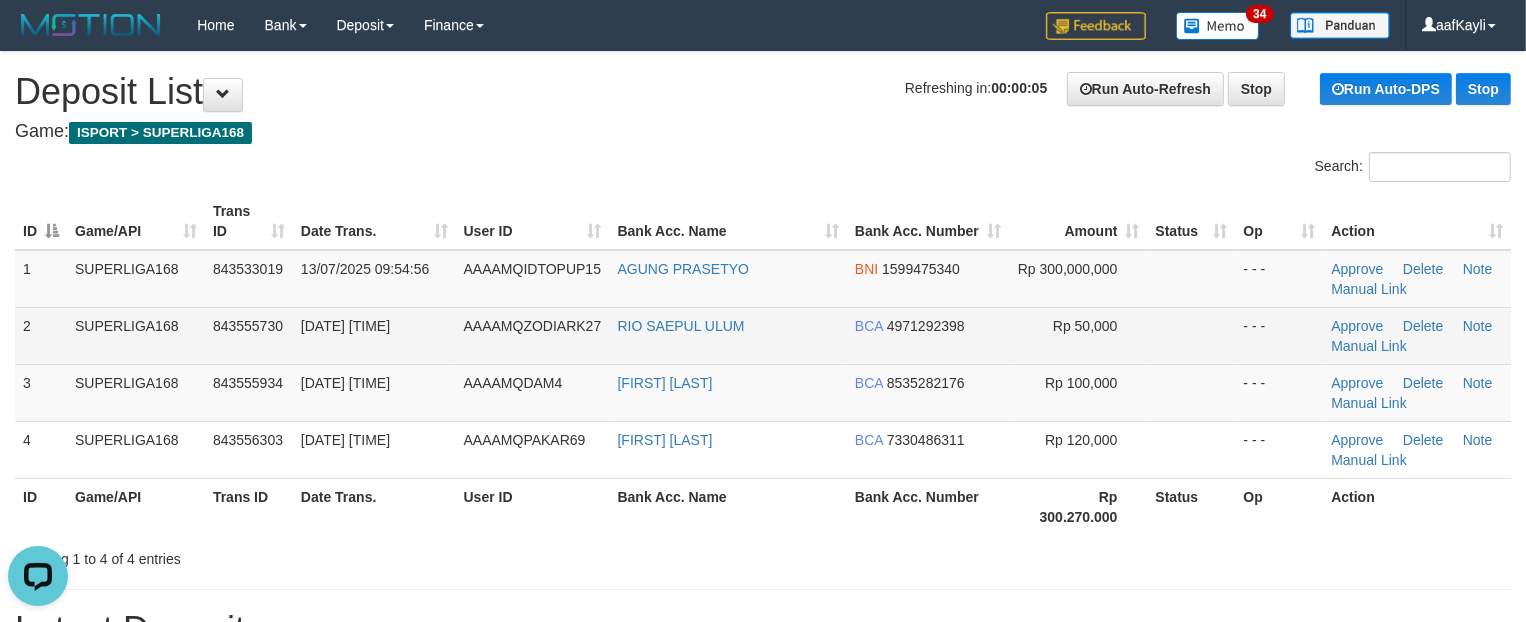 click at bounding box center [1192, 335] 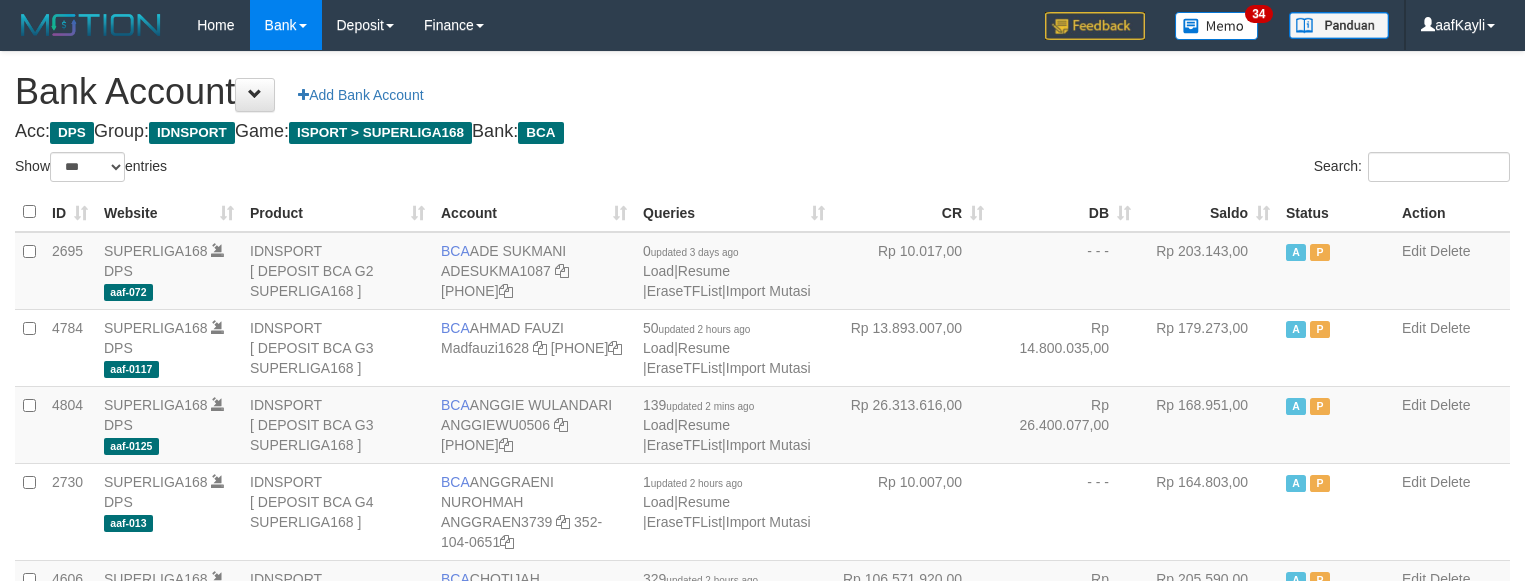 select on "***" 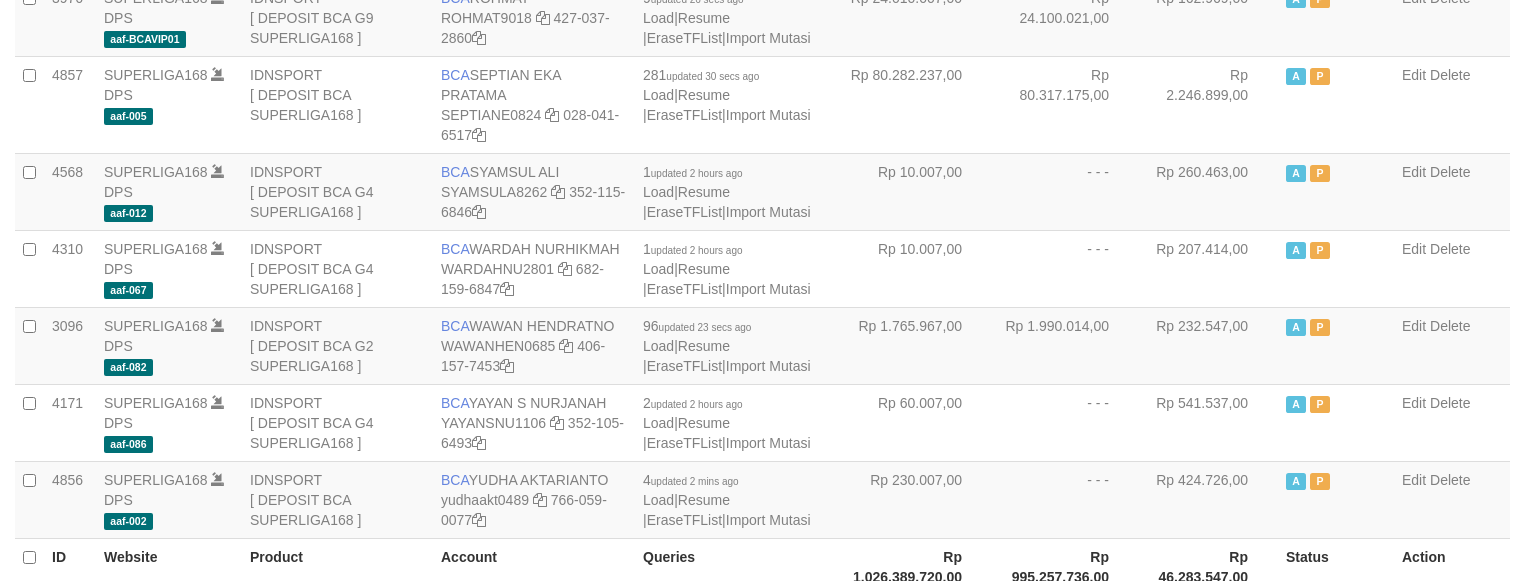 scroll, scrollTop: 2202, scrollLeft: 0, axis: vertical 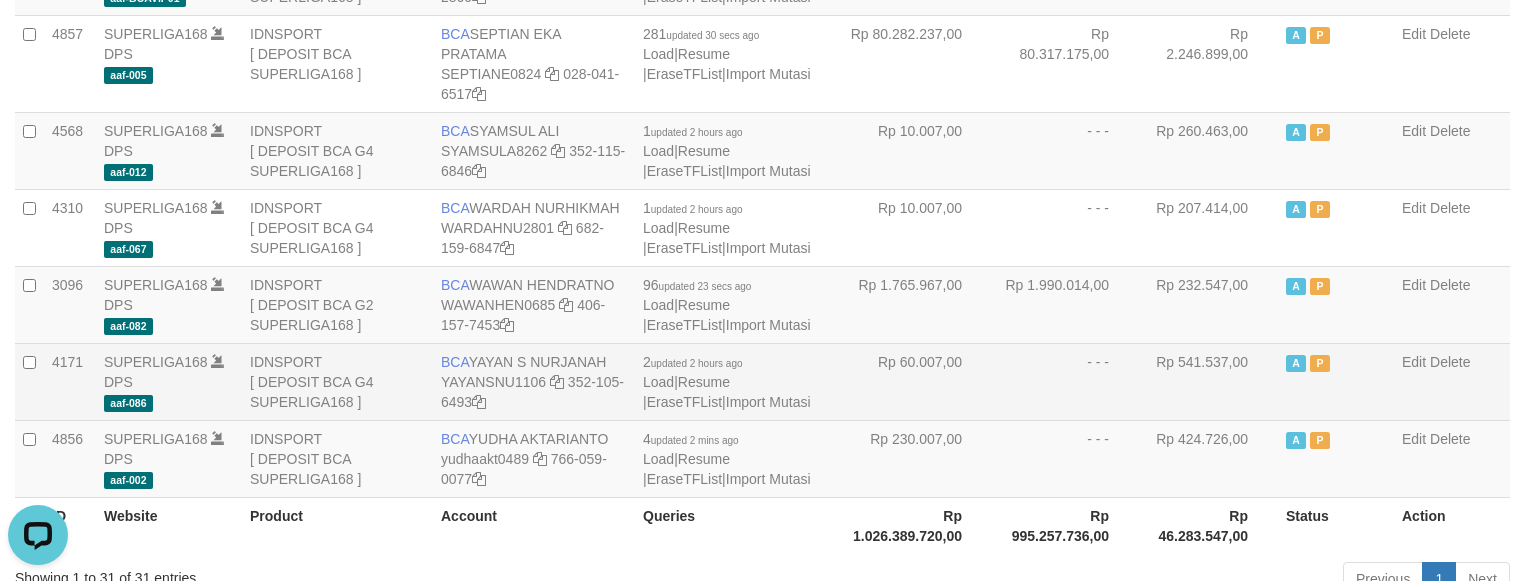 click on "- - -" at bounding box center [1065, 381] 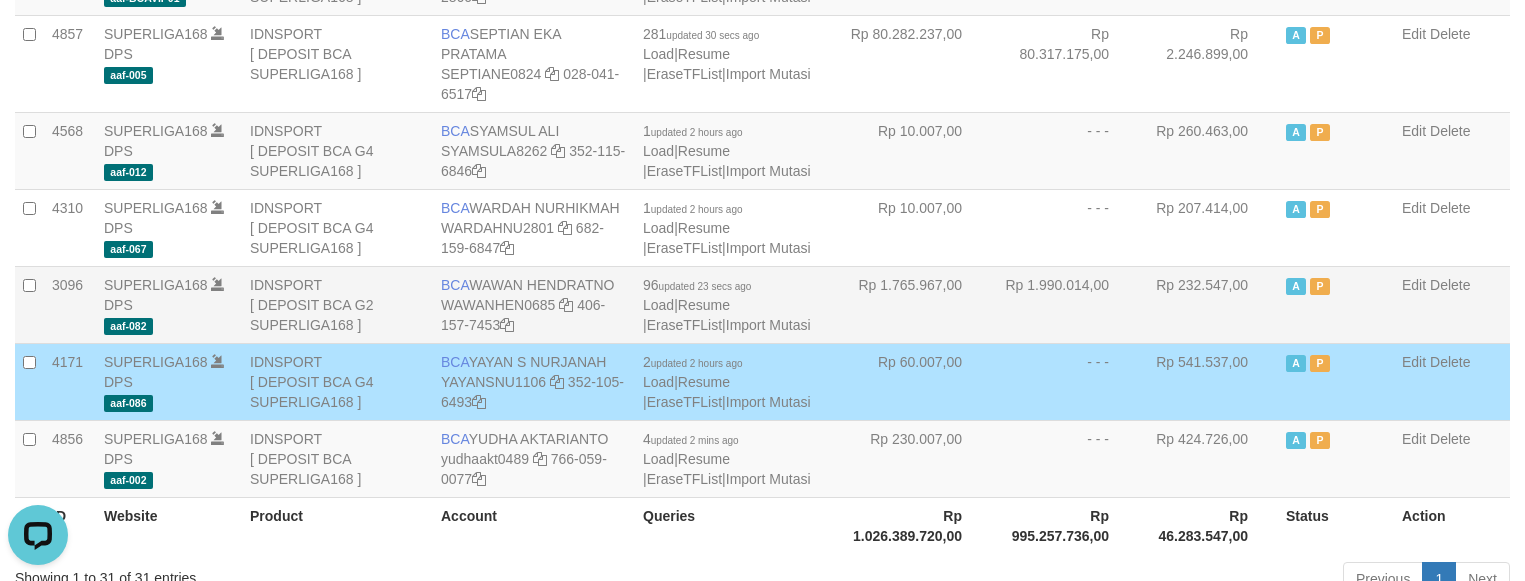 click on "Rp 1.990.014,00" at bounding box center [1065, 304] 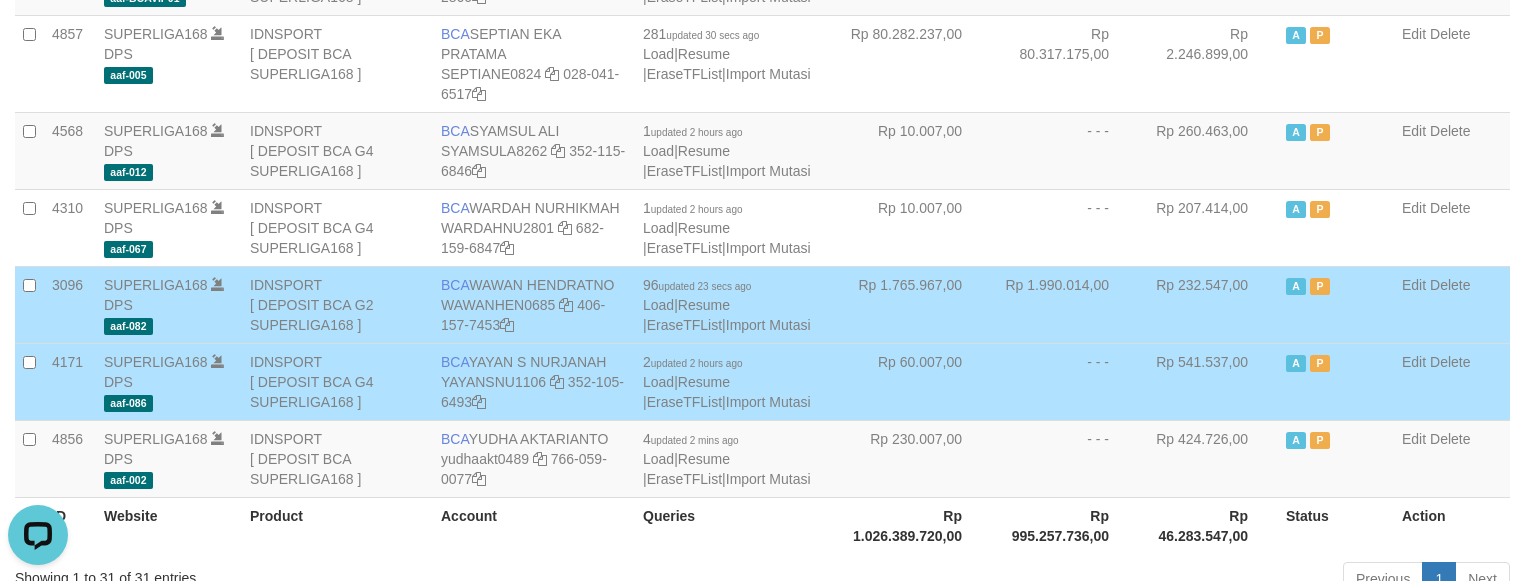 click on "- - -" at bounding box center (1065, 381) 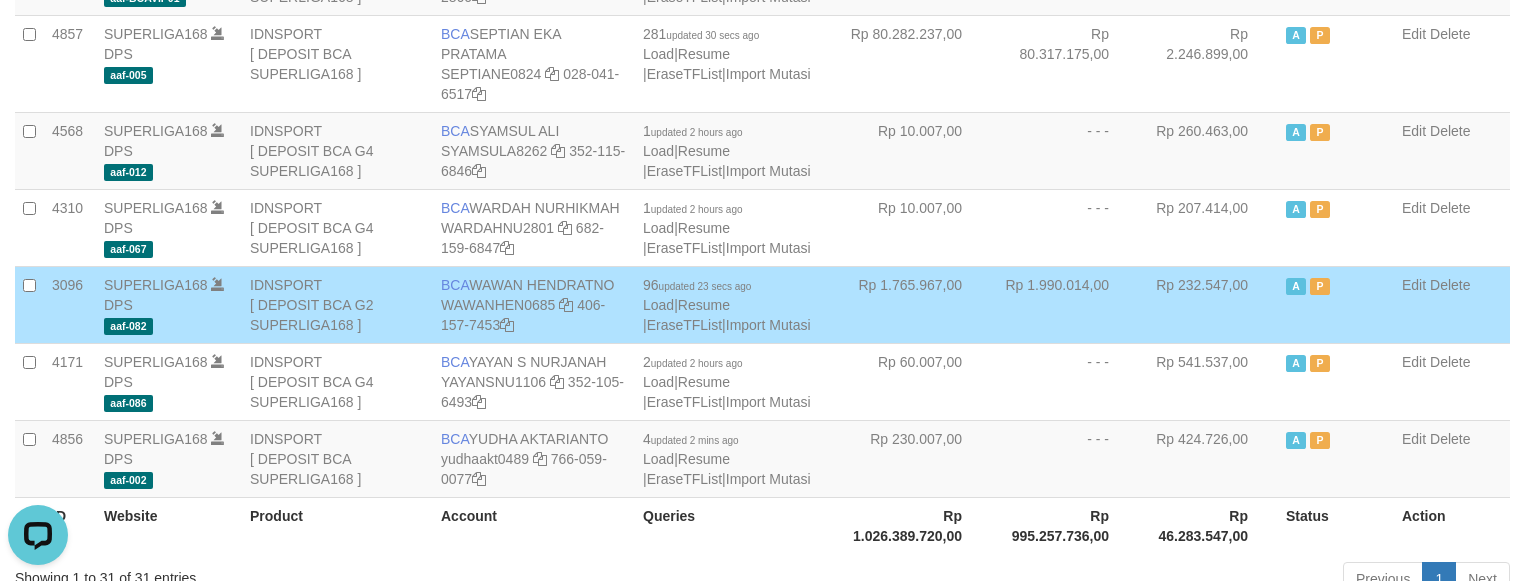 click on "Rp 1.990.014,00" at bounding box center [1065, 304] 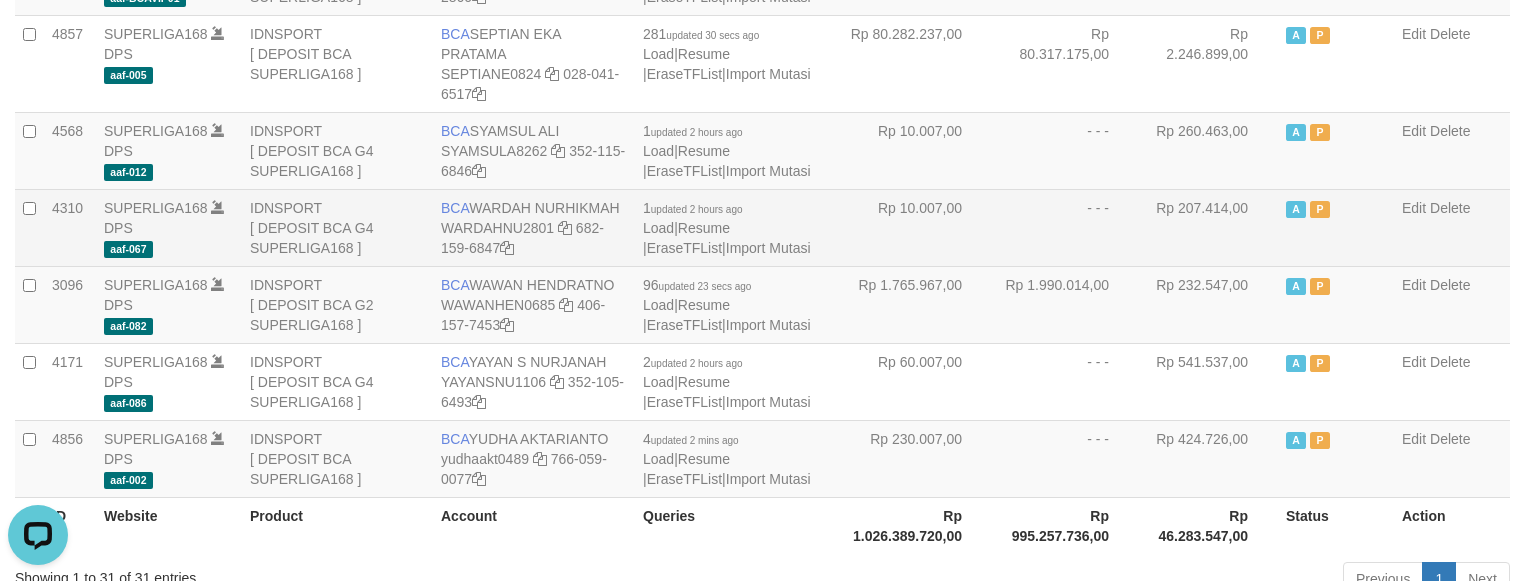 click on "- - -" at bounding box center [1065, 227] 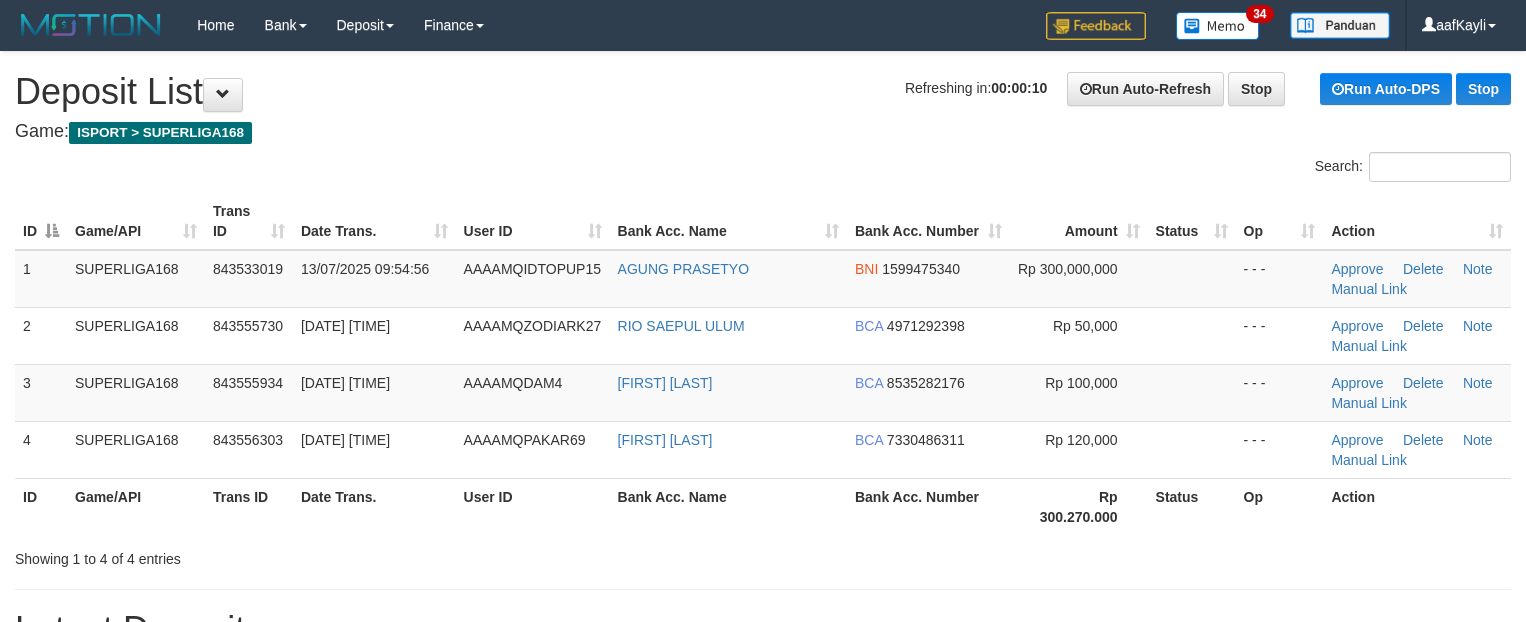 scroll, scrollTop: 0, scrollLeft: 0, axis: both 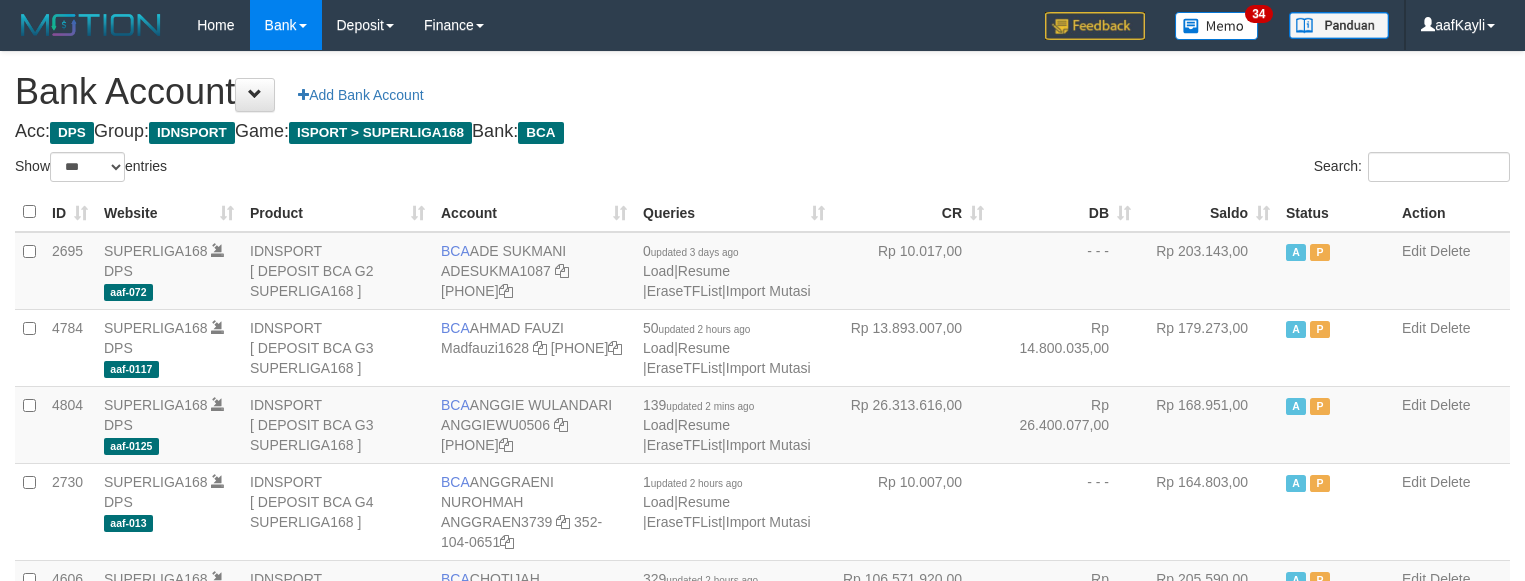 select on "***" 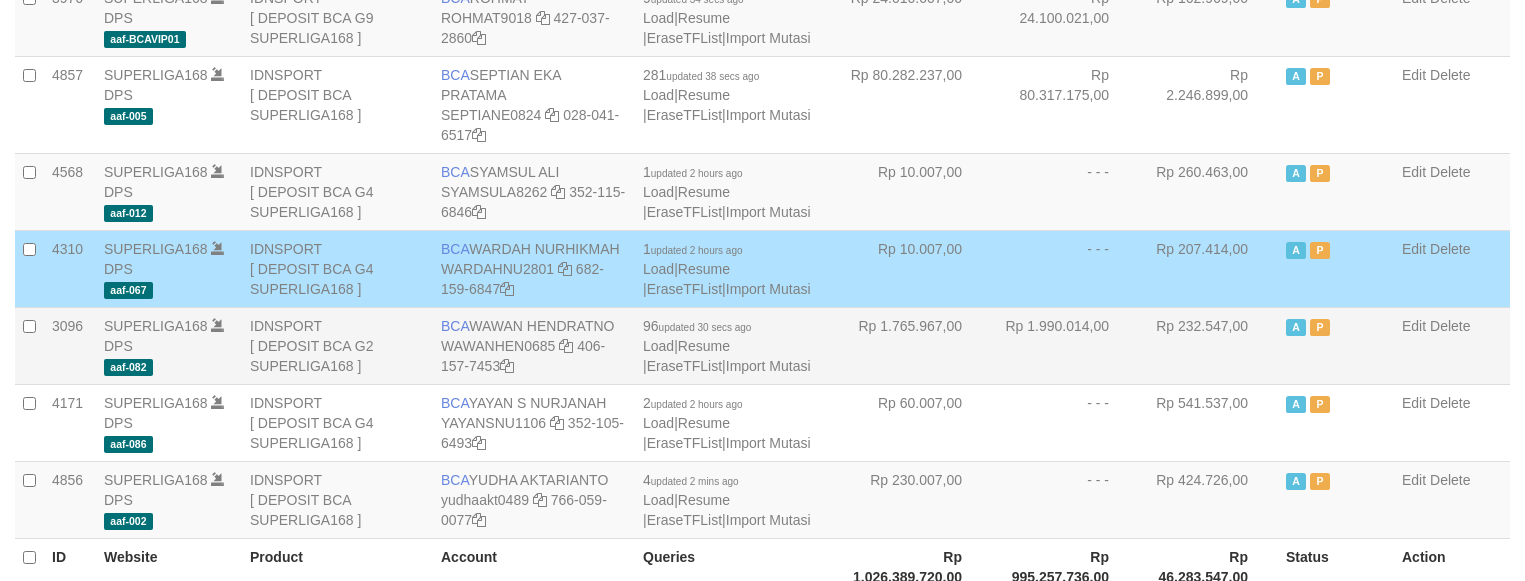 scroll, scrollTop: 2202, scrollLeft: 0, axis: vertical 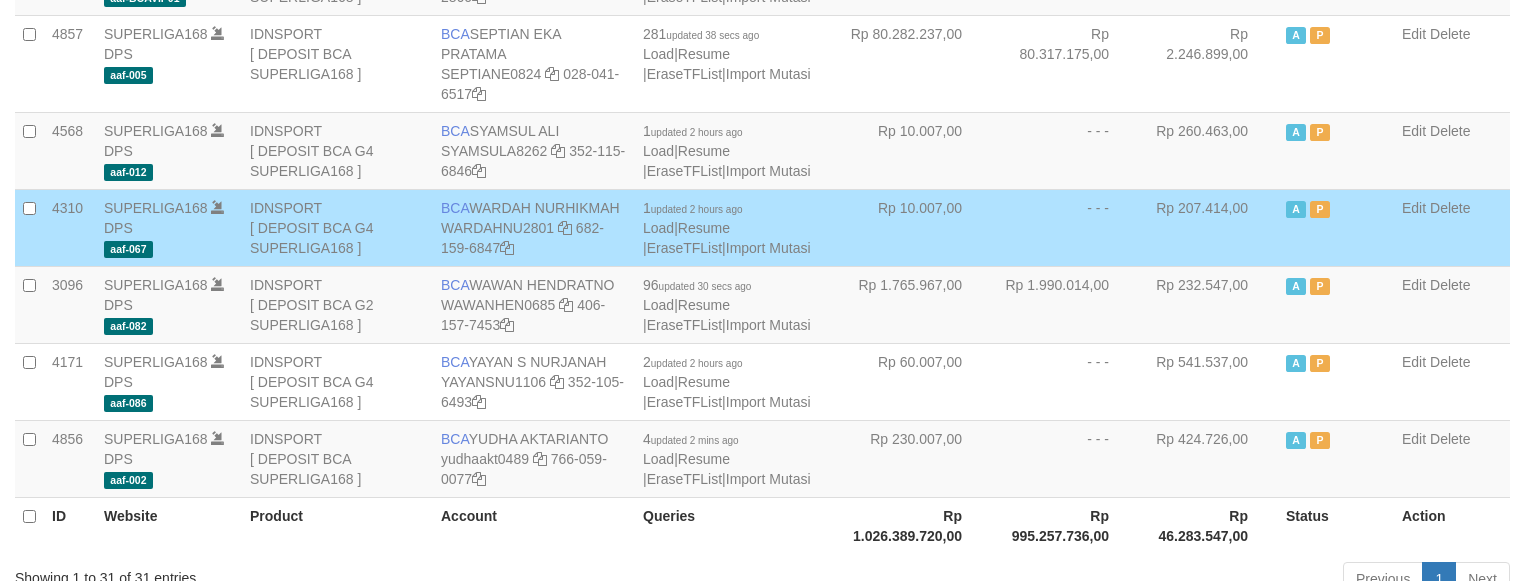 click on "- - -" at bounding box center (1065, 227) 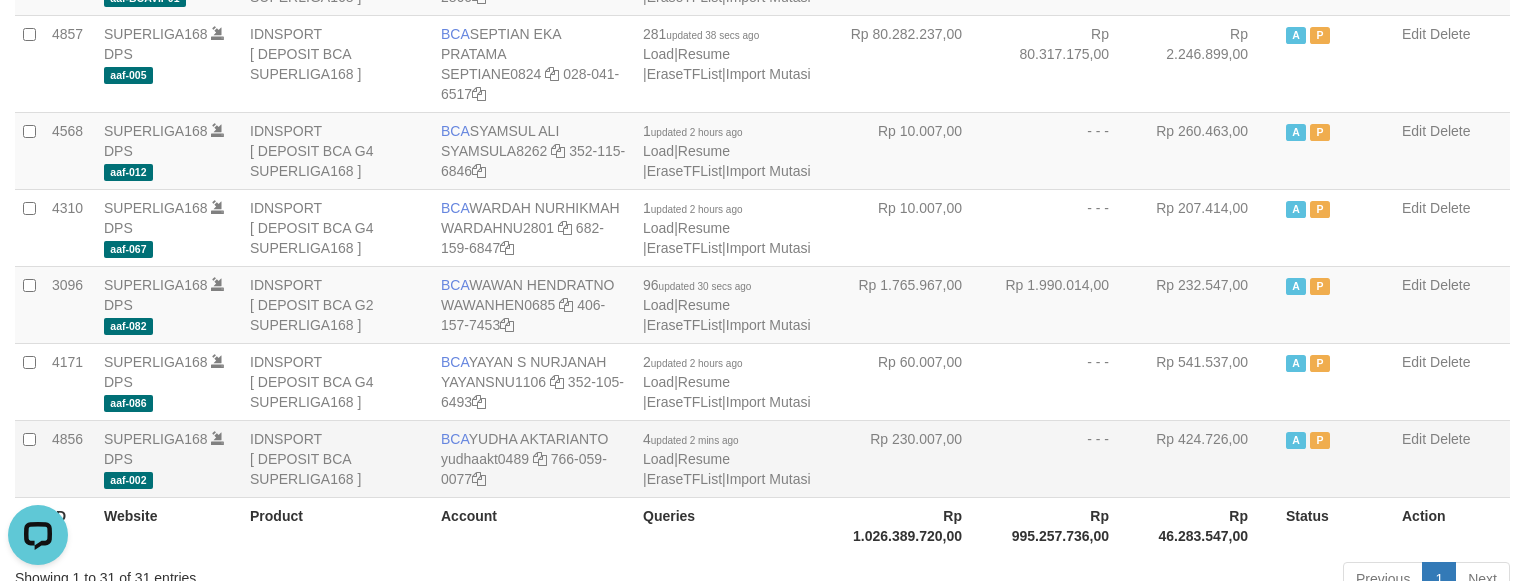 scroll, scrollTop: 0, scrollLeft: 0, axis: both 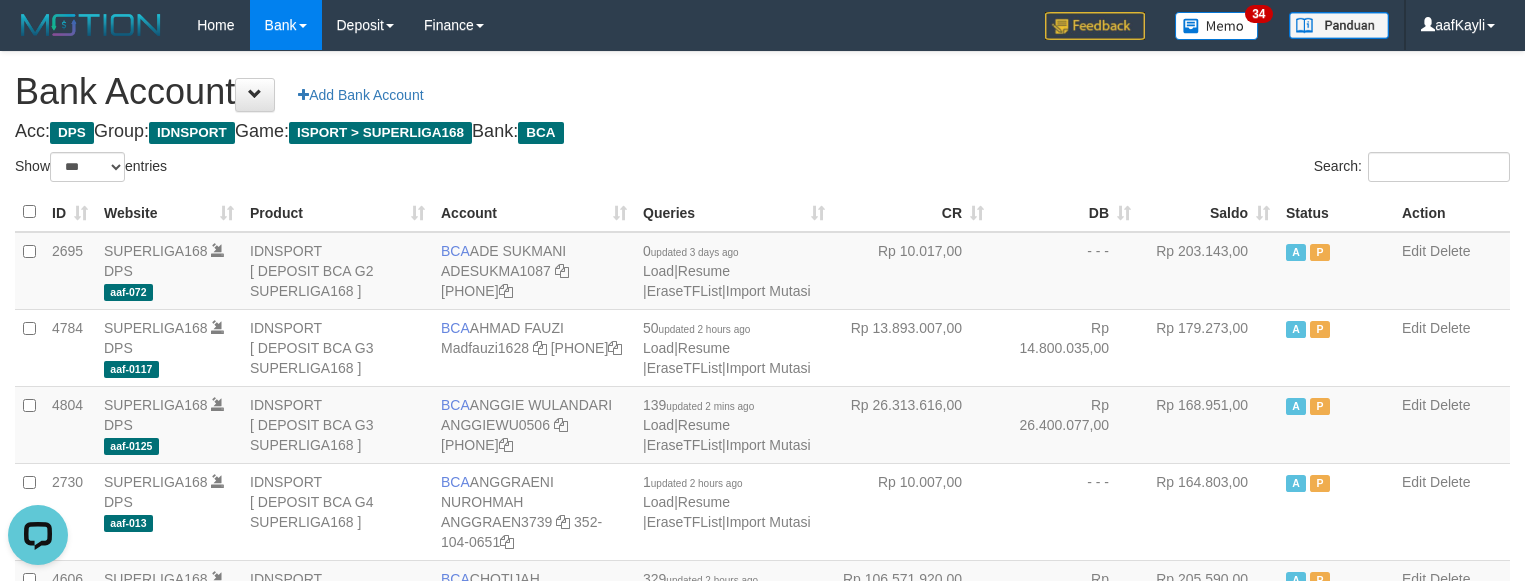click on "Saldo" at bounding box center (1208, 212) 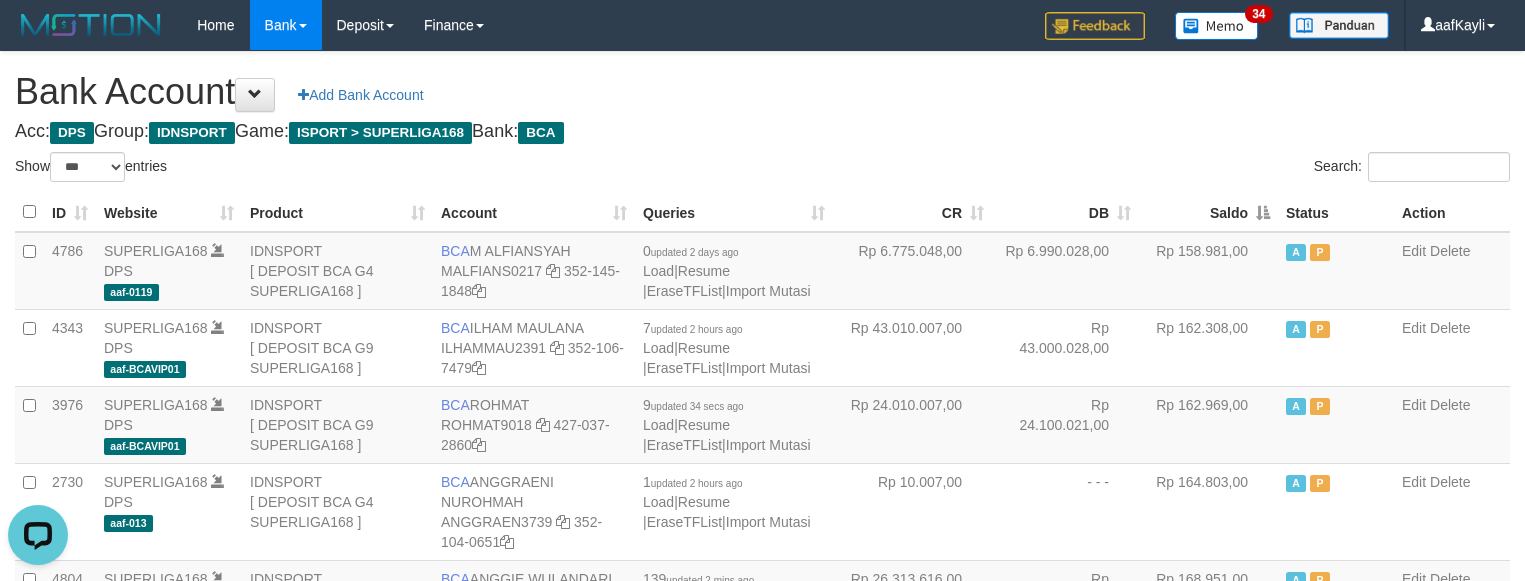 click on "Saldo" at bounding box center [1208, 212] 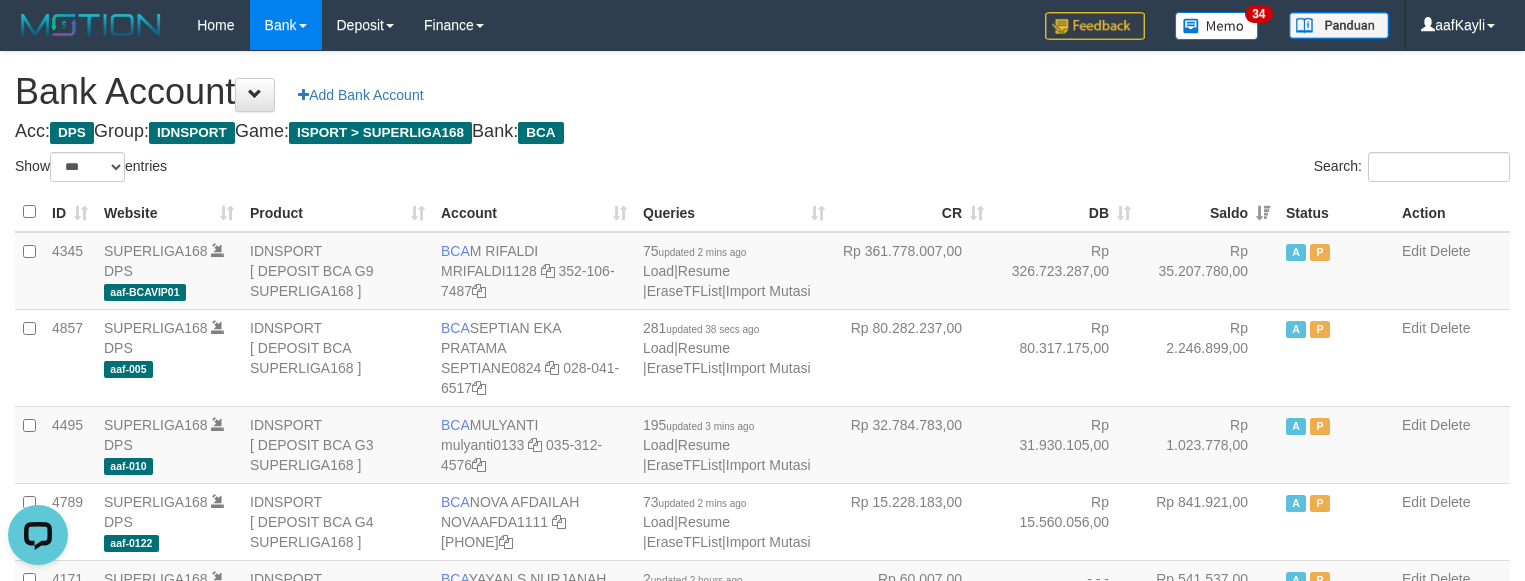 click on "Search:" at bounding box center (1144, 169) 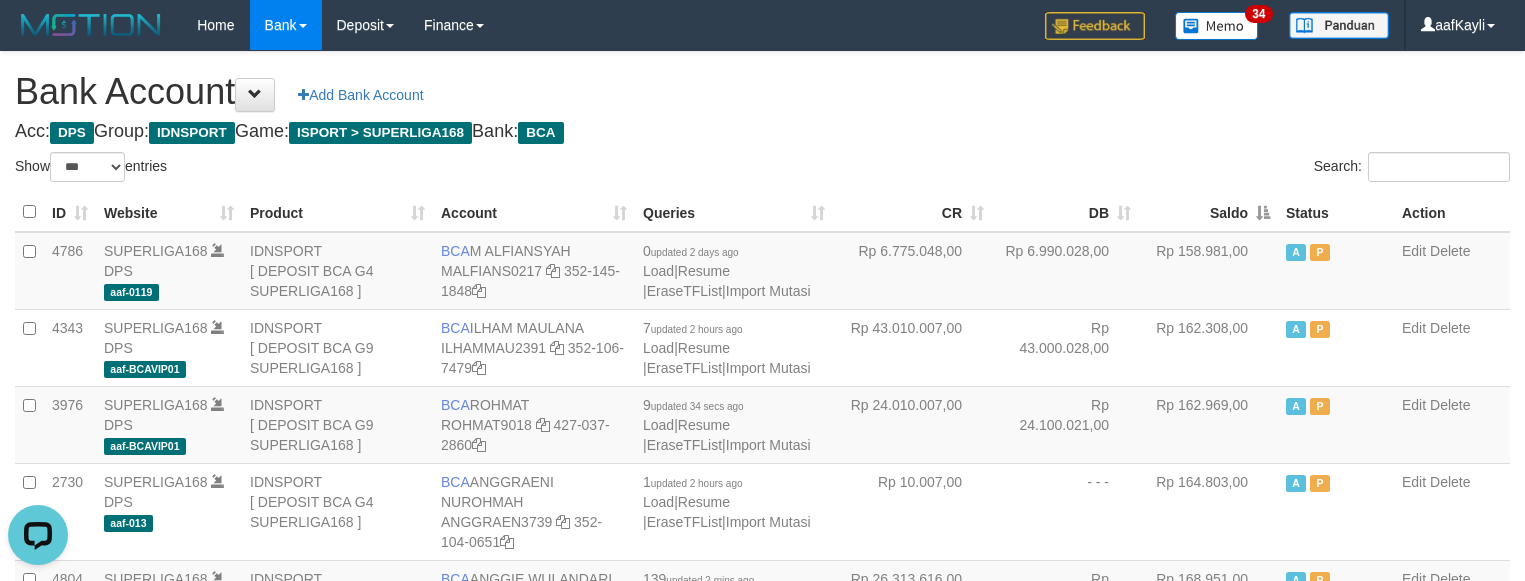 click on "Saldo" at bounding box center [1208, 212] 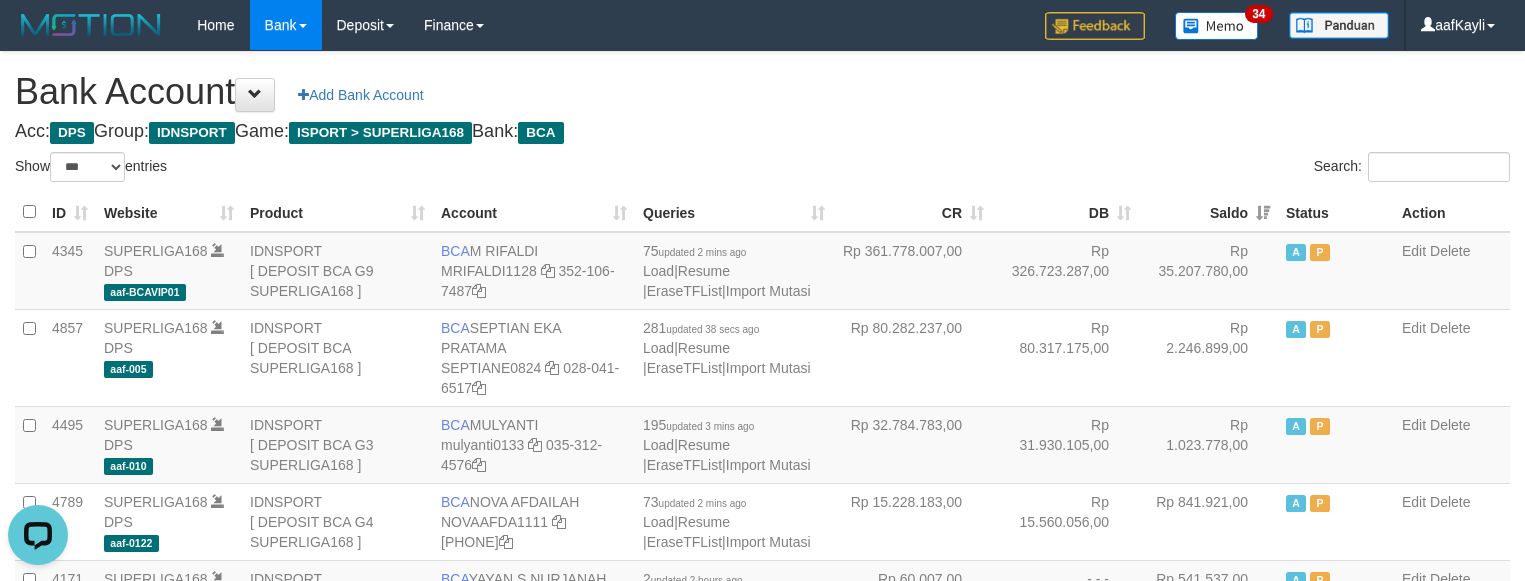 click on "Saldo" at bounding box center [1208, 212] 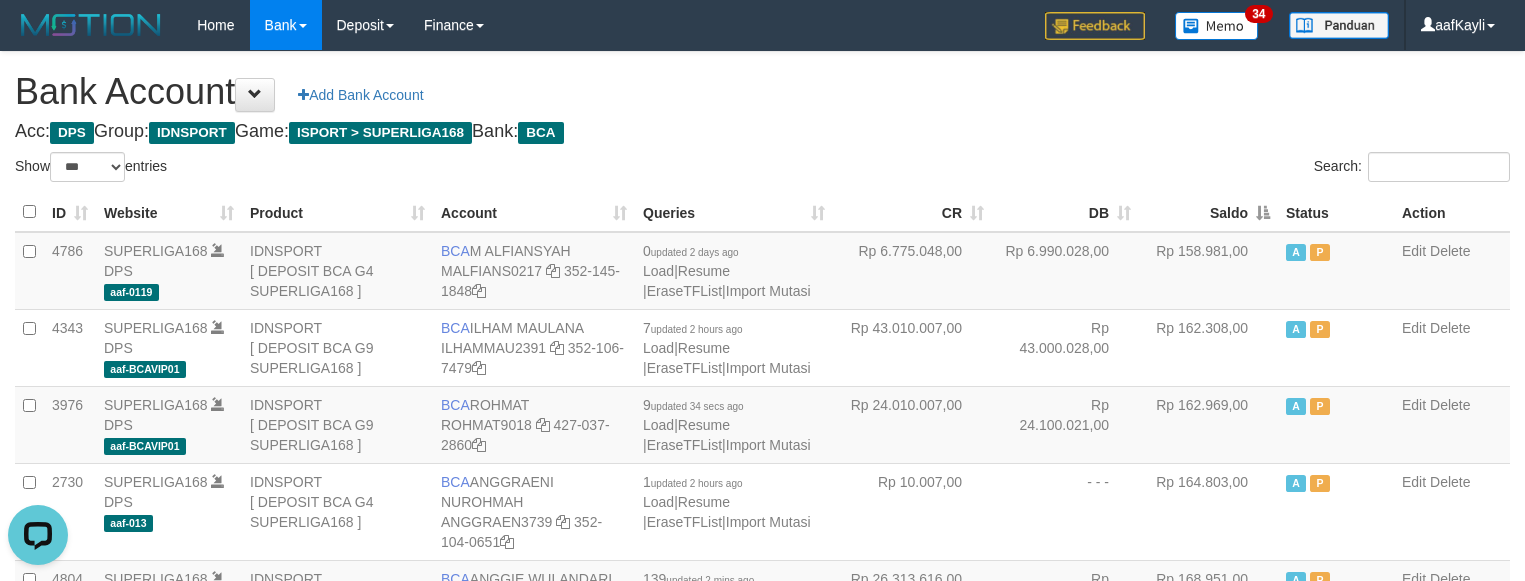 click on "Bank Account
Add Bank Account" at bounding box center (762, 92) 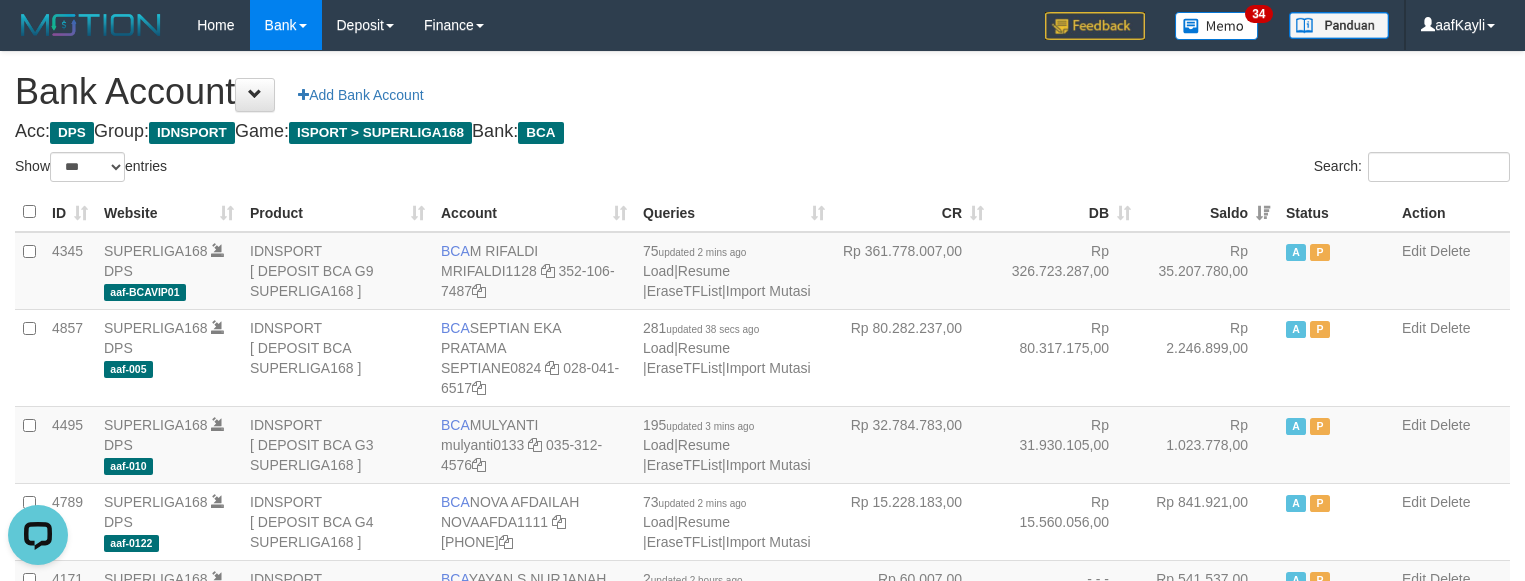 click on "**********" at bounding box center (762, 1428) 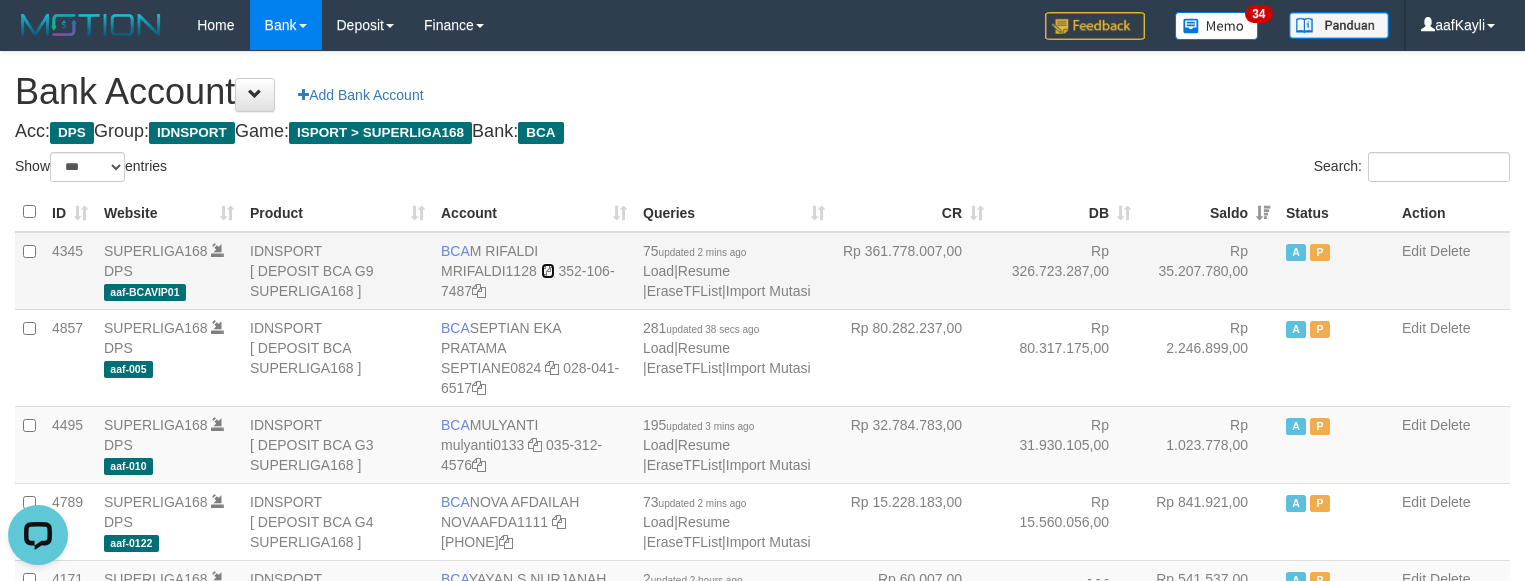click at bounding box center [548, 271] 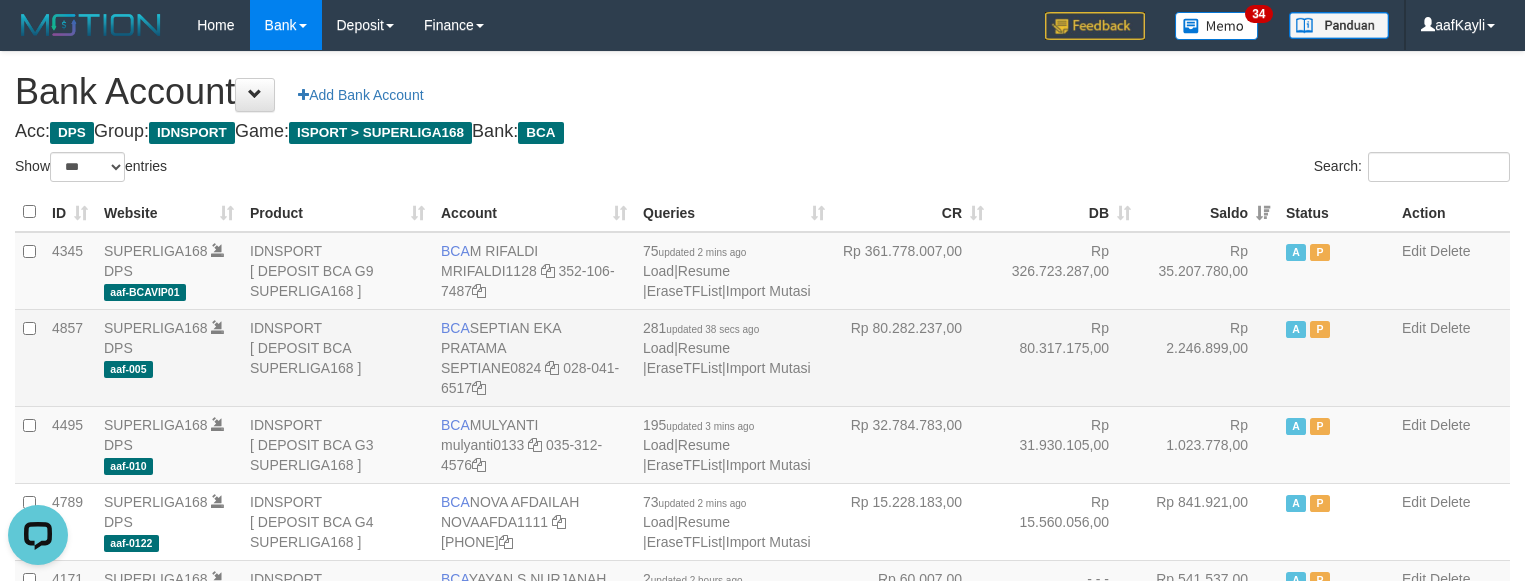 drag, startPoint x: 546, startPoint y: 266, endPoint x: 952, endPoint y: 316, distance: 409.06723 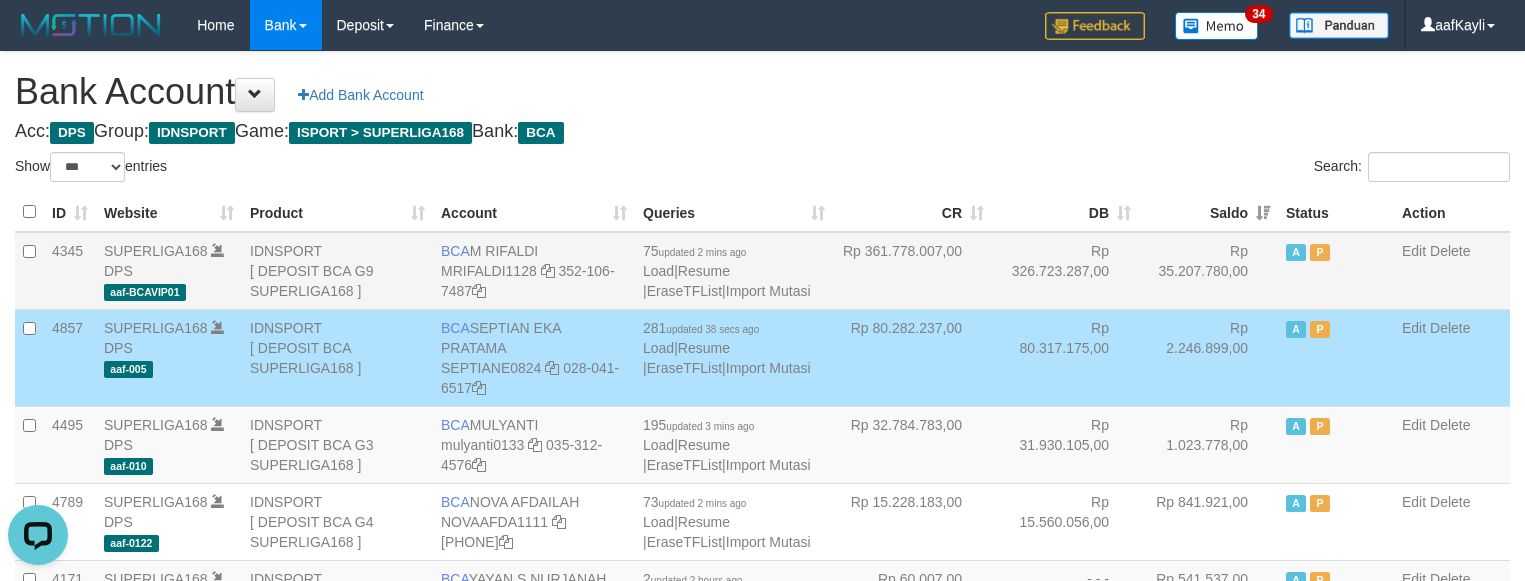 drag, startPoint x: 1062, startPoint y: 272, endPoint x: 916, endPoint y: 297, distance: 148.12495 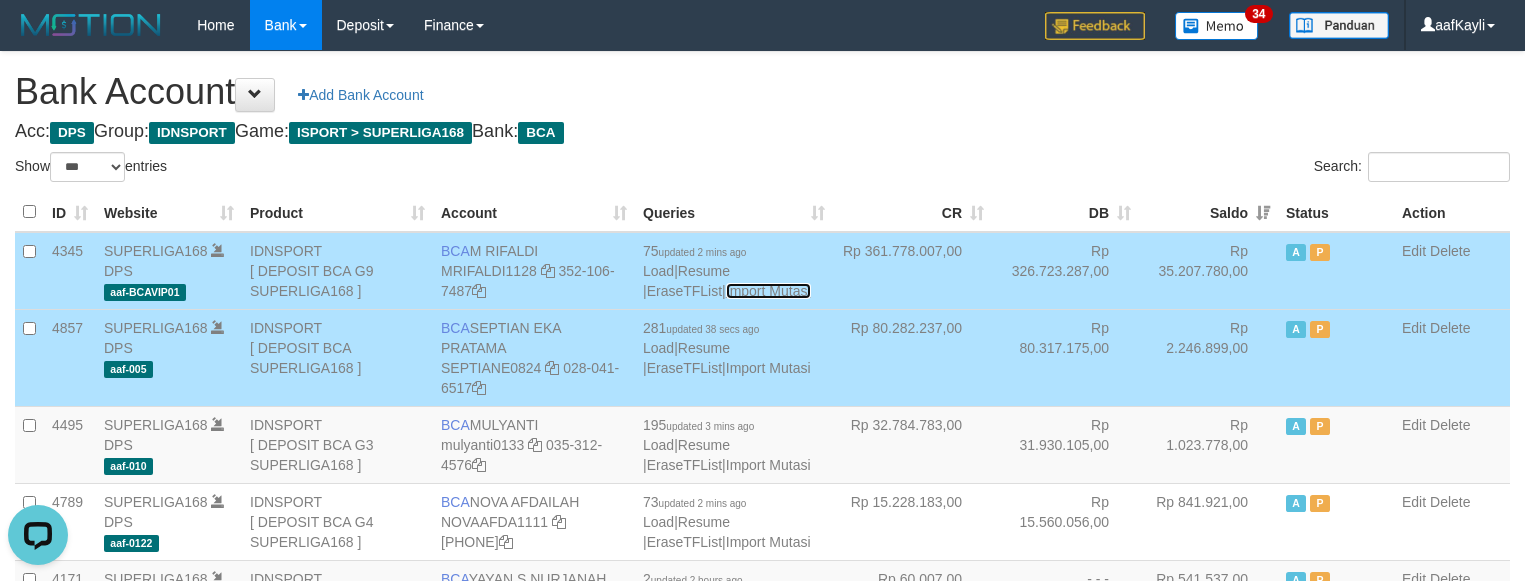 click on "Import Mutasi" at bounding box center [768, 291] 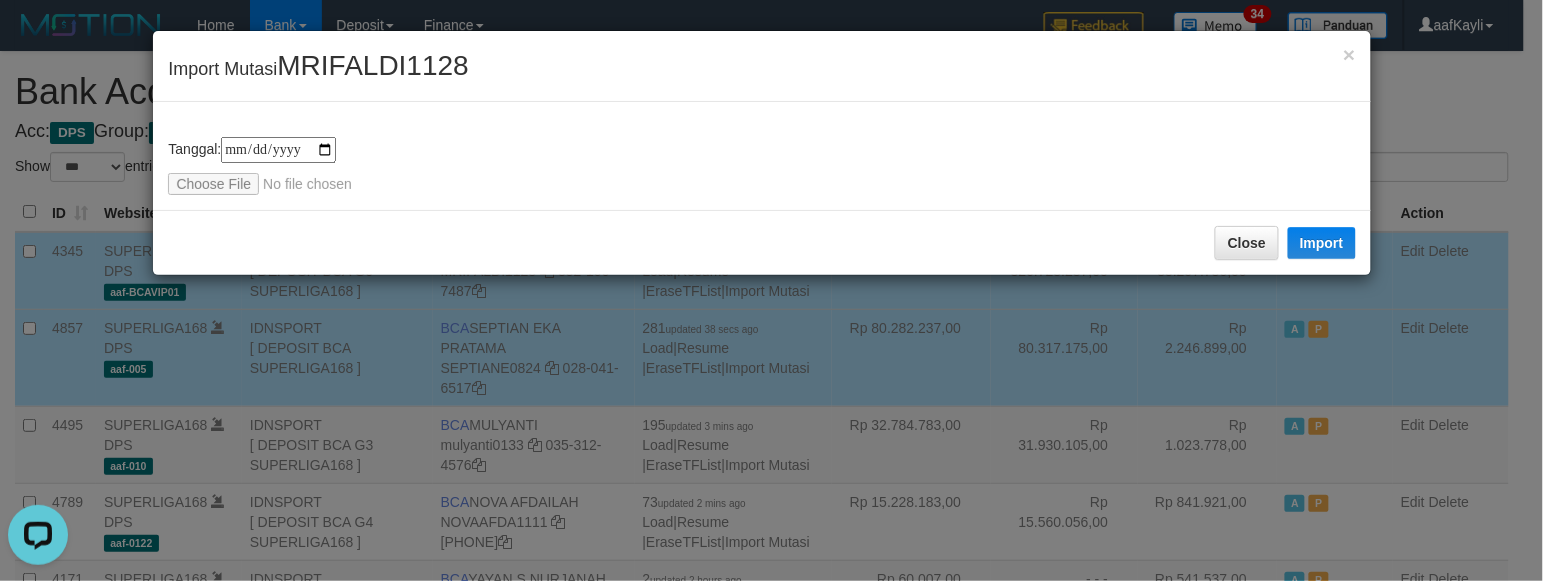 type on "**********" 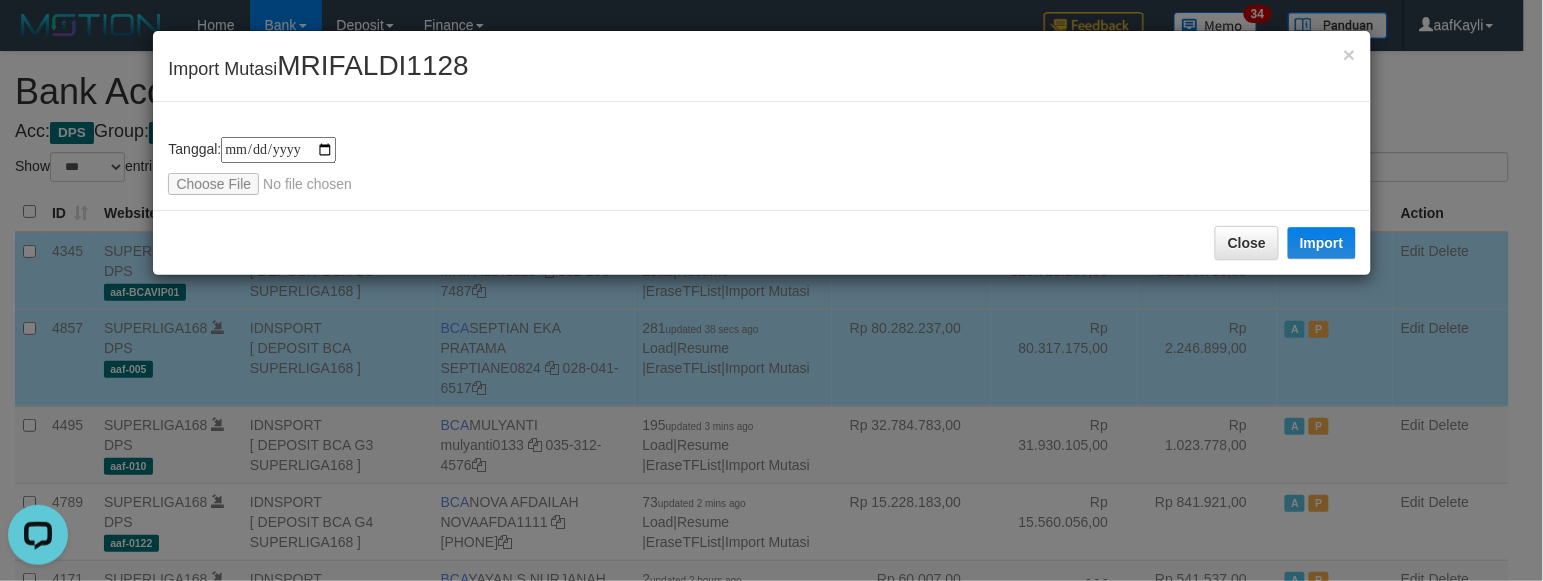 click on "**********" at bounding box center (761, 166) 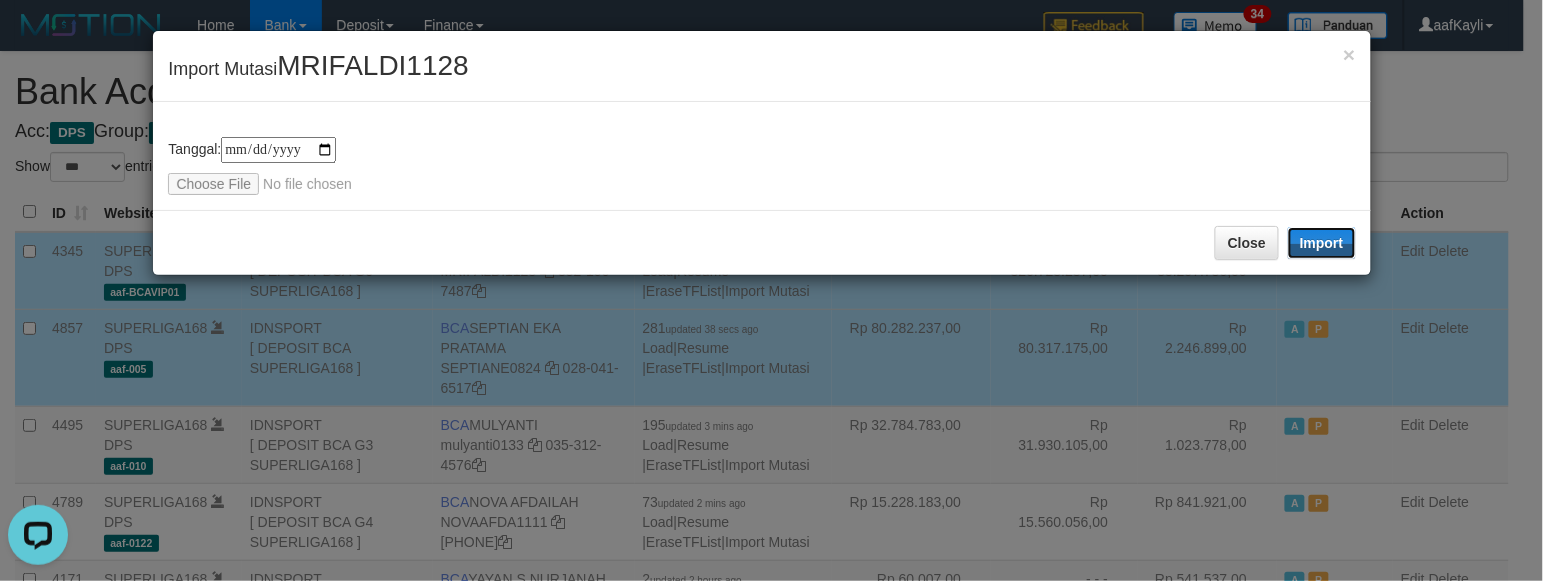 drag, startPoint x: 1313, startPoint y: 237, endPoint x: 1515, endPoint y: 158, distance: 216.89859 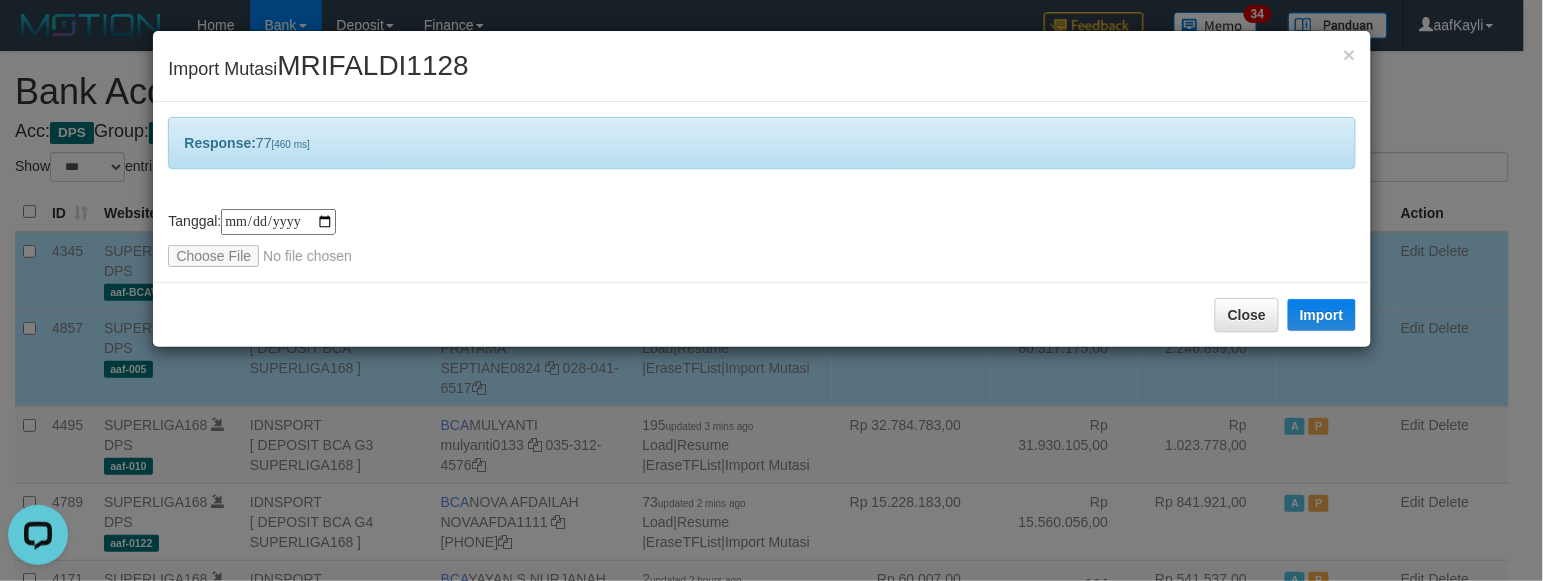 click on "**********" at bounding box center [761, 192] 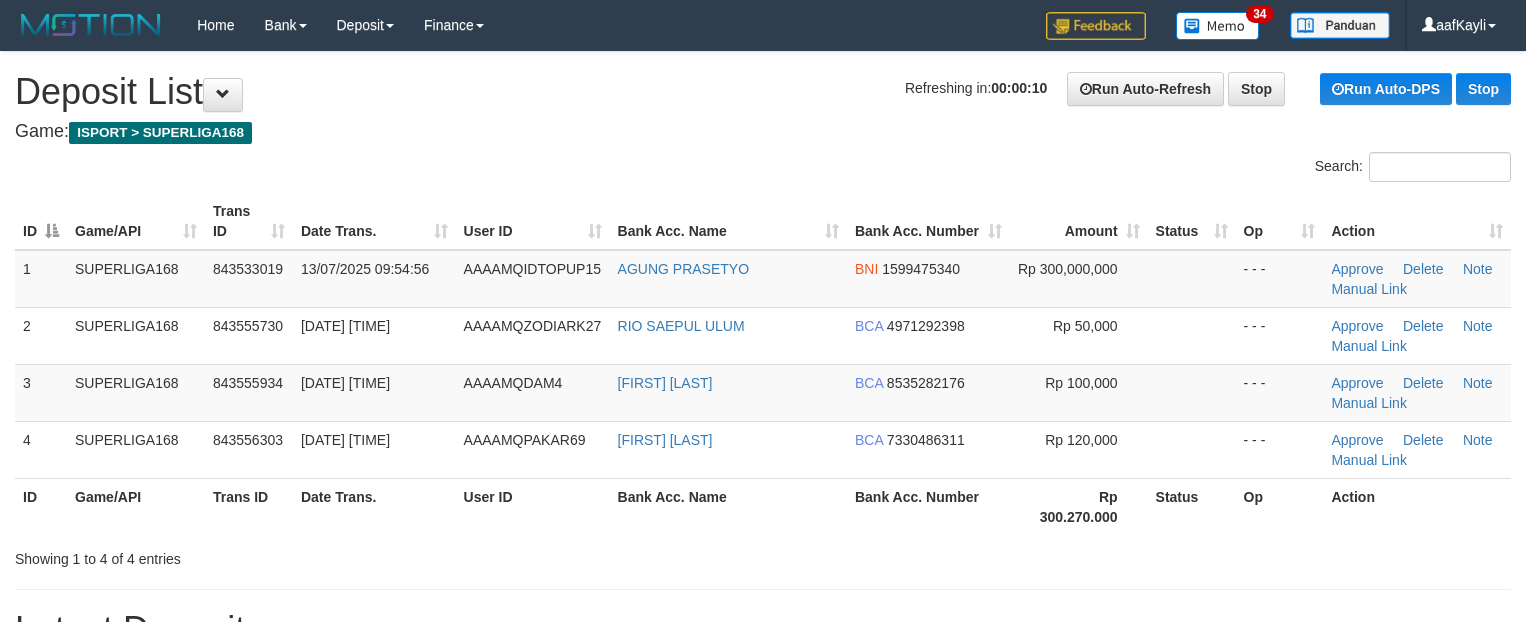 scroll, scrollTop: 0, scrollLeft: 0, axis: both 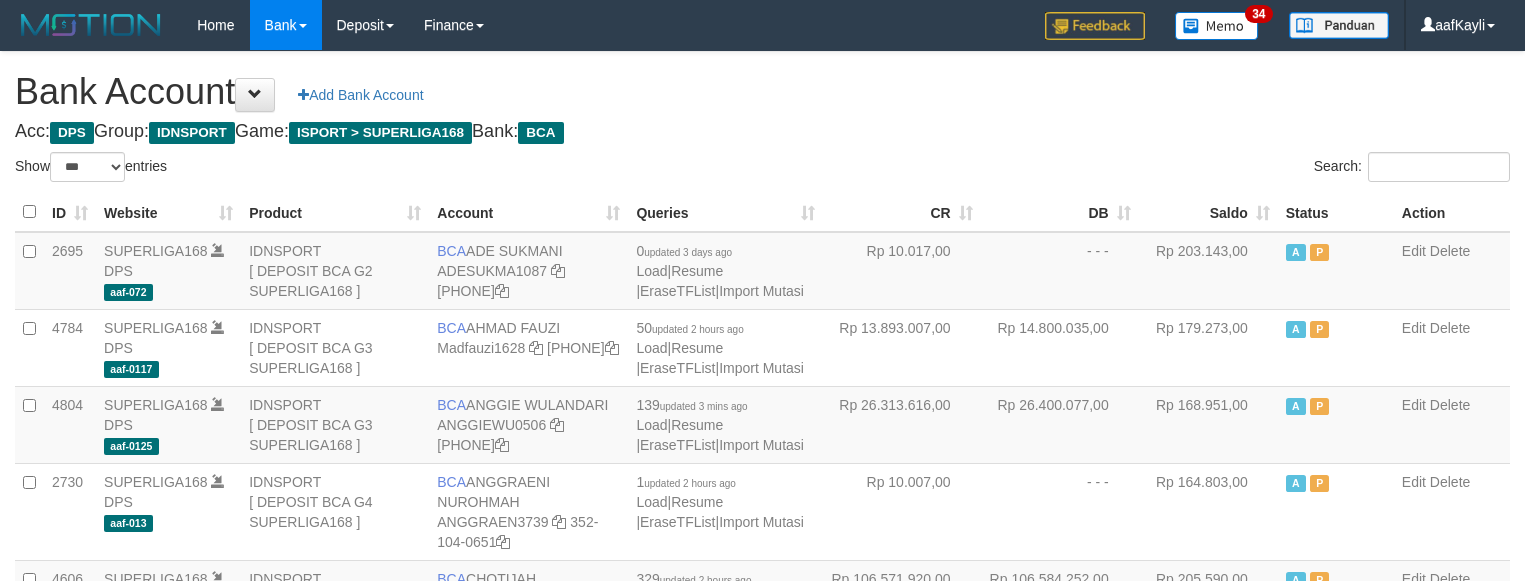 select on "***" 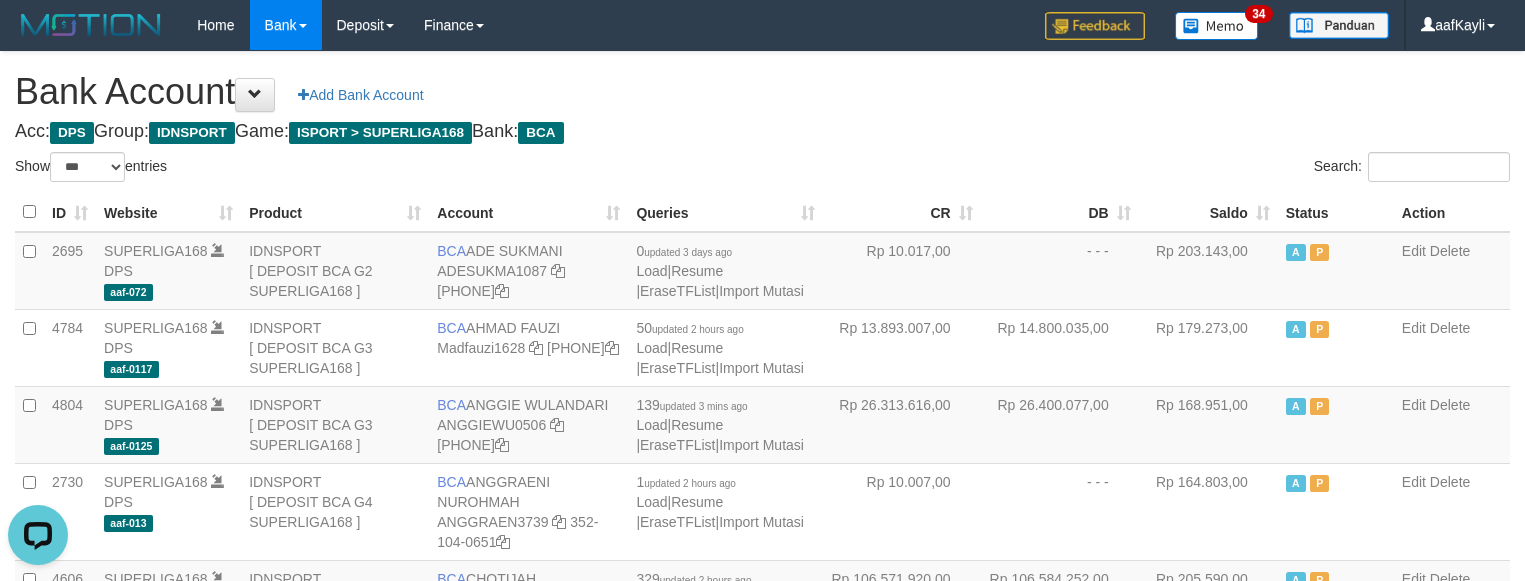 scroll, scrollTop: 0, scrollLeft: 0, axis: both 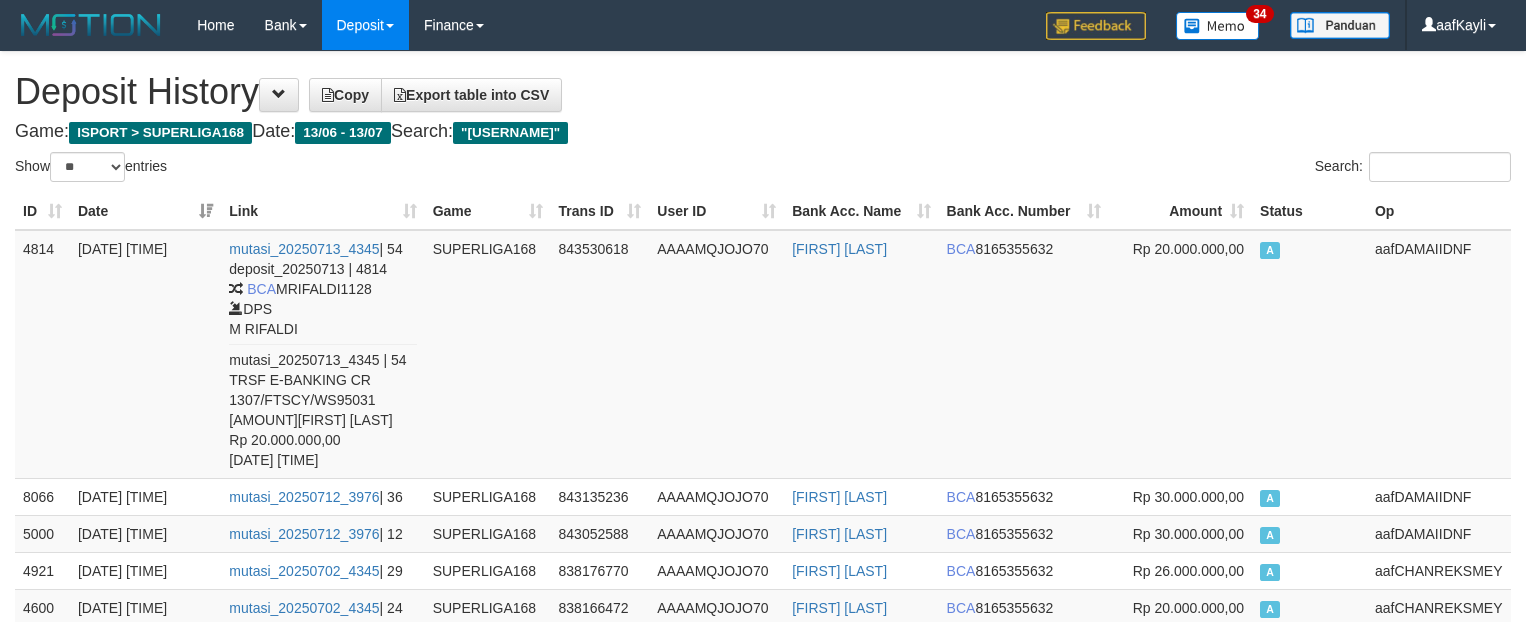 select on "**" 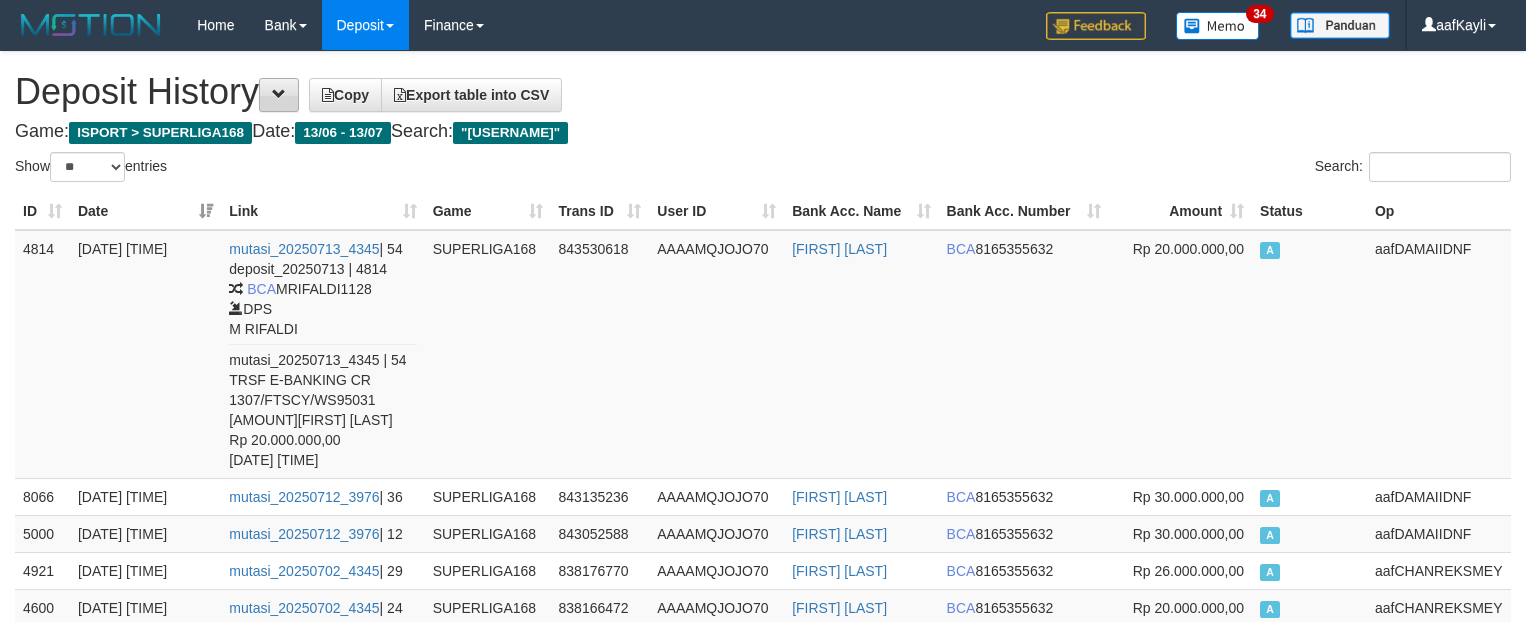 scroll, scrollTop: 0, scrollLeft: 0, axis: both 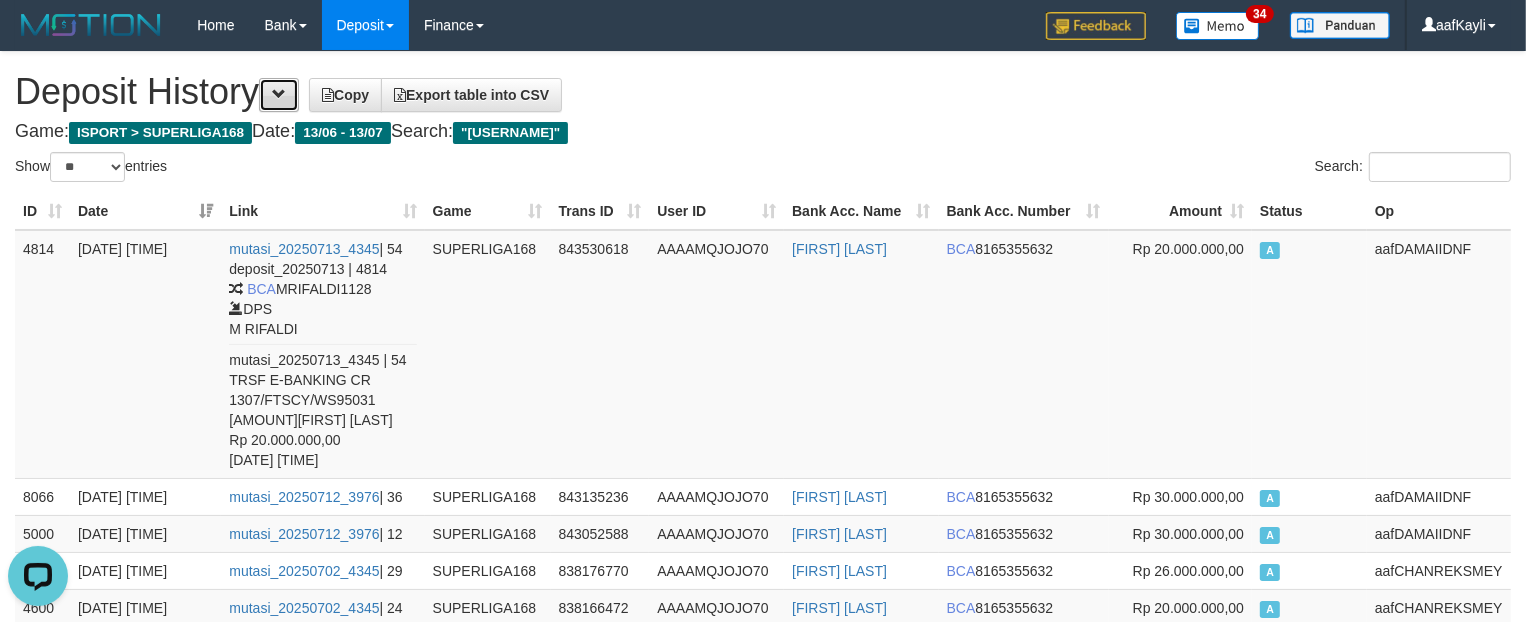 click at bounding box center (279, 94) 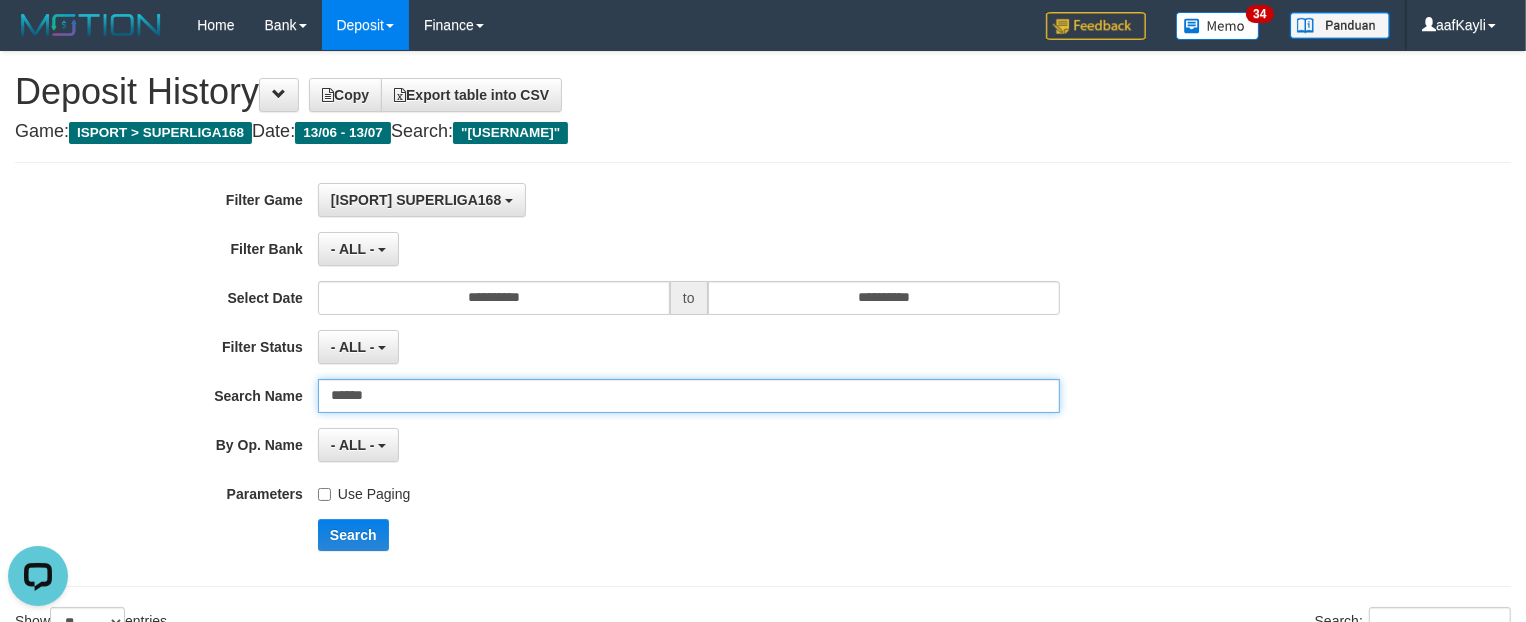 drag, startPoint x: 417, startPoint y: 398, endPoint x: 218, endPoint y: 265, distance: 239.3533 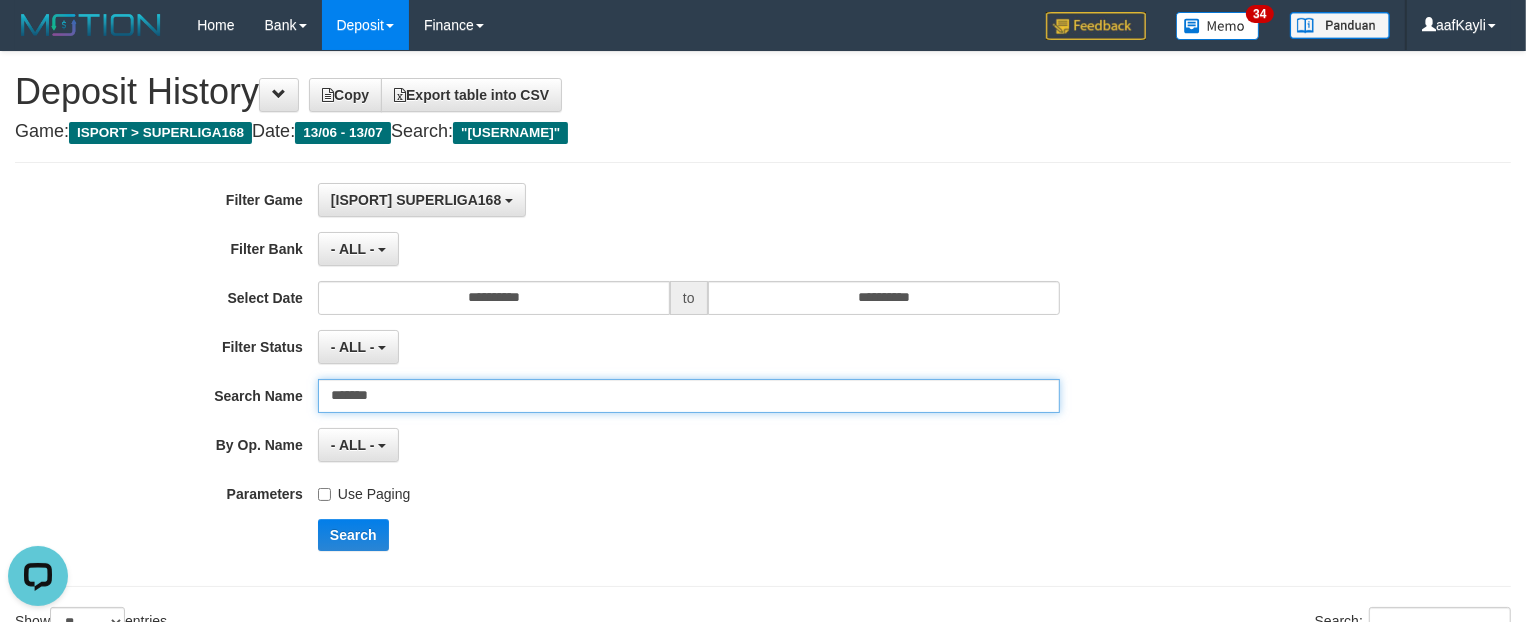 type on "*******" 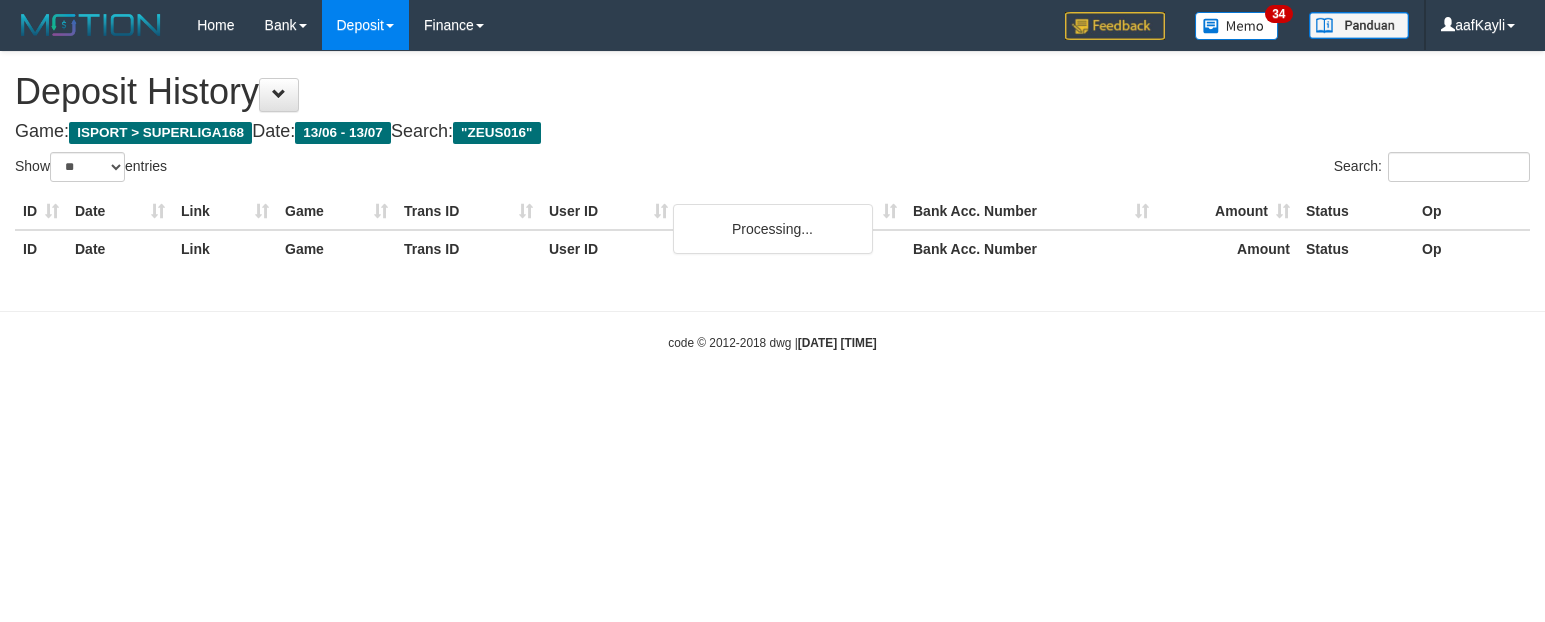 select on "**" 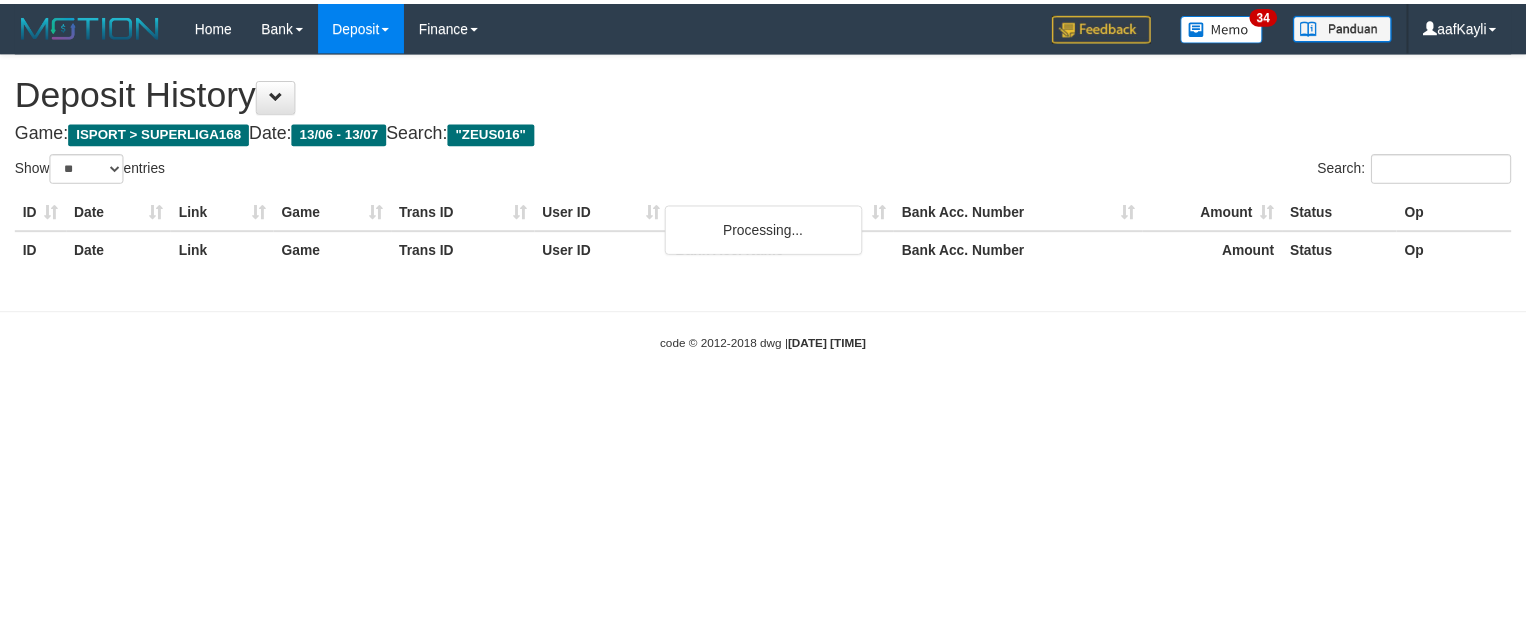 scroll, scrollTop: 0, scrollLeft: 0, axis: both 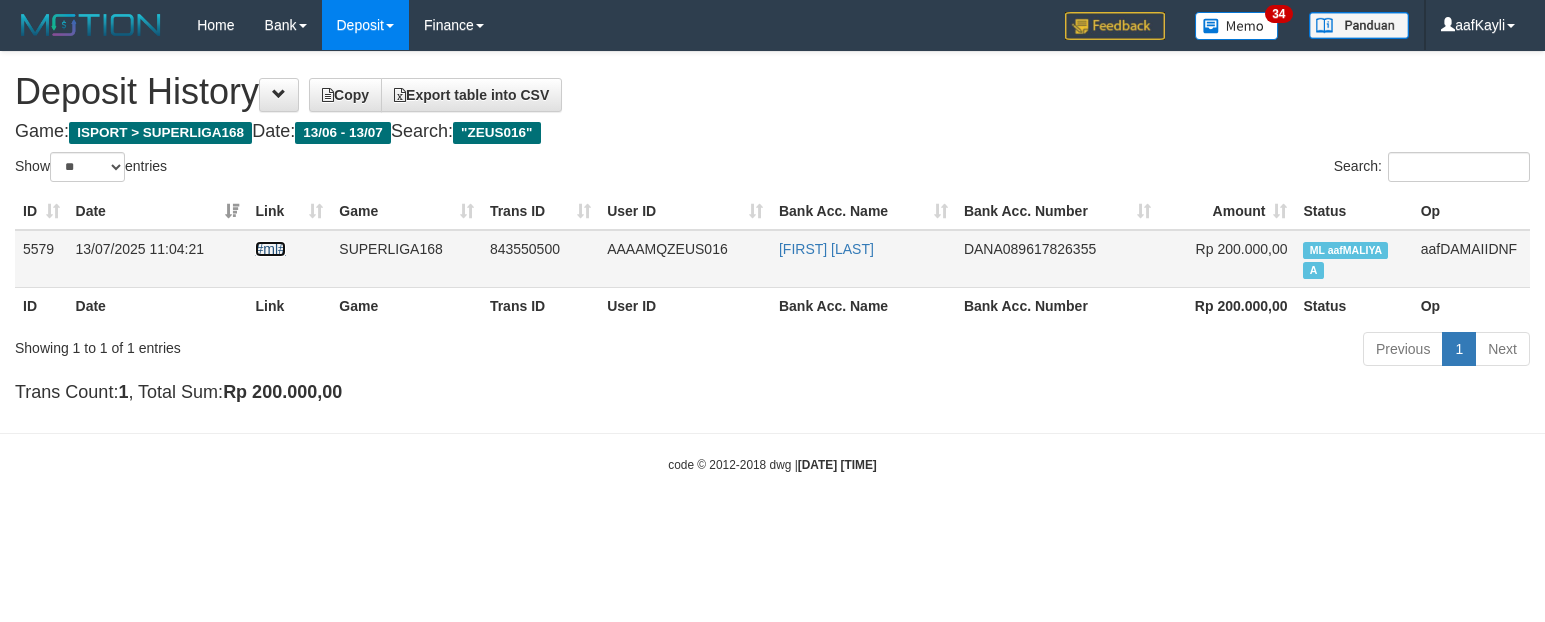 drag, startPoint x: 268, startPoint y: 250, endPoint x: 641, endPoint y: 273, distance: 373.70844 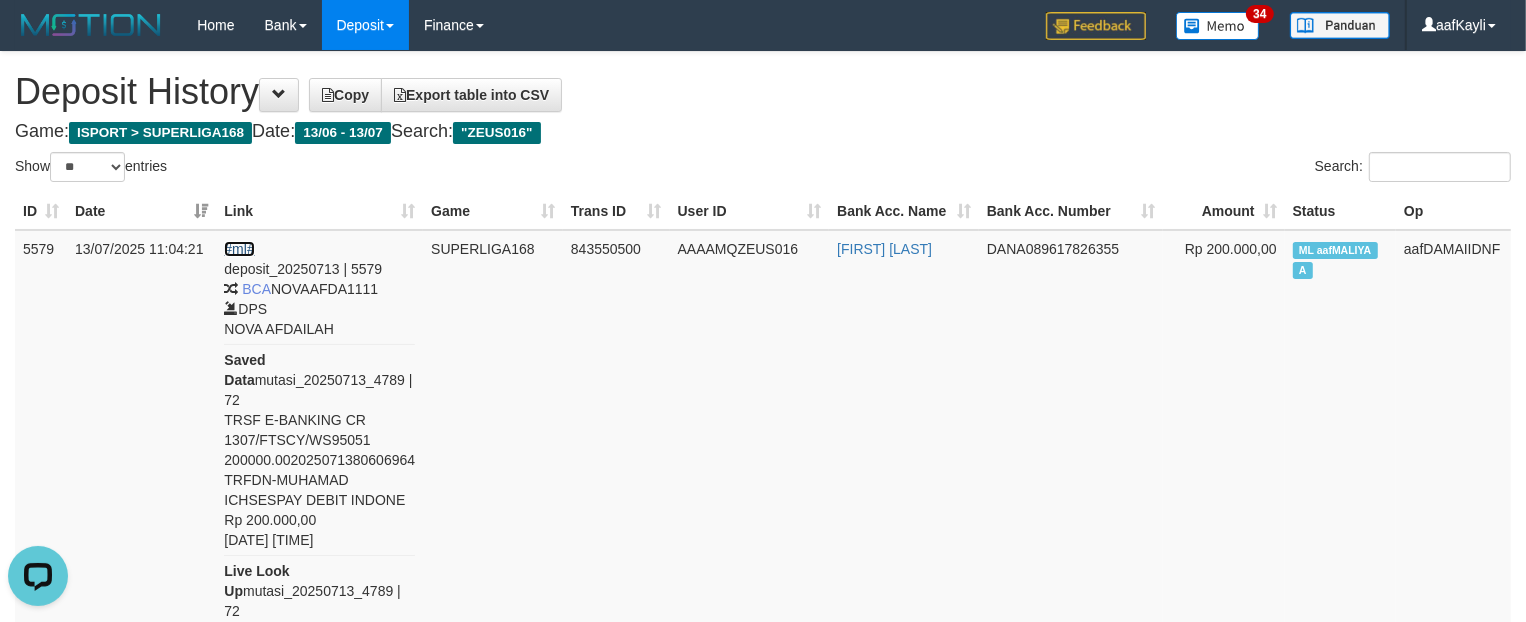 scroll, scrollTop: 0, scrollLeft: 0, axis: both 